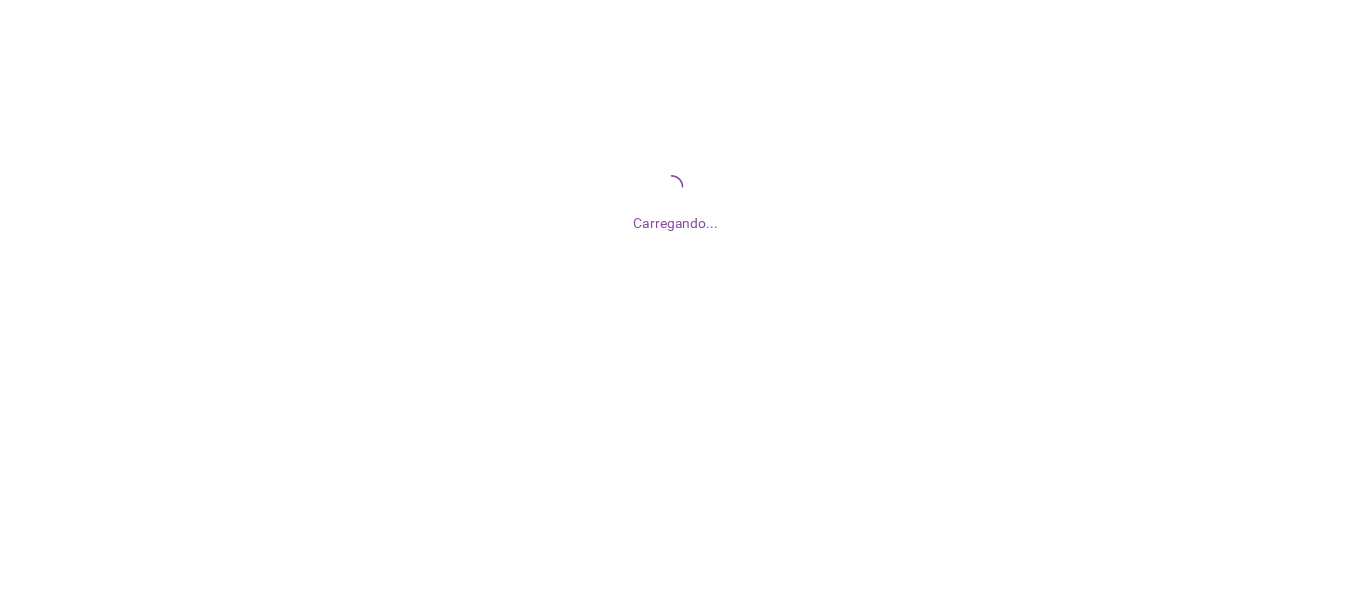 scroll, scrollTop: 0, scrollLeft: 0, axis: both 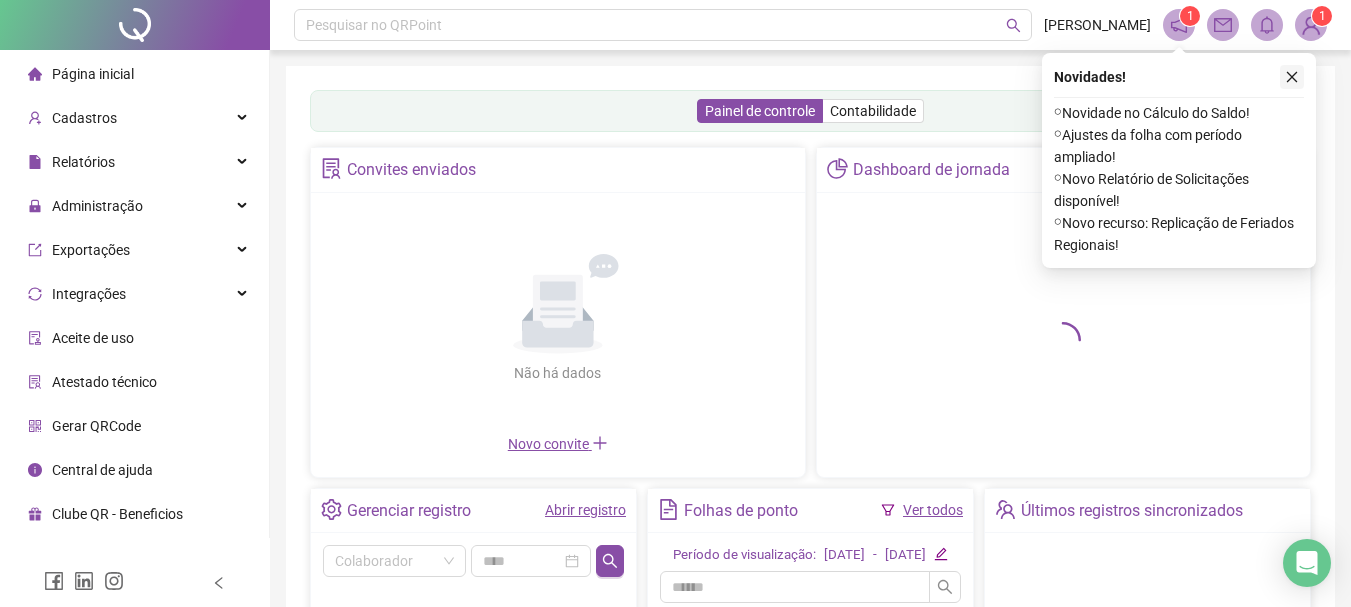 click 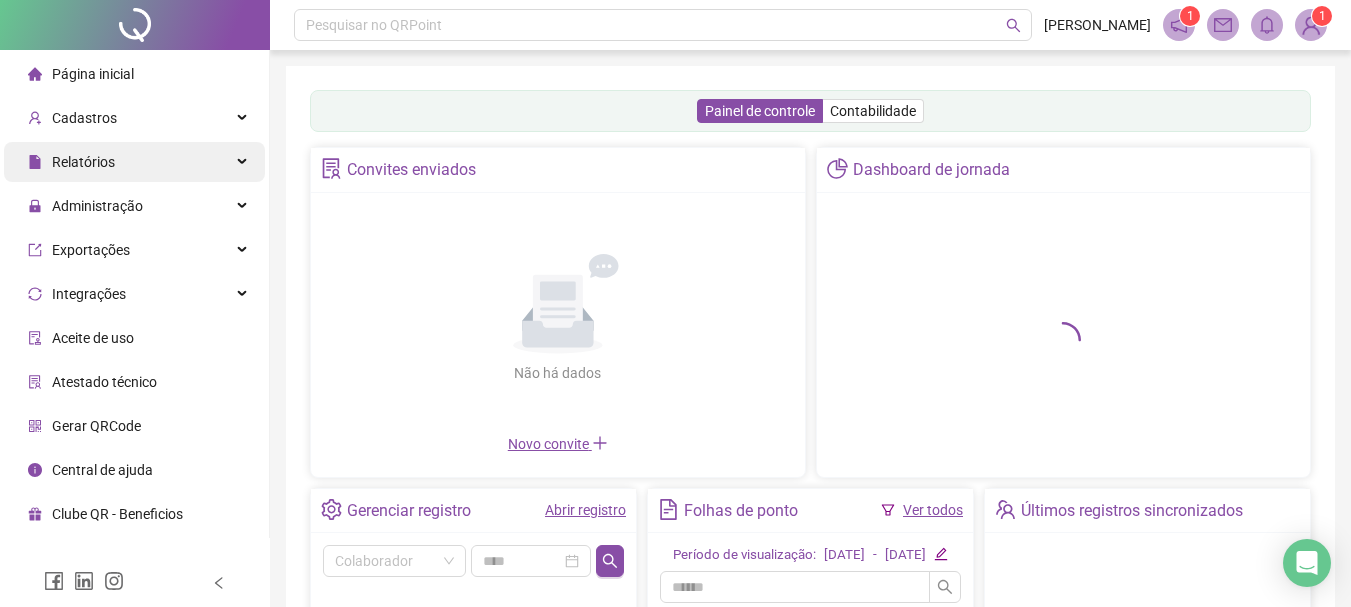 click on "Relatórios" at bounding box center [134, 162] 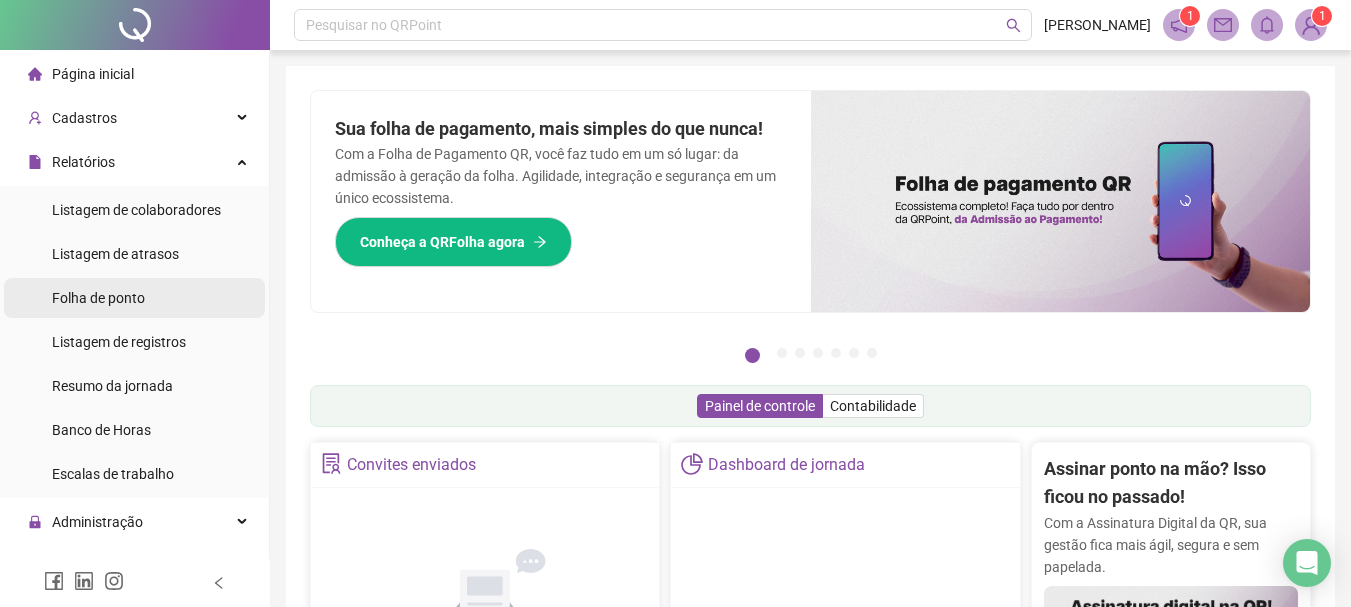 click on "Folha de ponto" at bounding box center (98, 298) 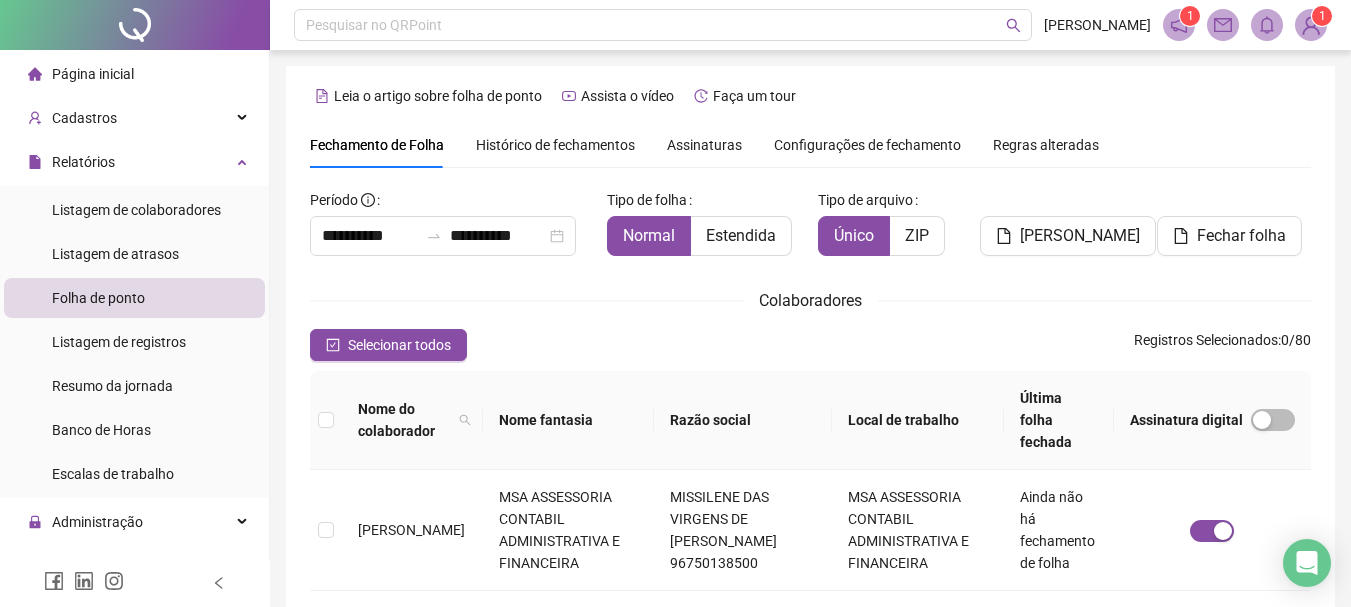 scroll, scrollTop: 106, scrollLeft: 0, axis: vertical 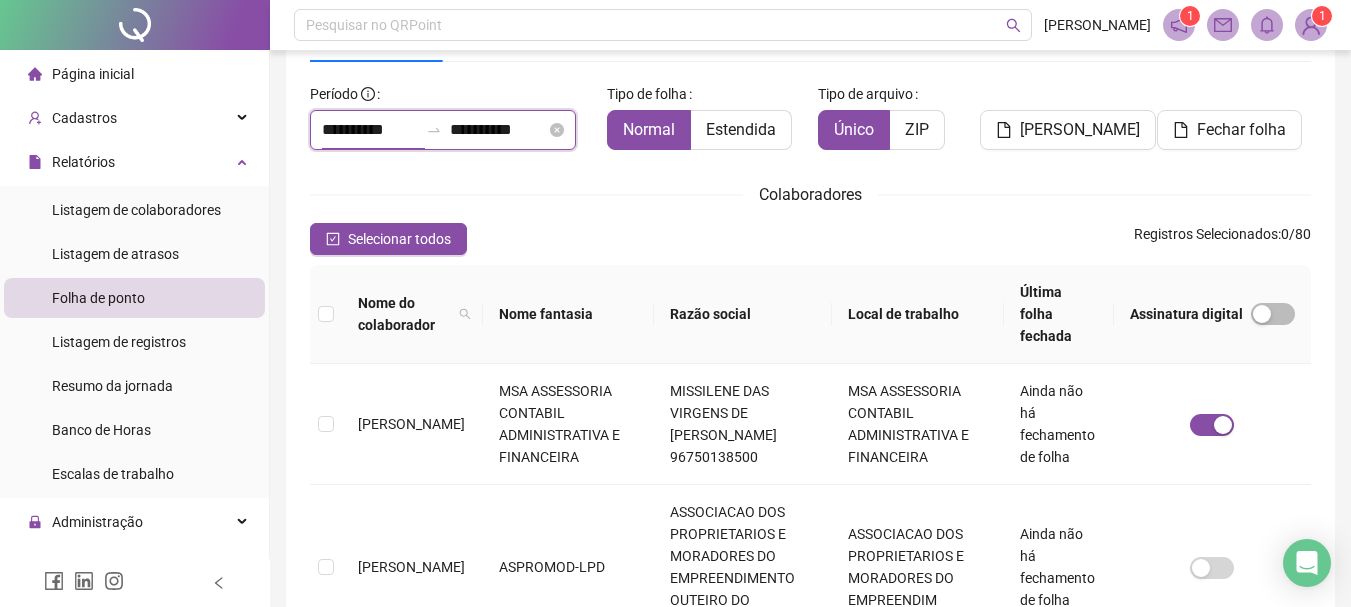 click on "**********" at bounding box center (370, 130) 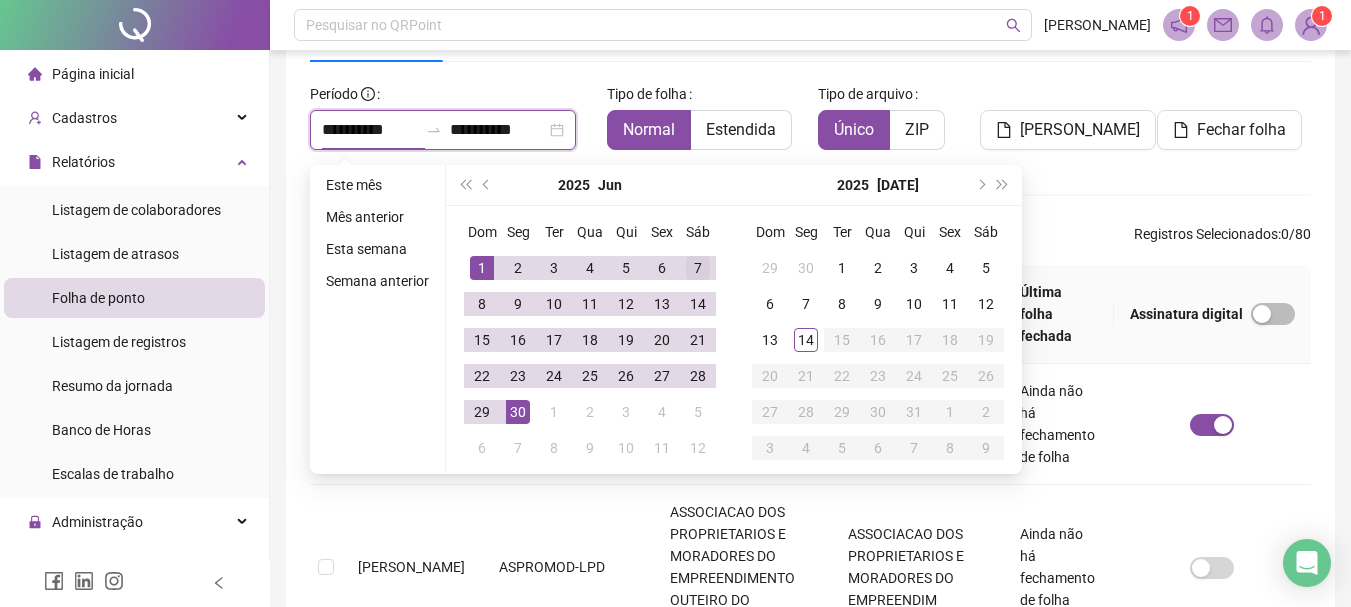type on "**********" 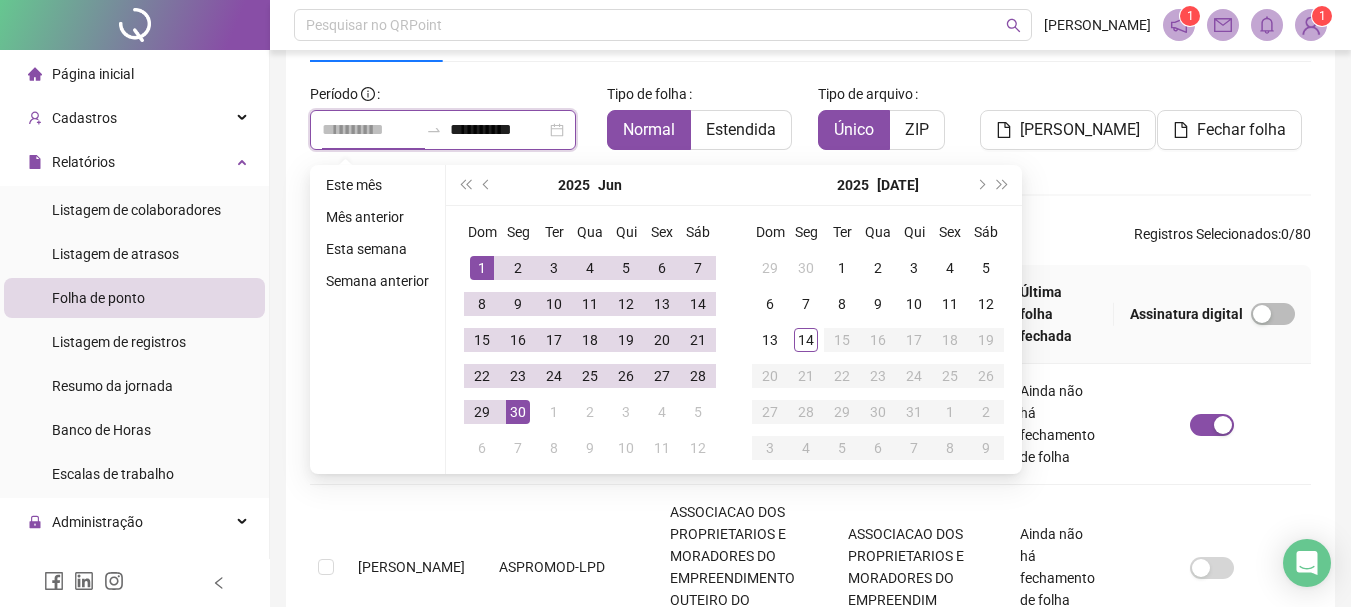 type on "**********" 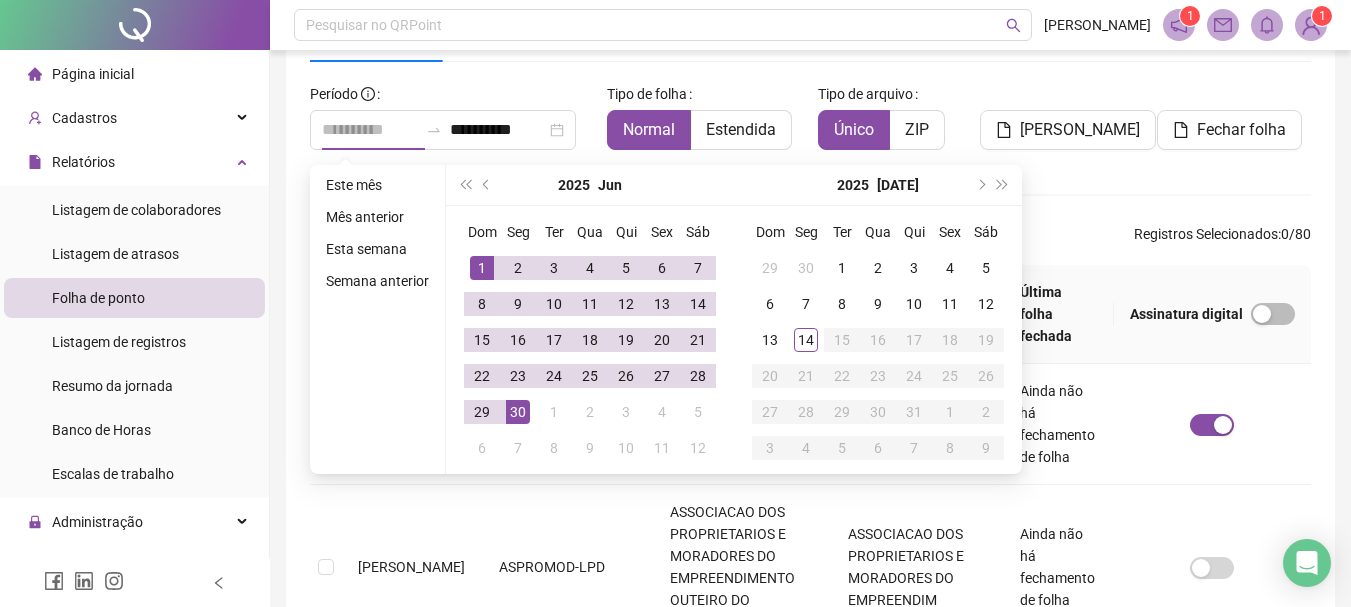 click on "1" at bounding box center [482, 268] 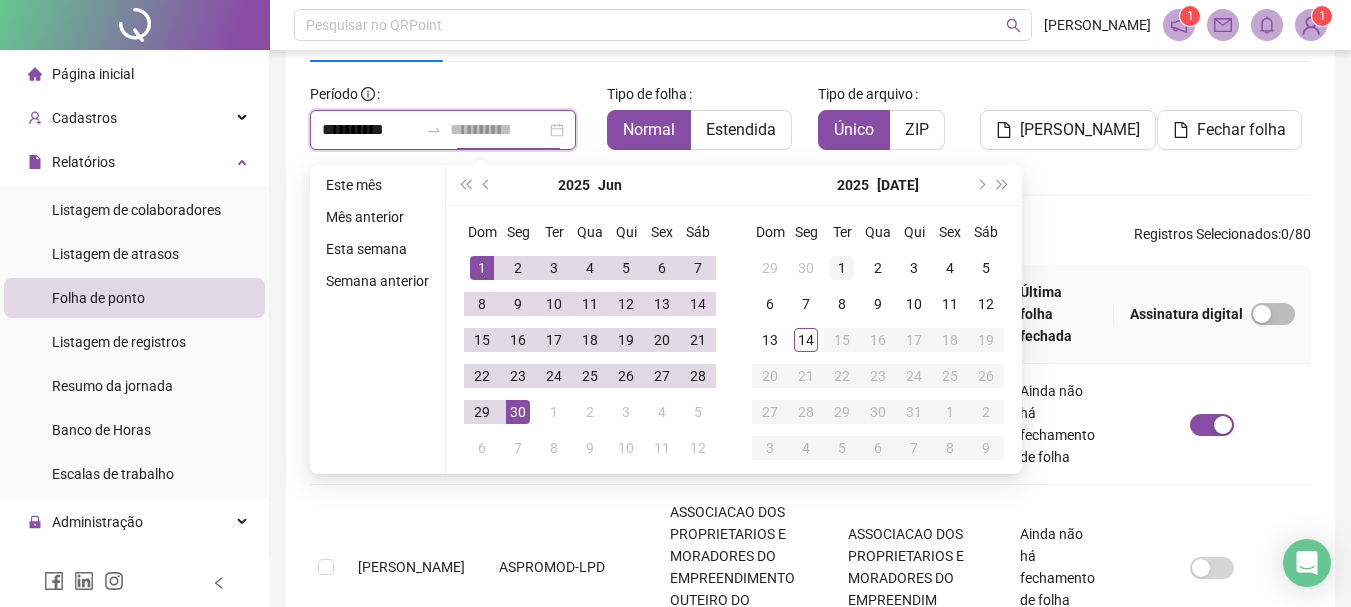 type on "**********" 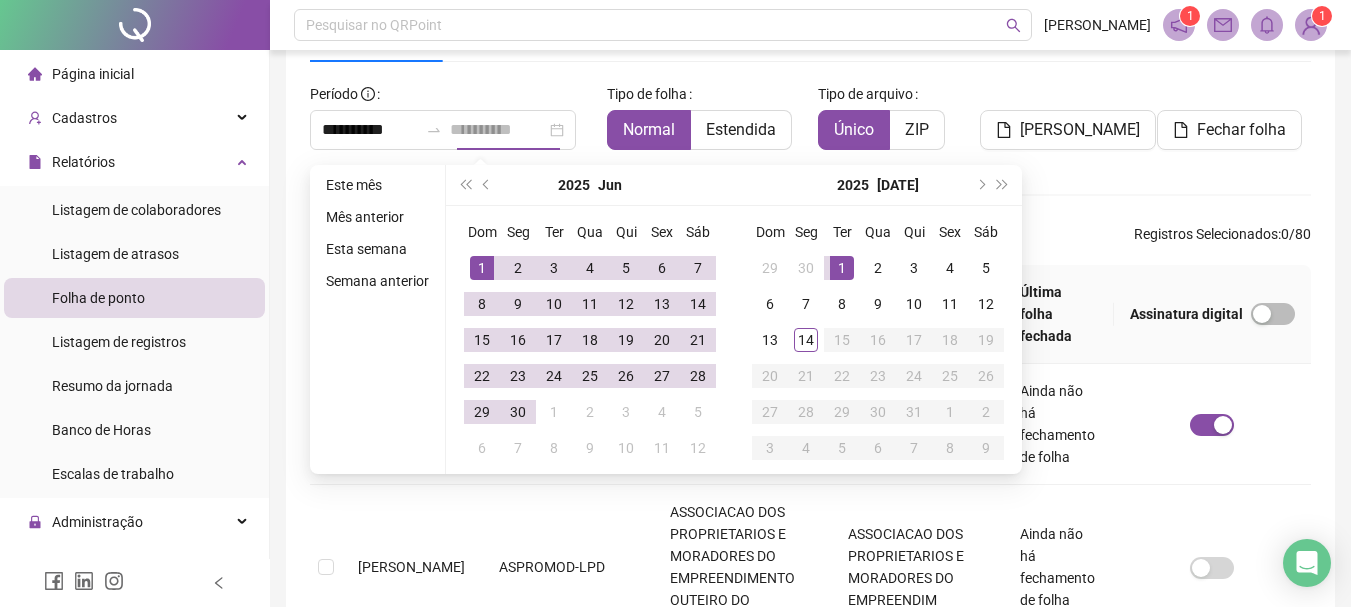click on "1" at bounding box center (842, 268) 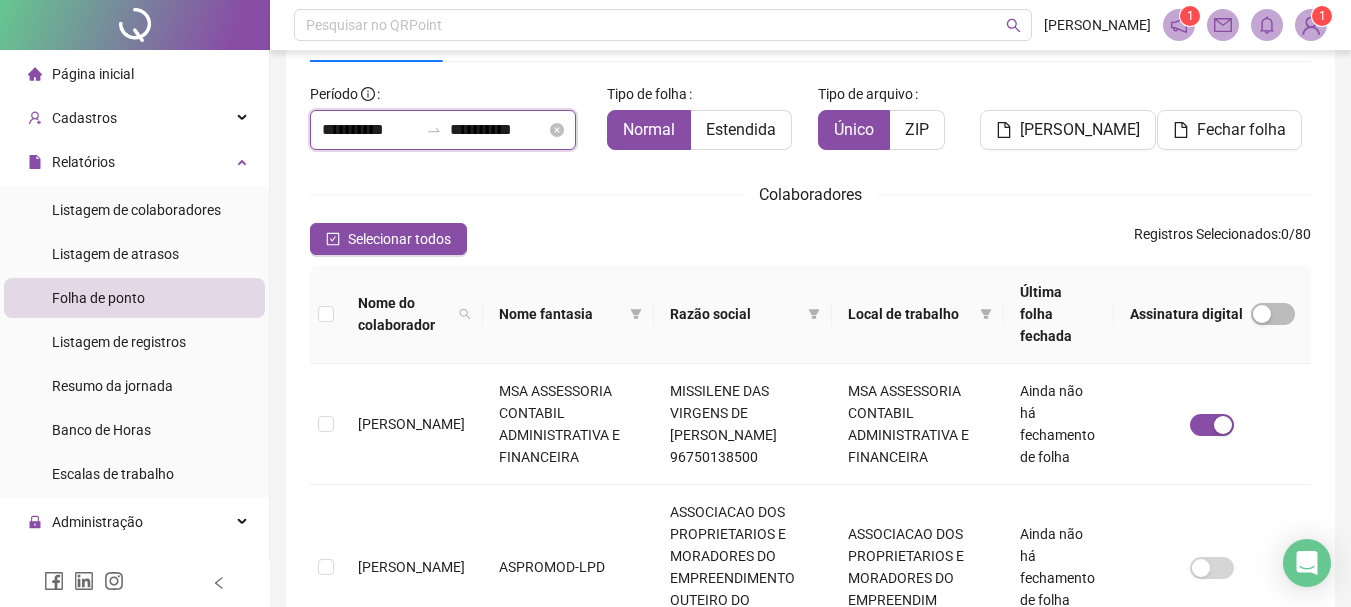 click on "**********" at bounding box center [370, 130] 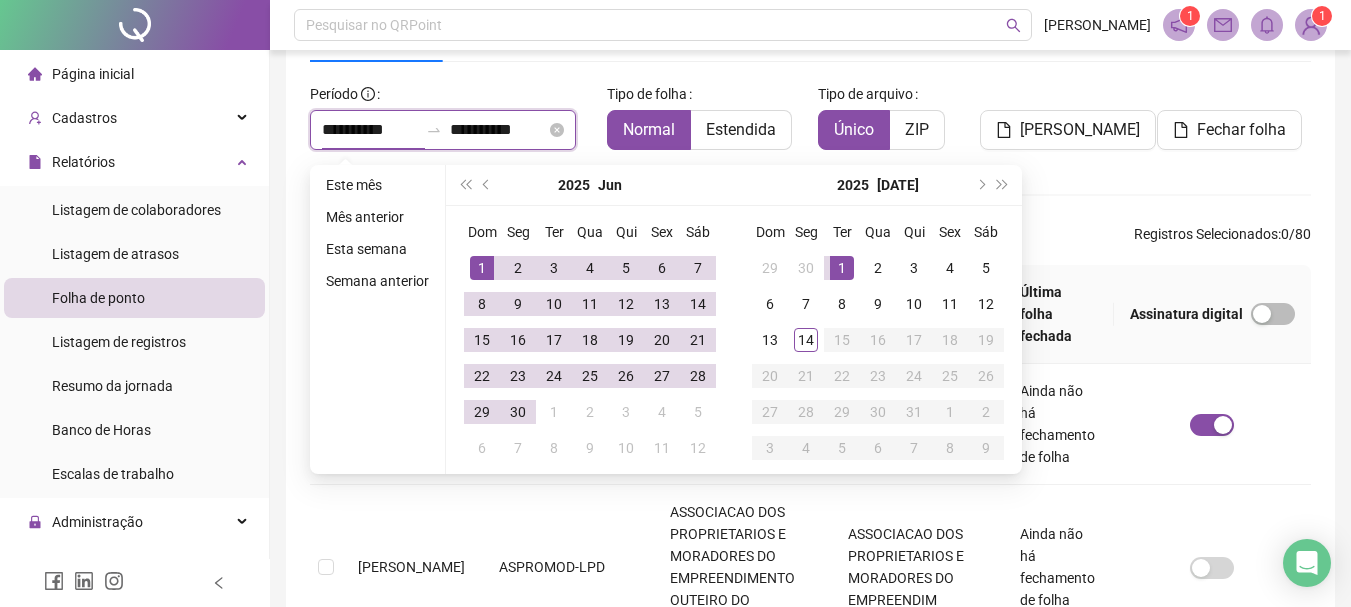 click on "**********" at bounding box center (443, 130) 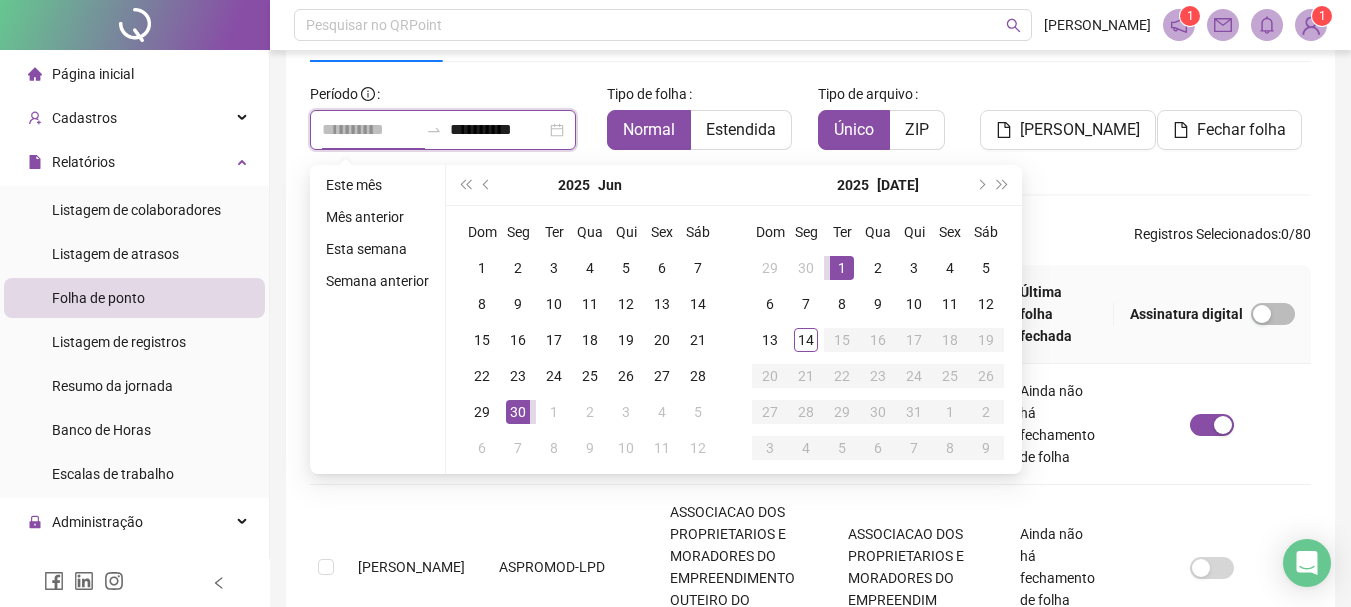 type on "**********" 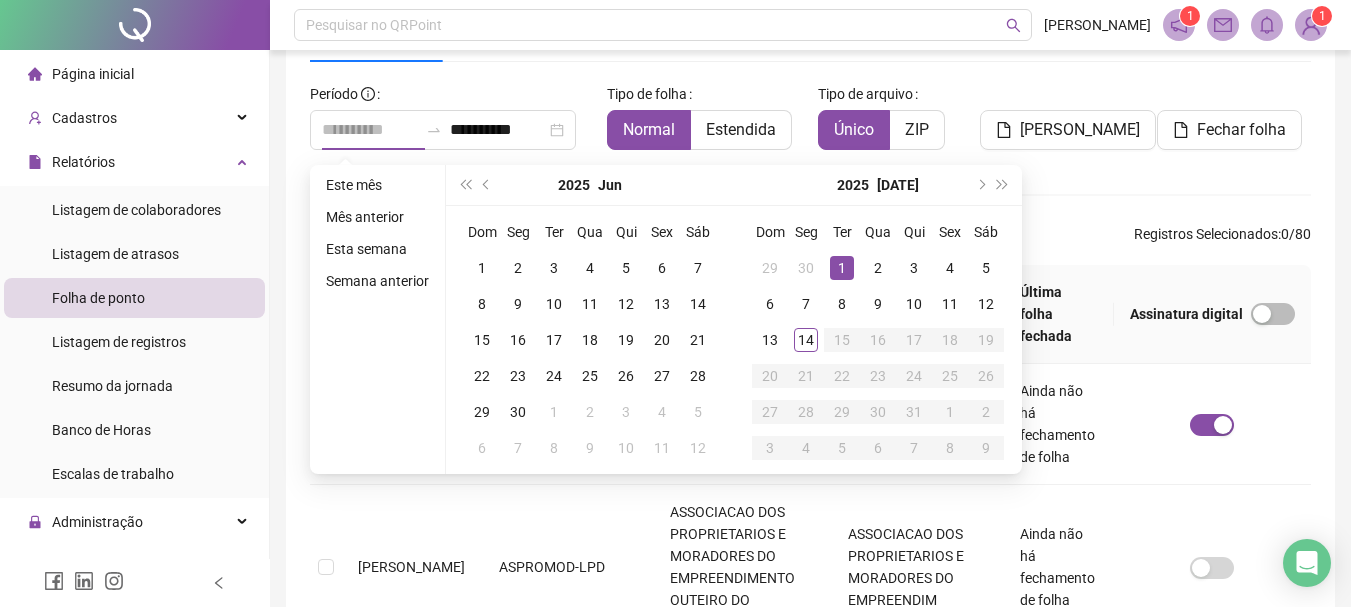 click on "1" at bounding box center (842, 268) 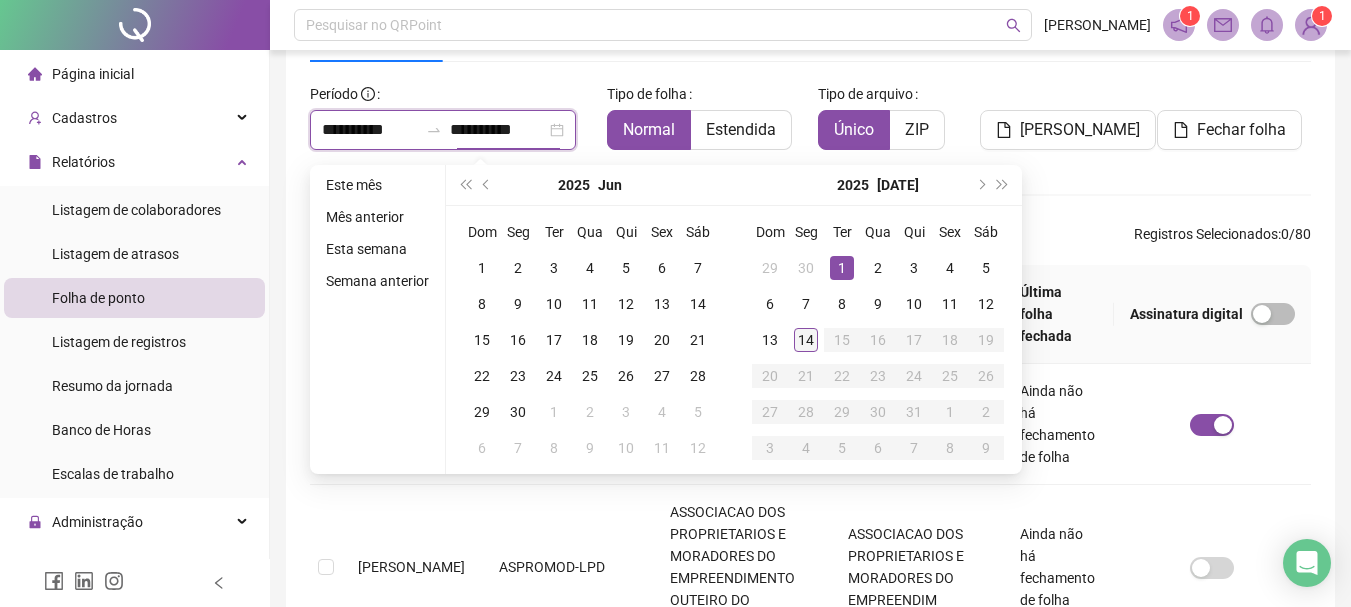 type on "**********" 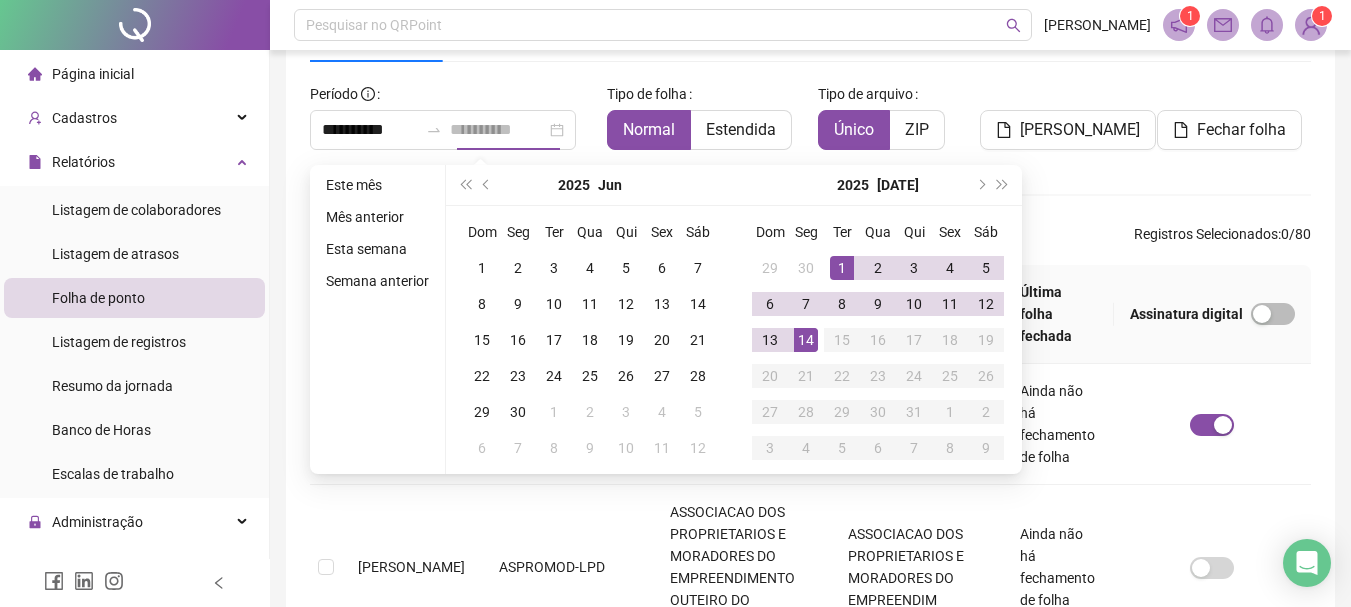 click on "14" at bounding box center [806, 340] 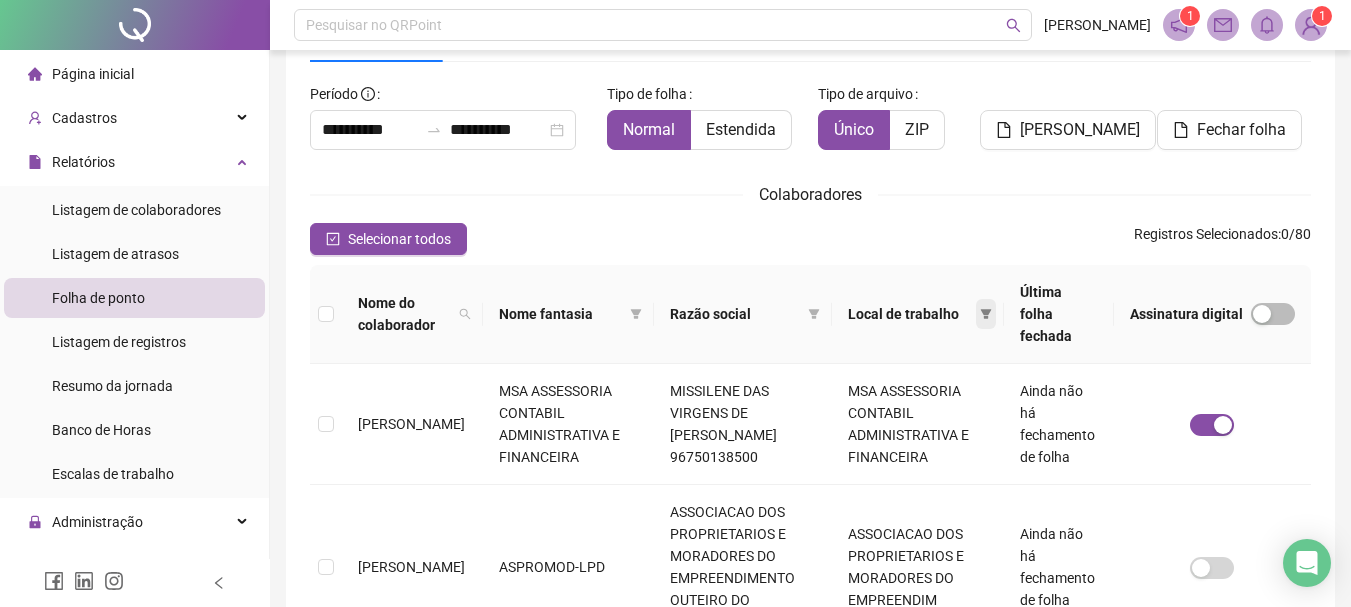 click 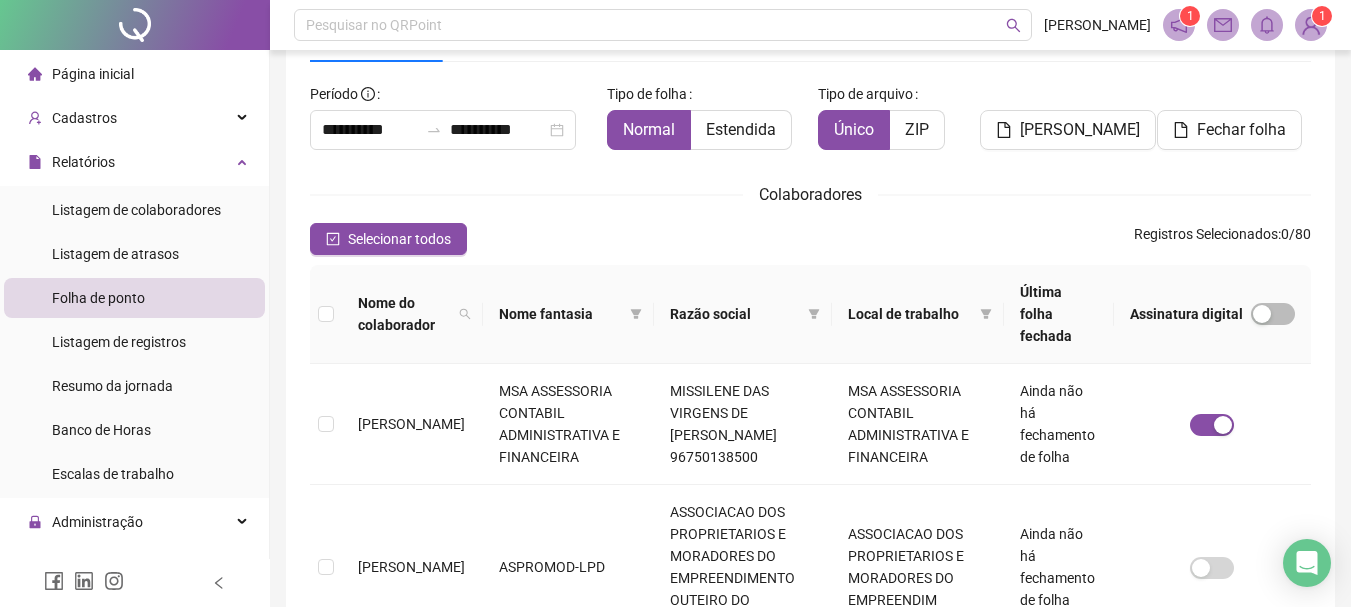 click on "Selecionar todos Registros Selecionados :  0 / 80" at bounding box center (810, 239) 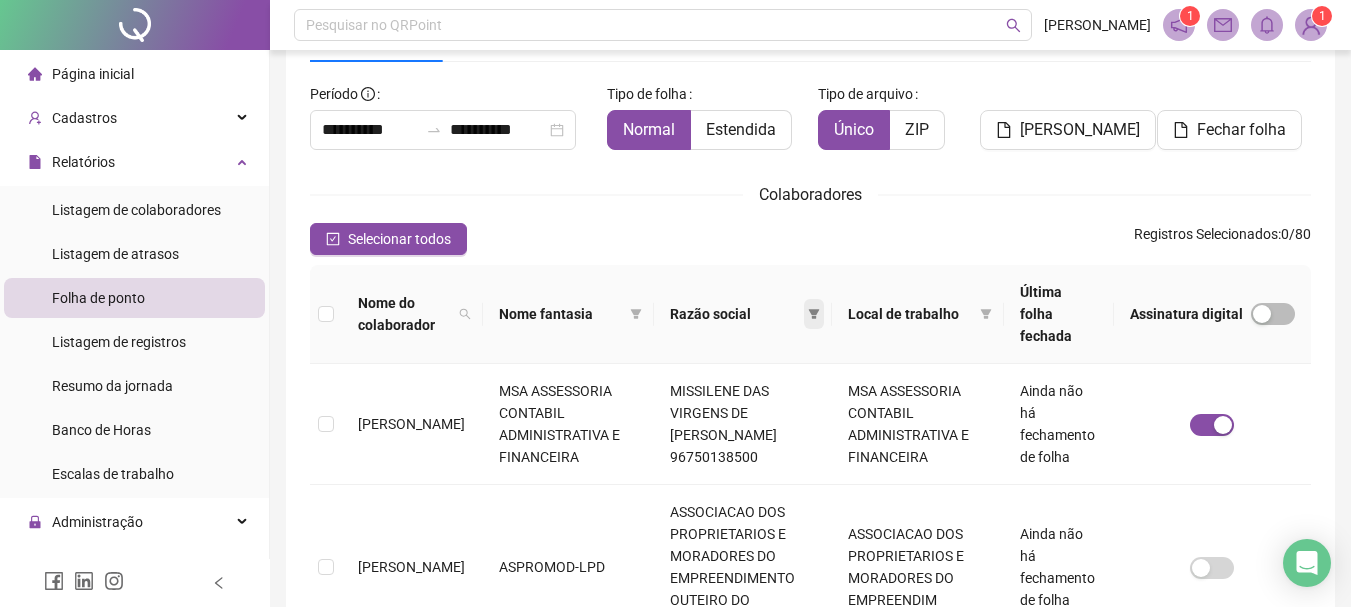 click 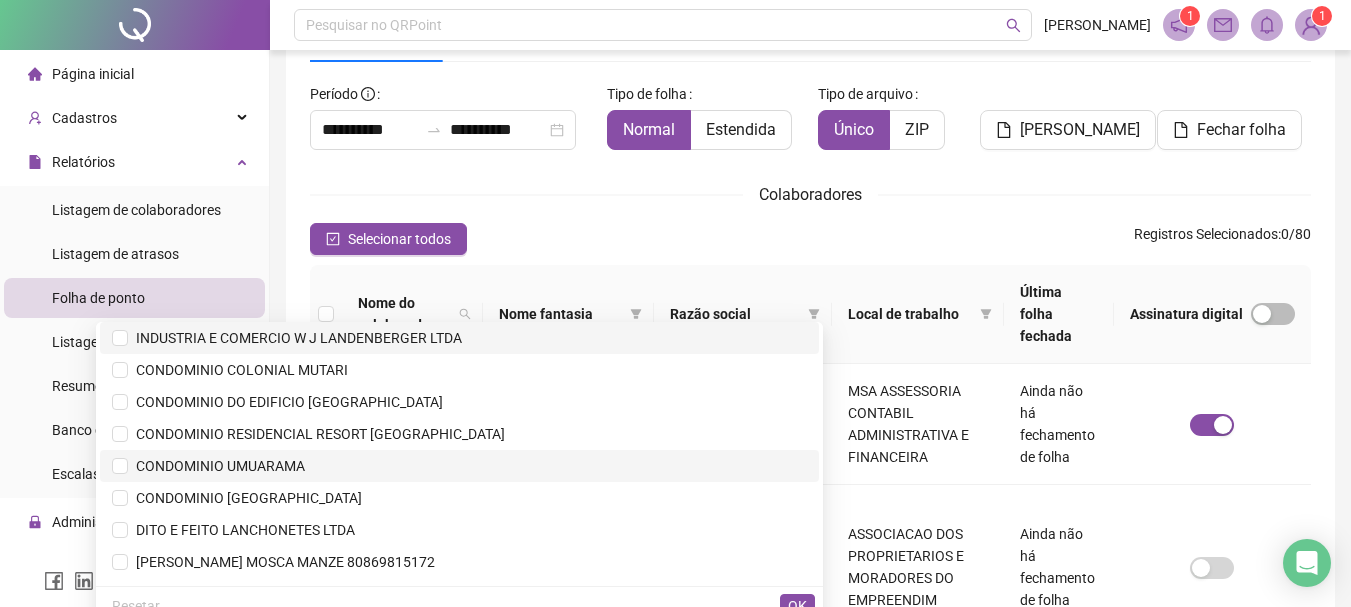 scroll, scrollTop: 200, scrollLeft: 0, axis: vertical 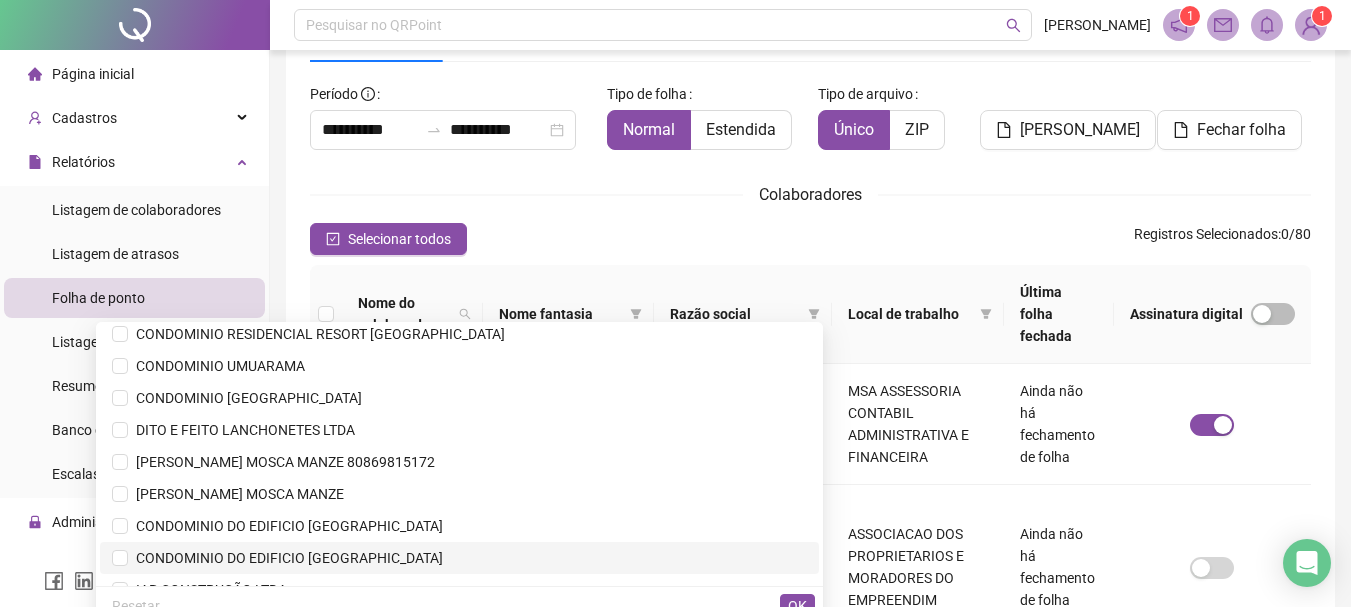 click on "CONDOMINIO DO EDIFICIO [GEOGRAPHIC_DATA]" at bounding box center (285, 558) 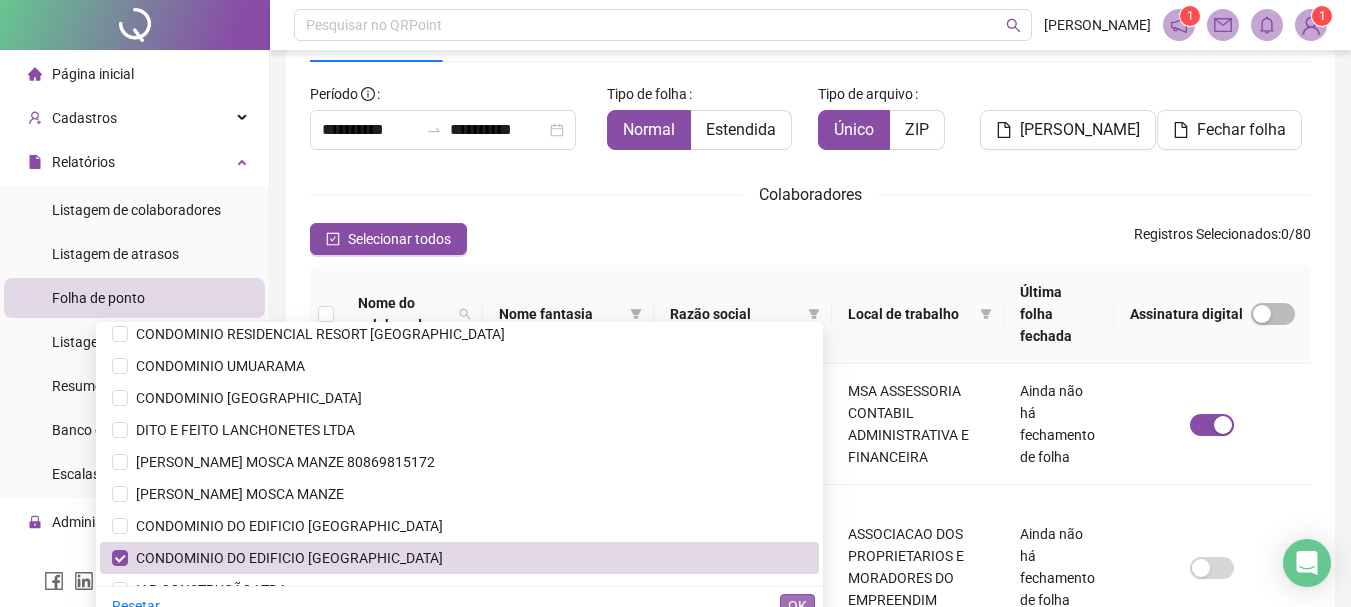 click on "OK" at bounding box center [797, 606] 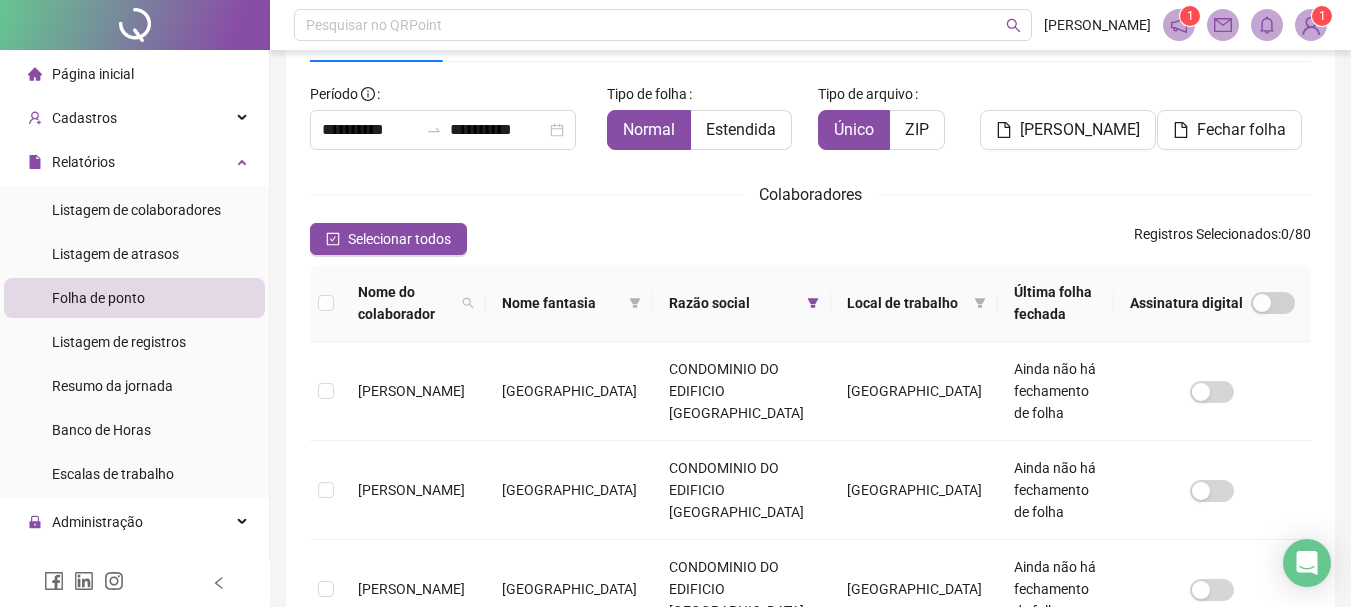 scroll, scrollTop: 206, scrollLeft: 0, axis: vertical 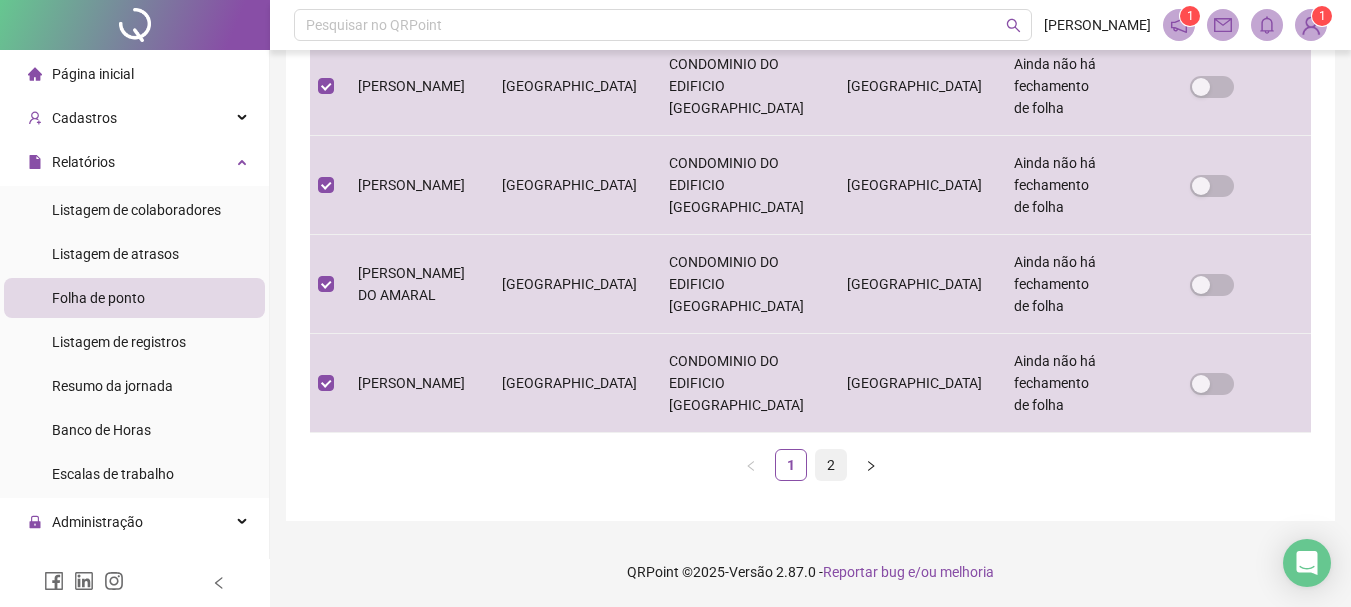 click on "2" at bounding box center [831, 465] 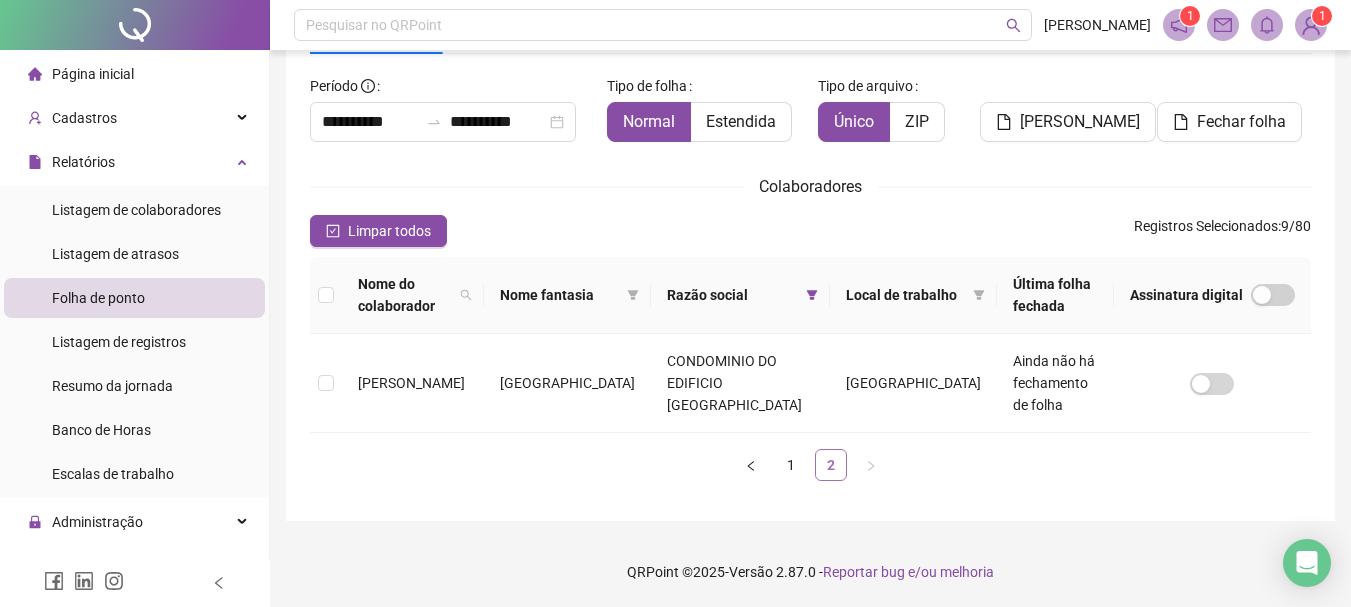 scroll, scrollTop: 92, scrollLeft: 0, axis: vertical 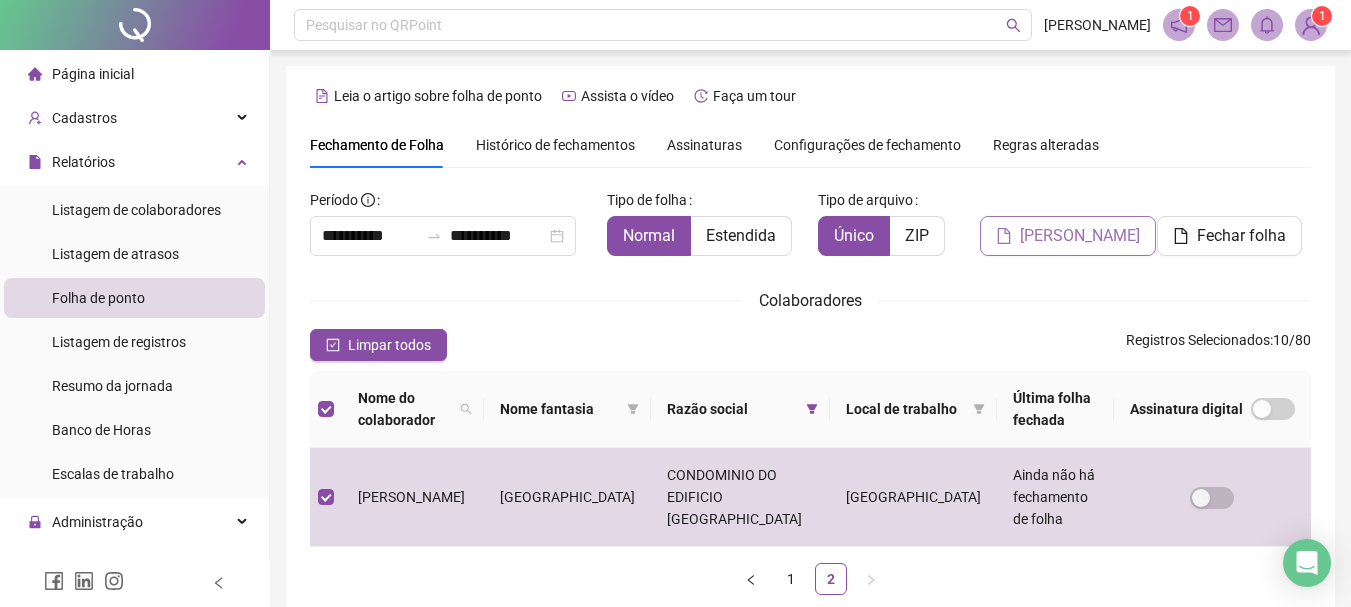 click on "[PERSON_NAME]" at bounding box center [1080, 236] 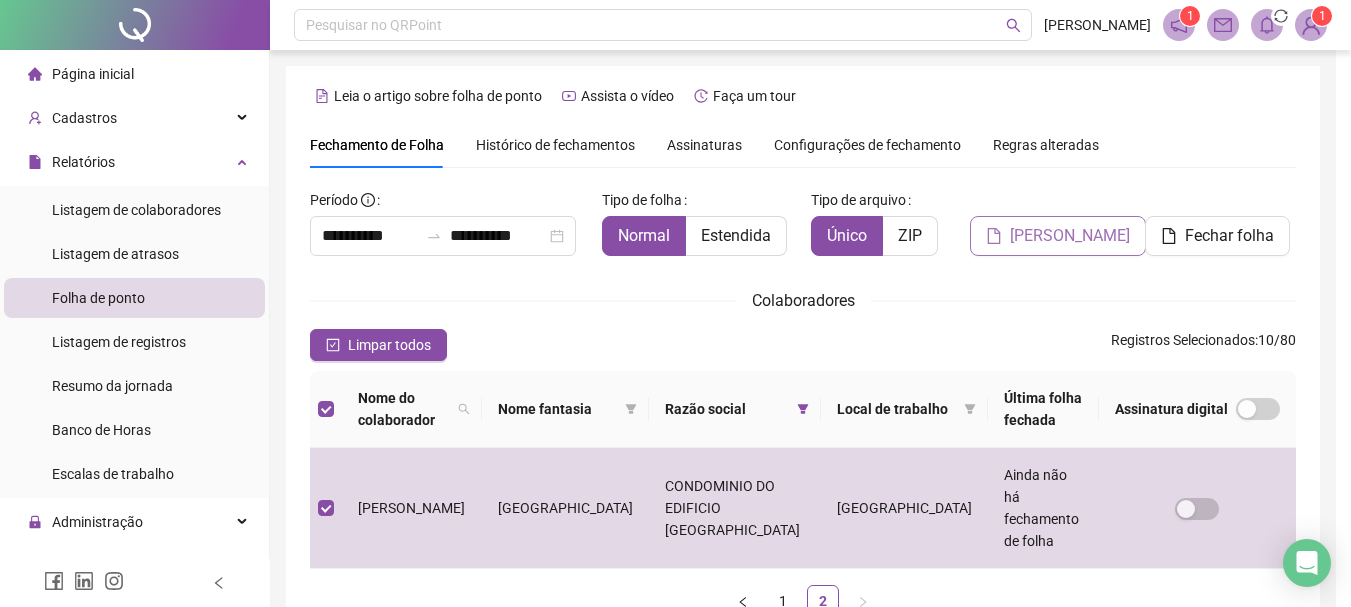 scroll, scrollTop: 92, scrollLeft: 0, axis: vertical 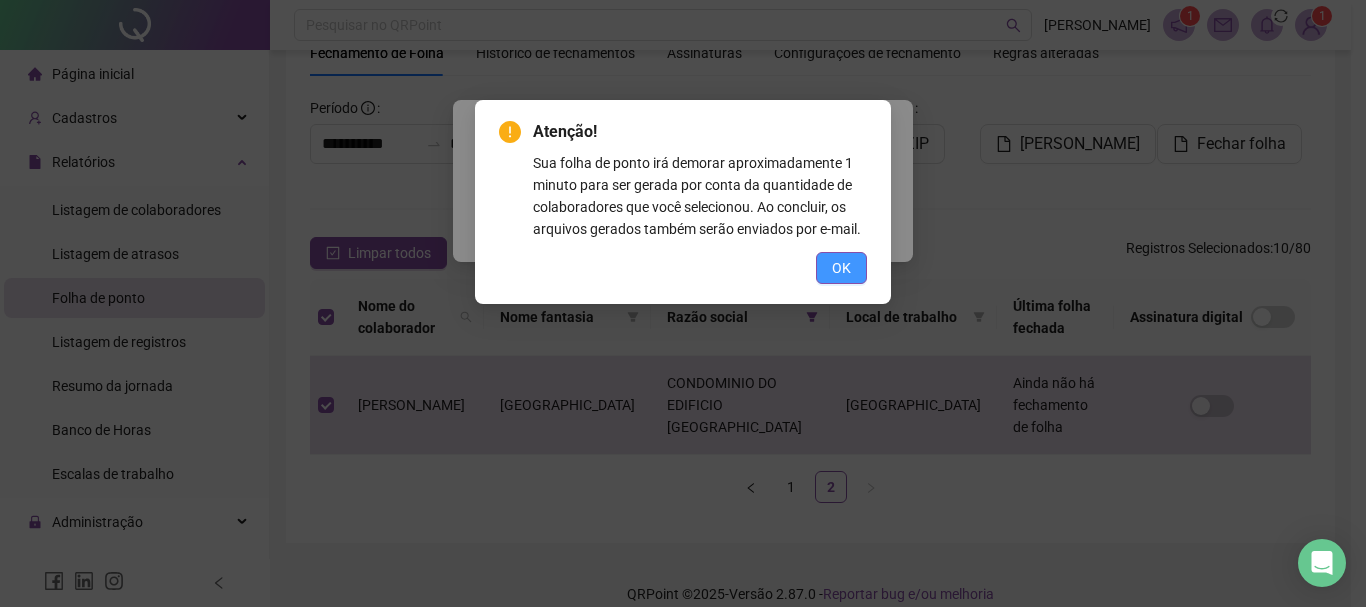 click on "OK" at bounding box center [841, 268] 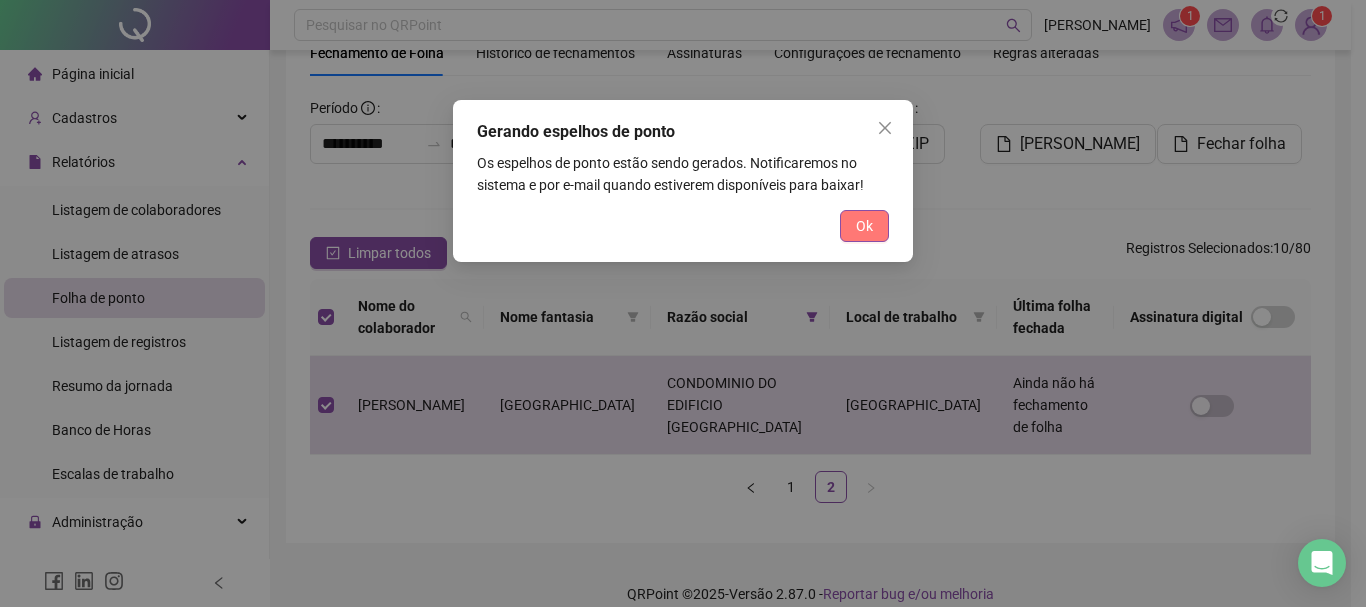 click on "Ok" at bounding box center (864, 226) 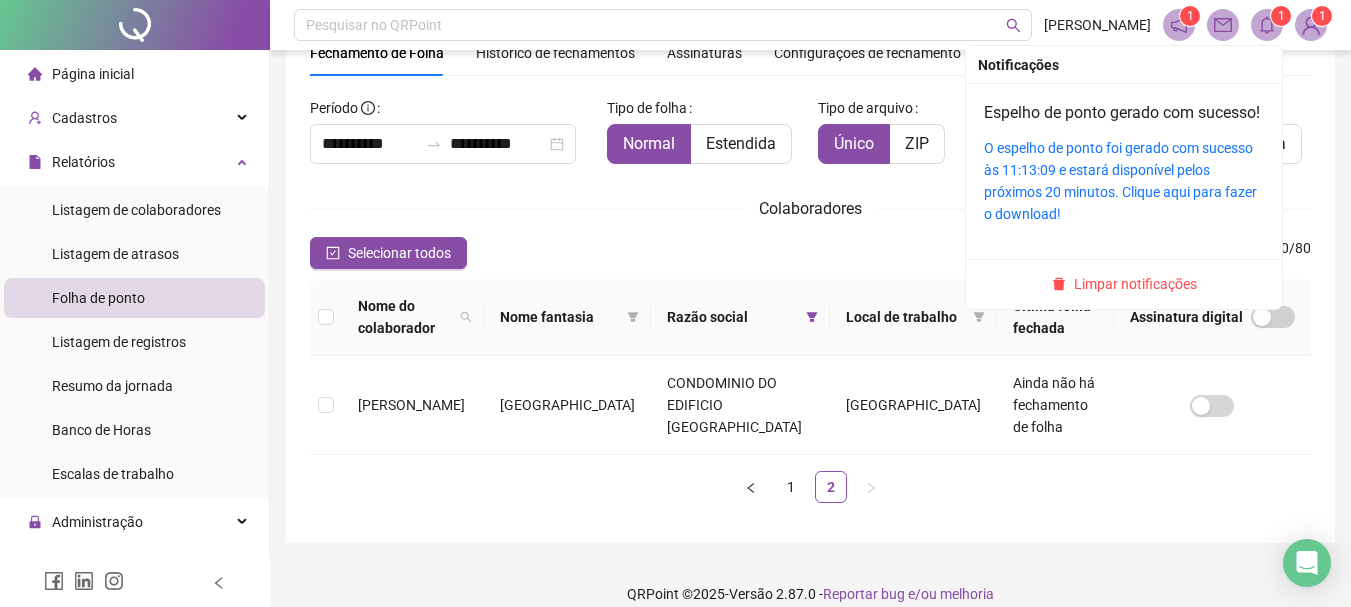 click 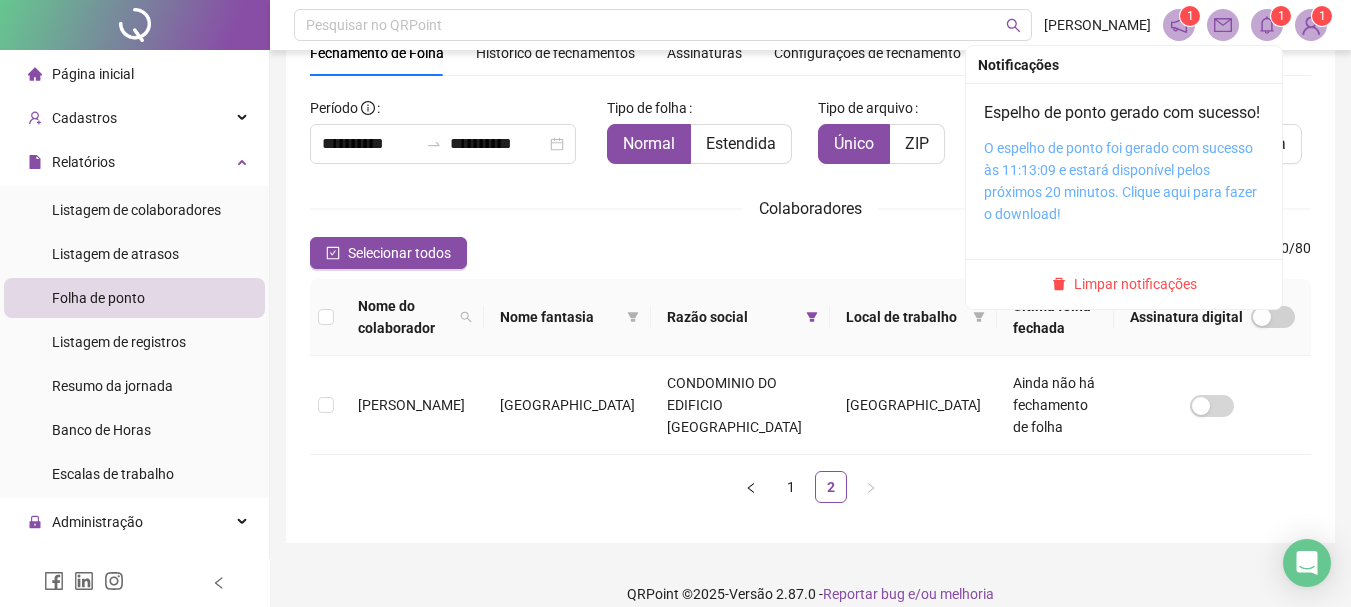 click on "O espelho de ponto foi gerado com sucesso às 11:13:09 e estará disponível pelos próximos 20 minutos.
Clique aqui para fazer o download!" at bounding box center (1120, 181) 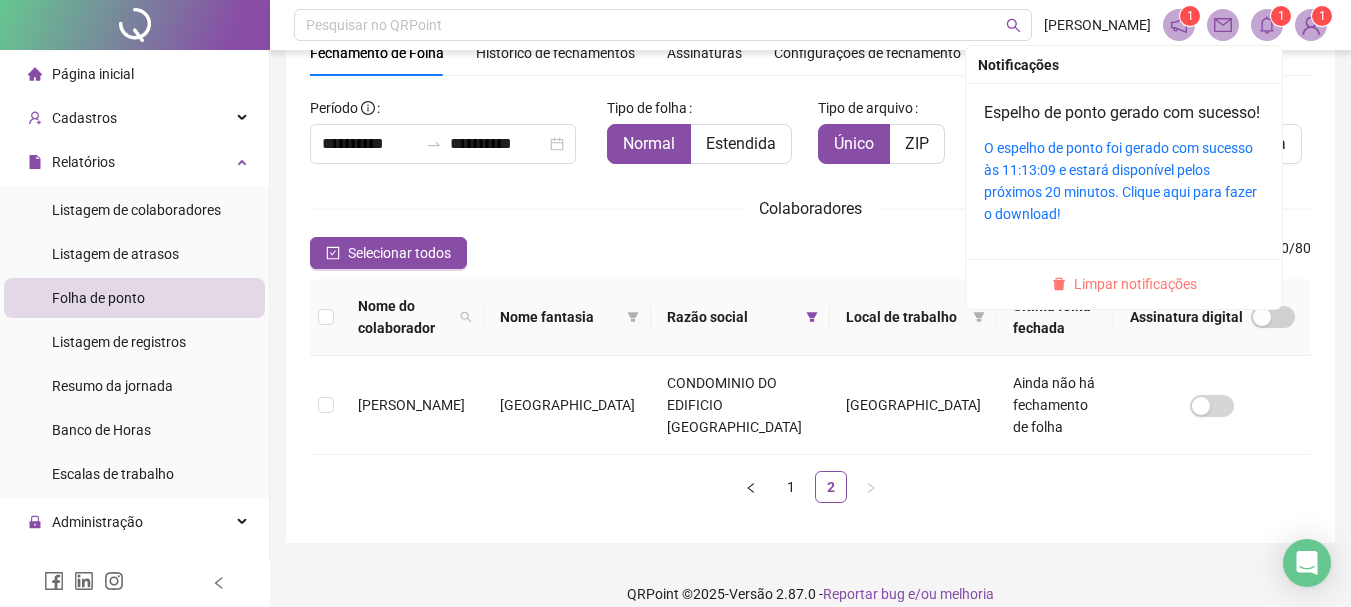 click on "Limpar notificações" at bounding box center [1135, 284] 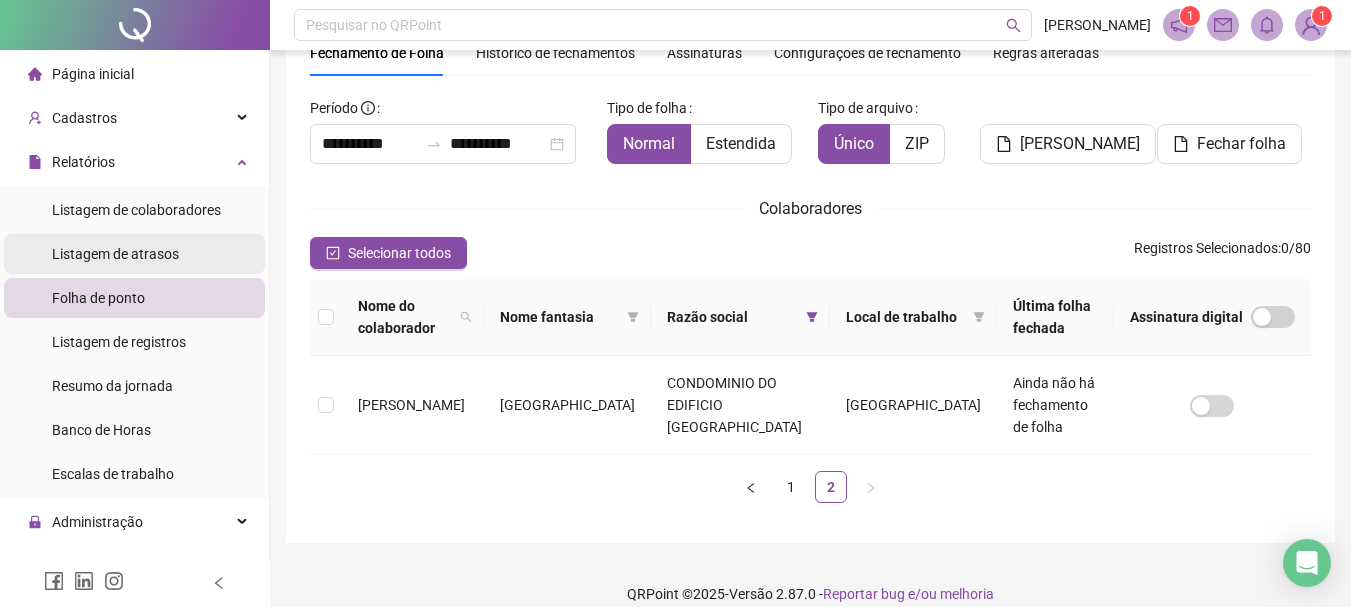 click on "Listagem de atrasos" at bounding box center [115, 254] 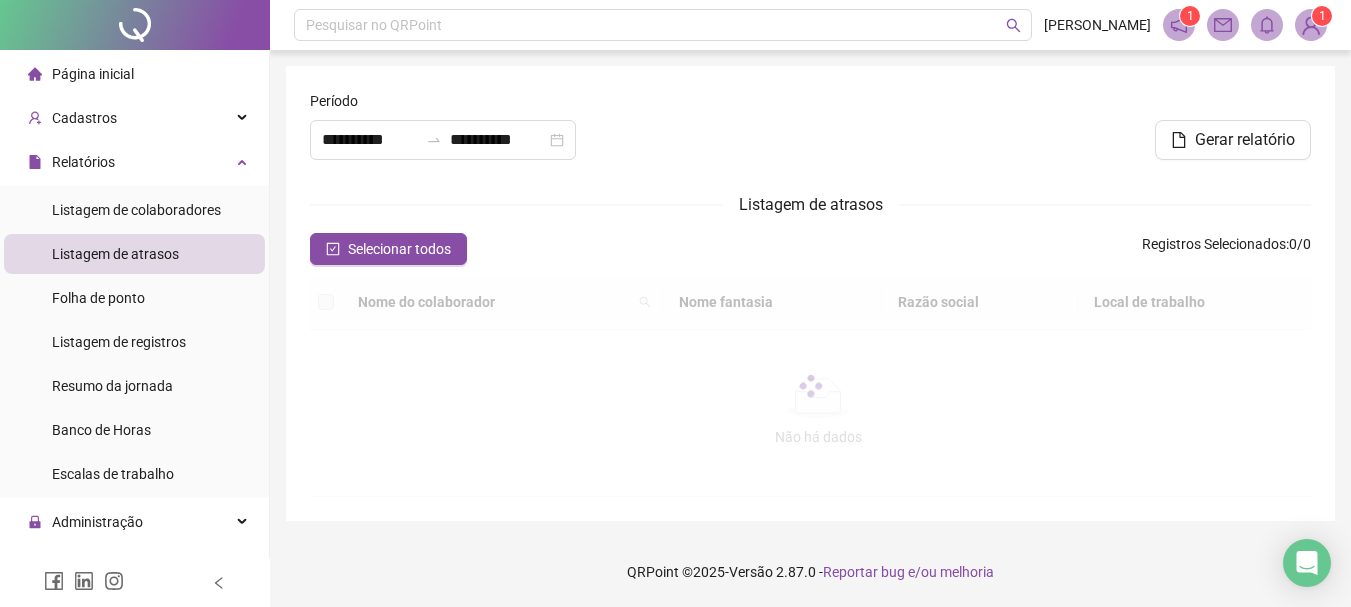 scroll, scrollTop: 0, scrollLeft: 0, axis: both 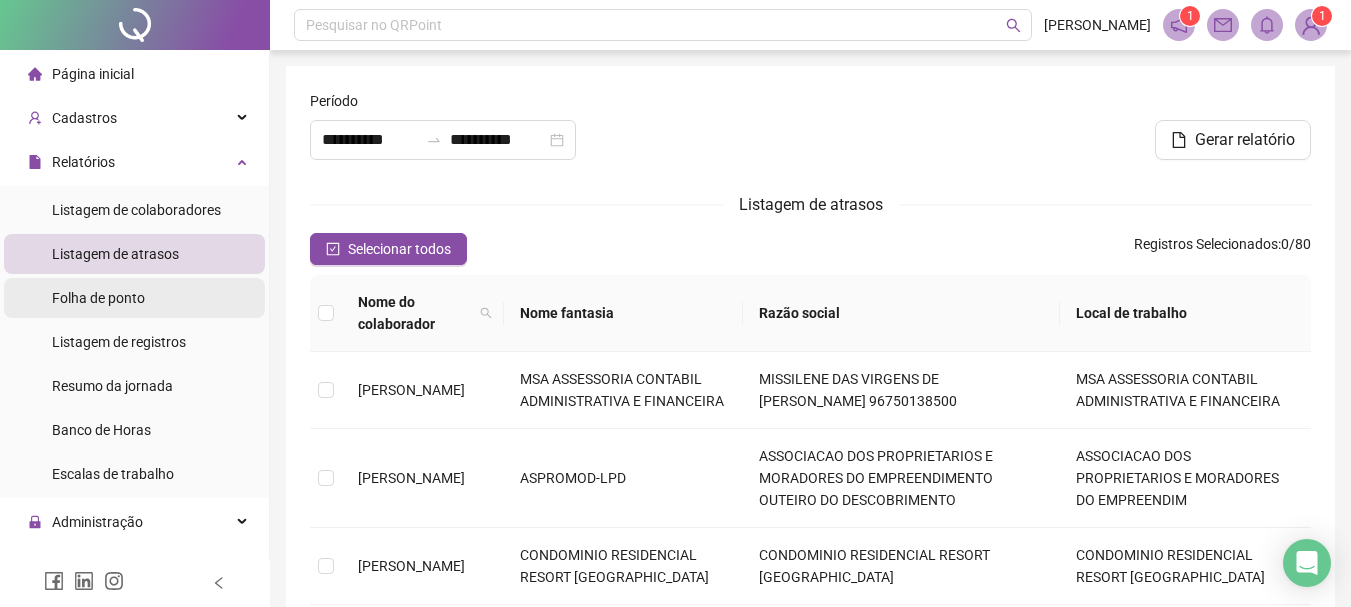 click on "Folha de ponto" at bounding box center [98, 298] 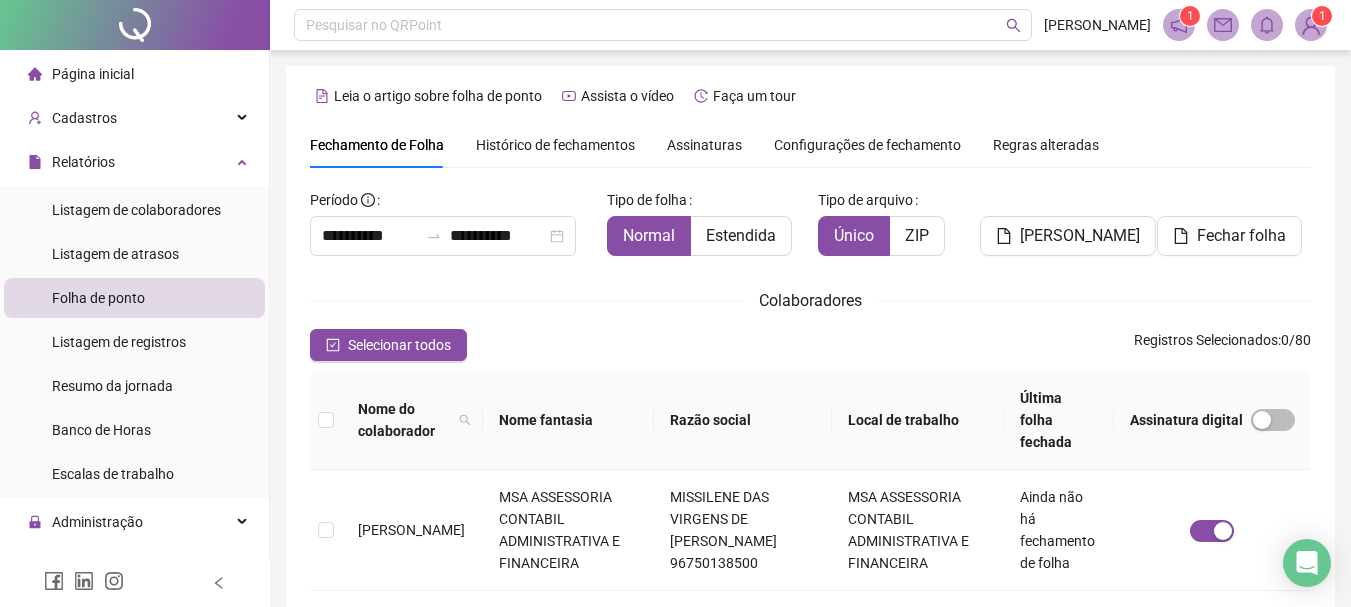 scroll, scrollTop: 106, scrollLeft: 0, axis: vertical 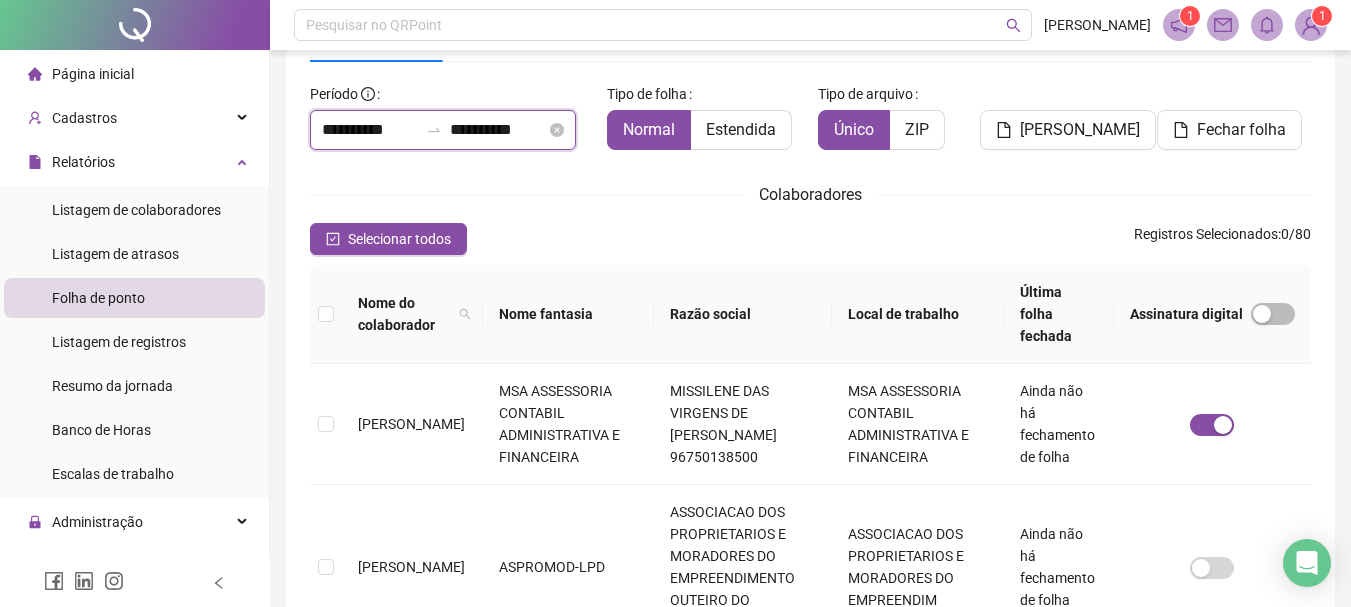 click on "**********" at bounding box center (370, 130) 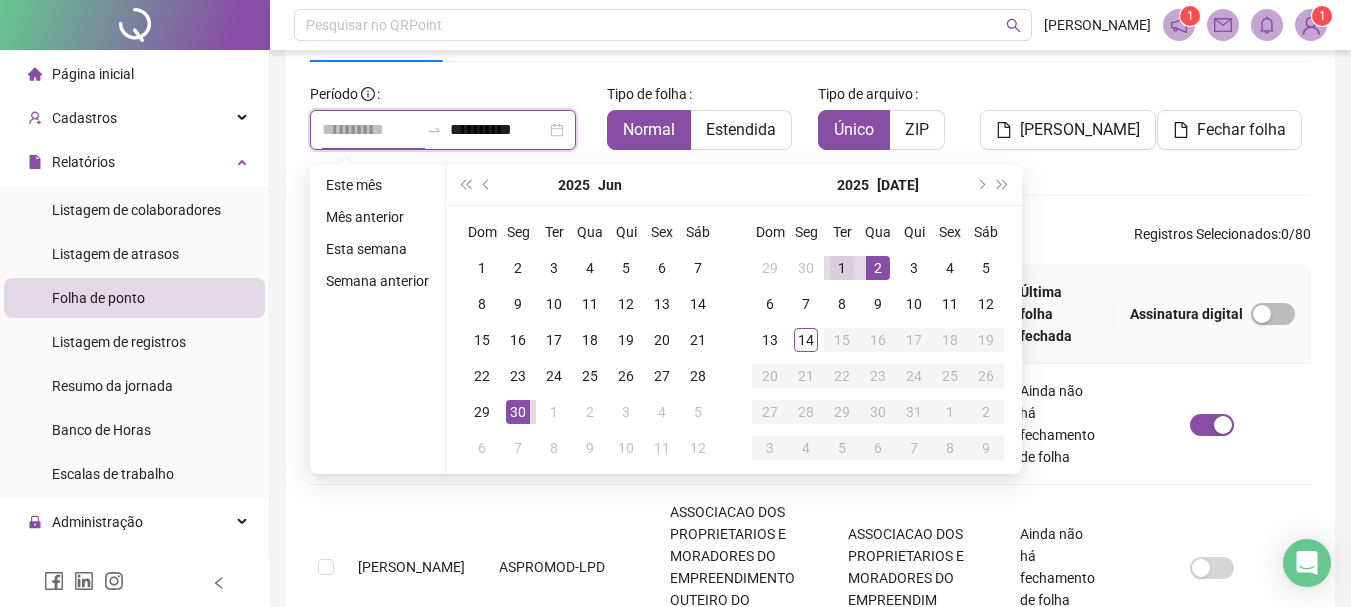 type on "**********" 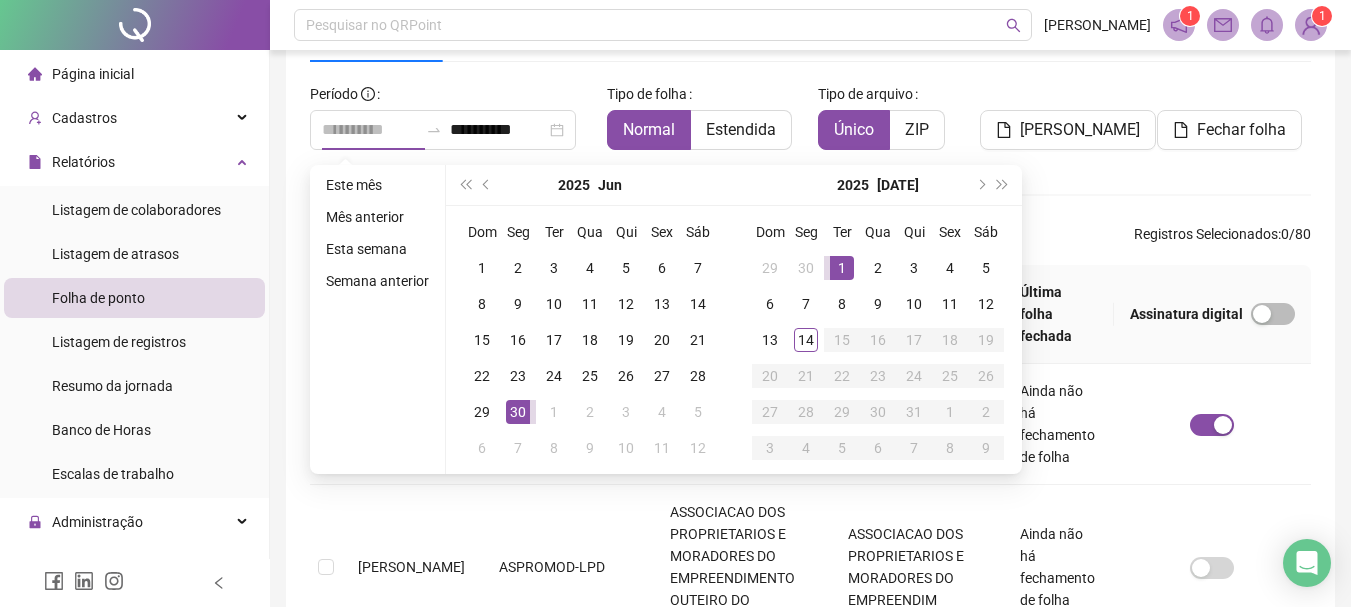 click on "1" at bounding box center (842, 268) 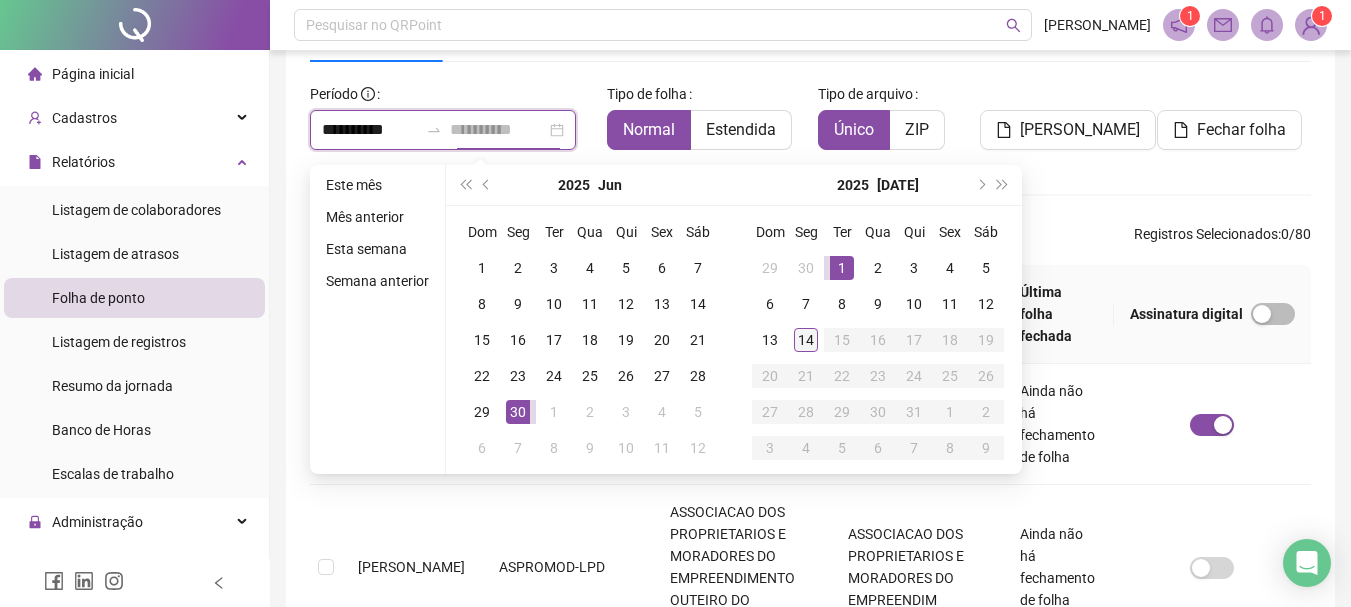 type on "**********" 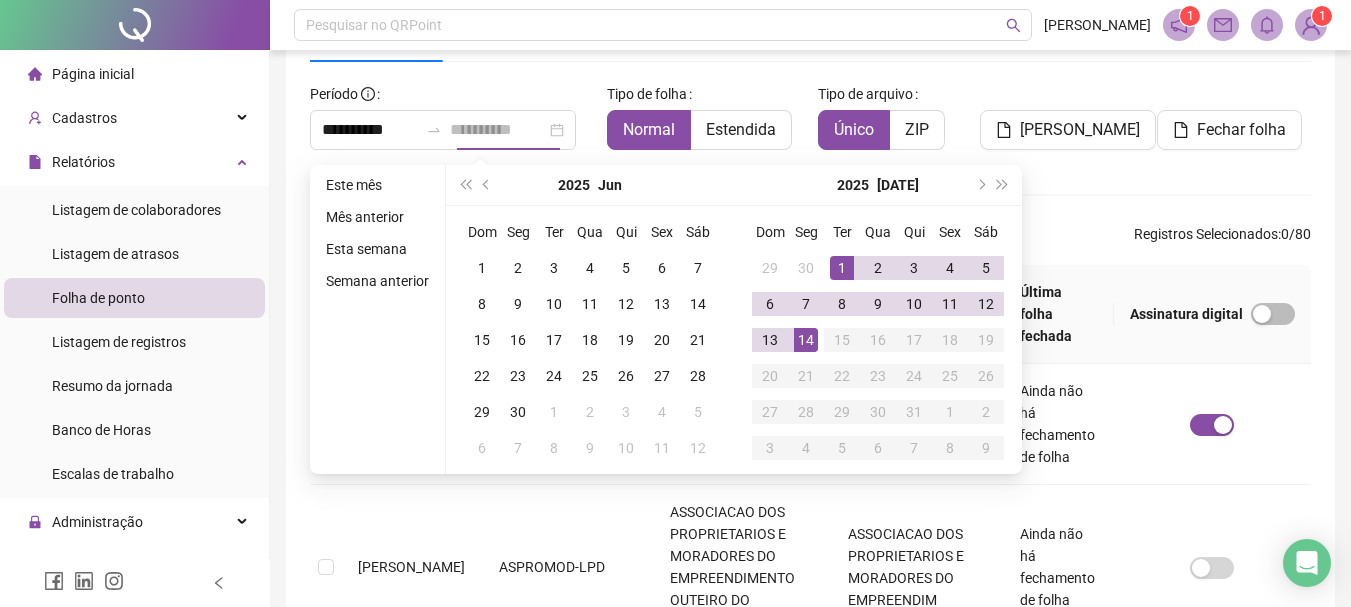 click on "14" at bounding box center [806, 340] 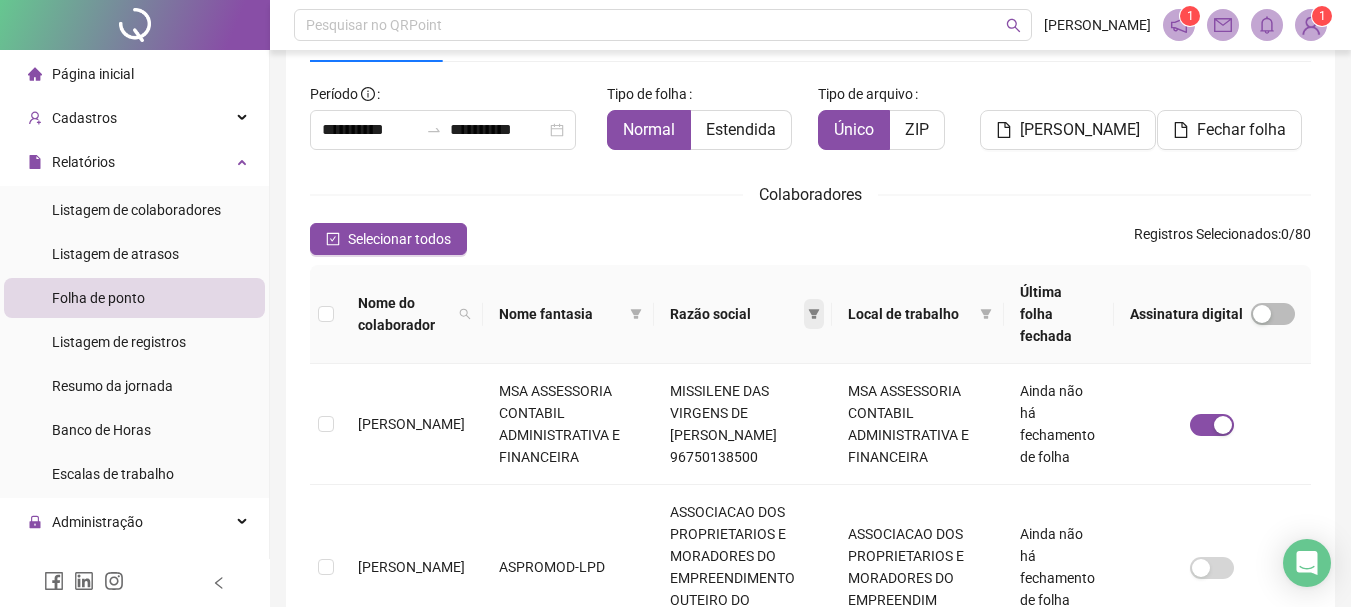 click 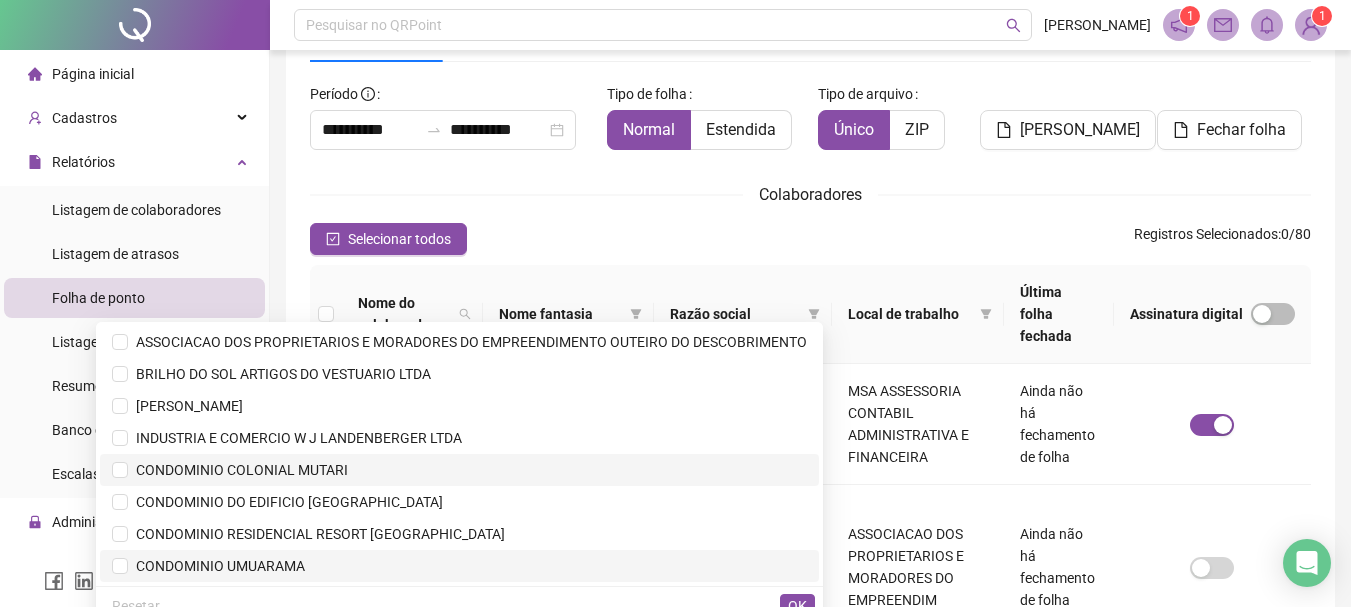scroll, scrollTop: 100, scrollLeft: 0, axis: vertical 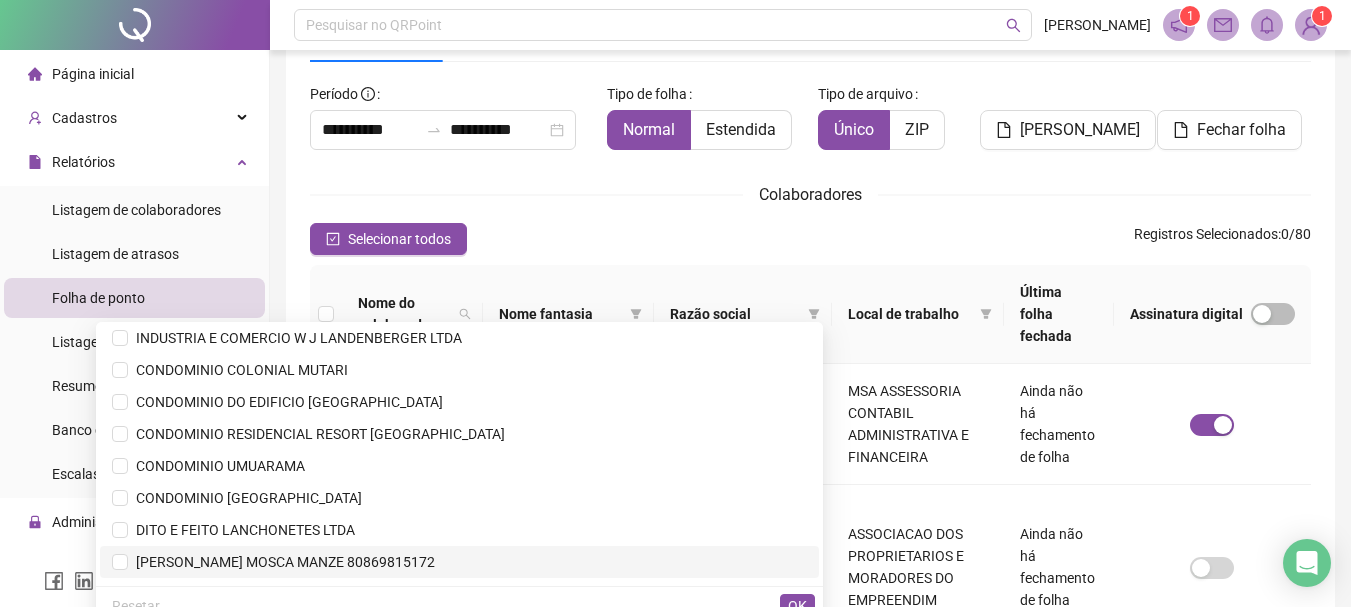 click on "[PERSON_NAME] MOSCA MANZE 80869815172" at bounding box center (281, 562) 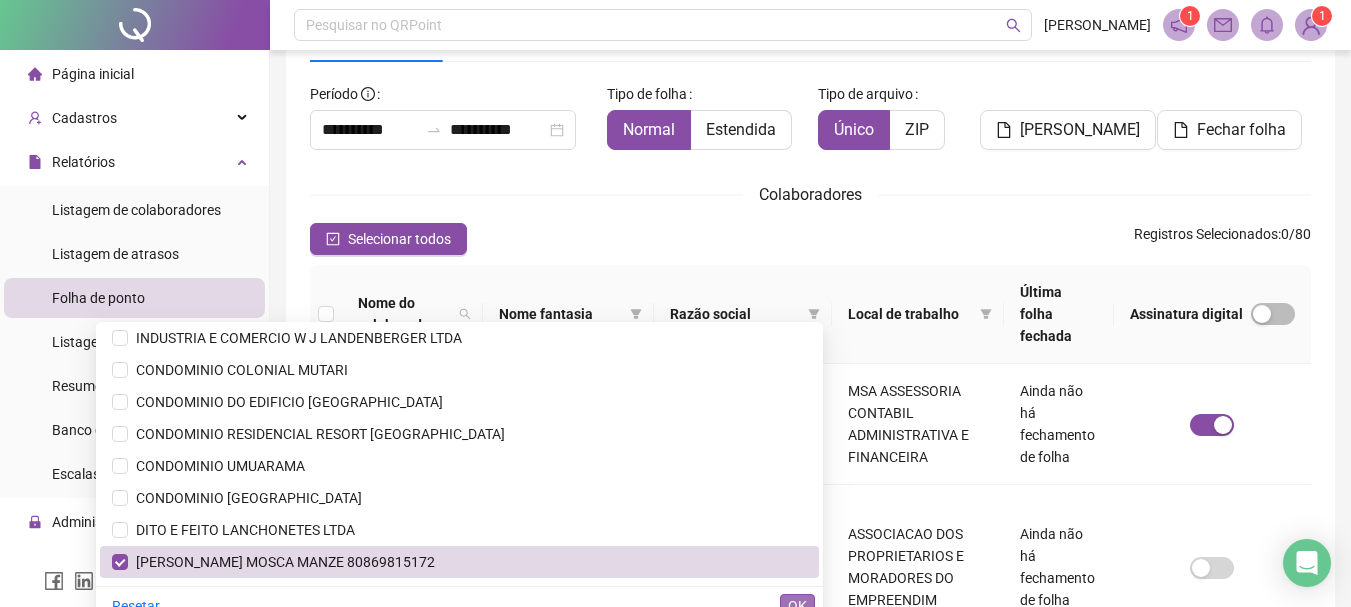 click on "OK" at bounding box center [797, 606] 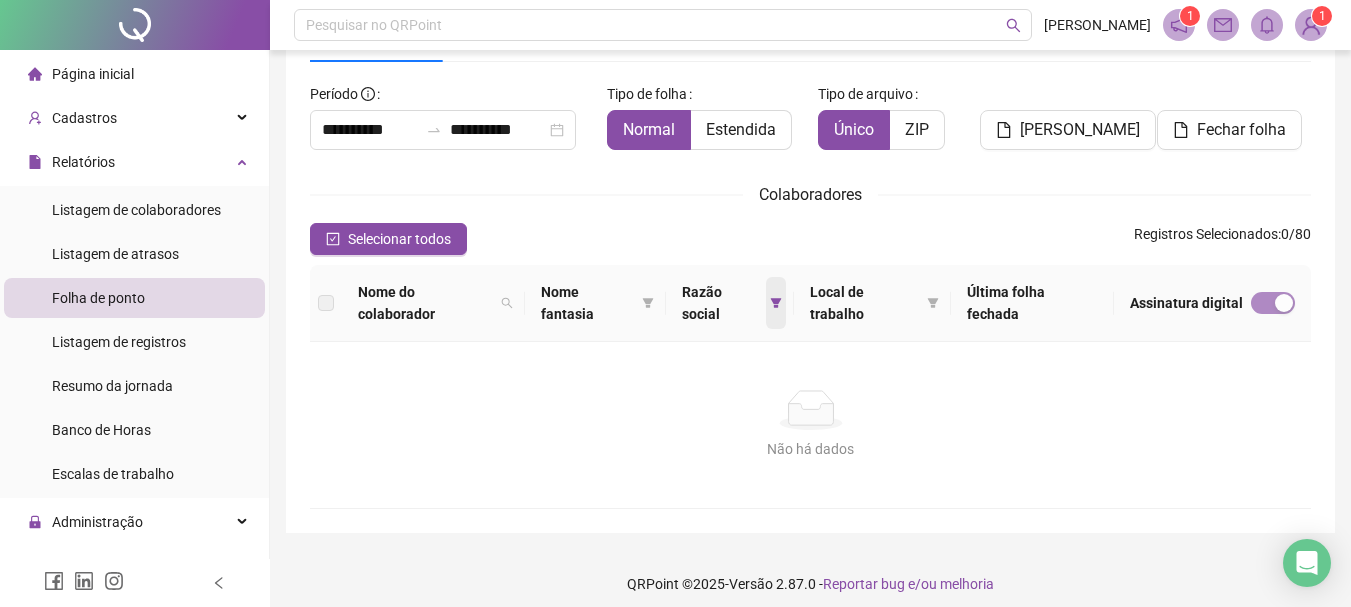click 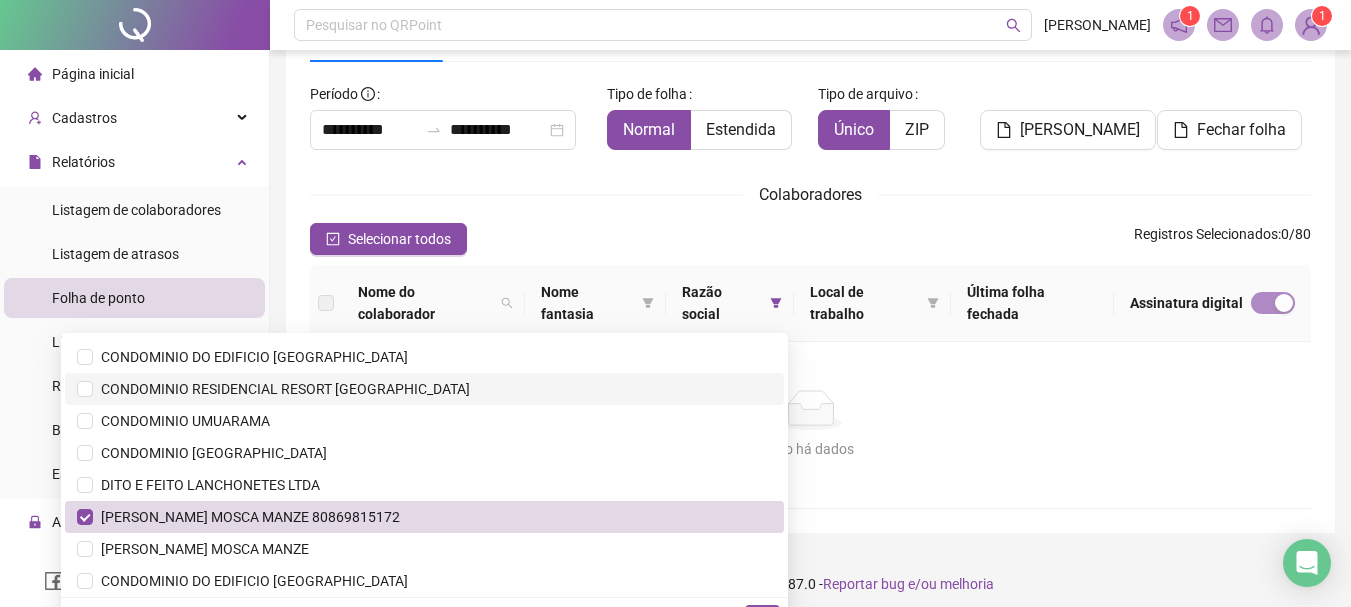 scroll, scrollTop: 178, scrollLeft: 0, axis: vertical 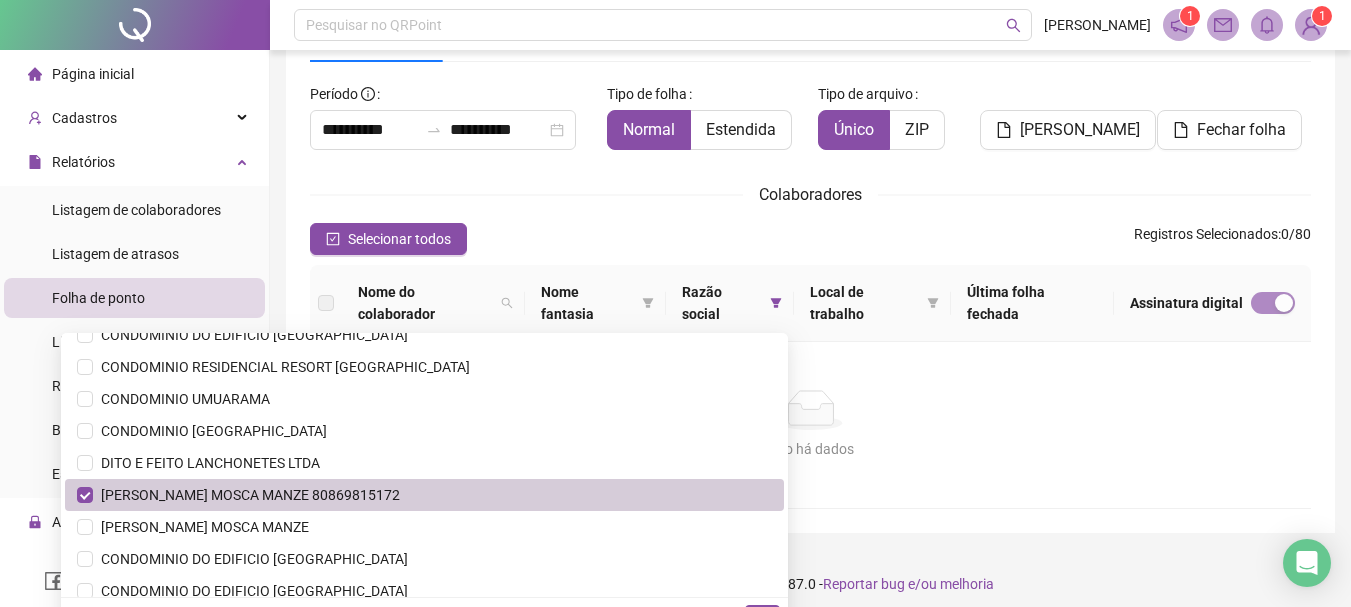 click on "[PERSON_NAME] MOSCA MANZE 80869815172" at bounding box center (246, 495) 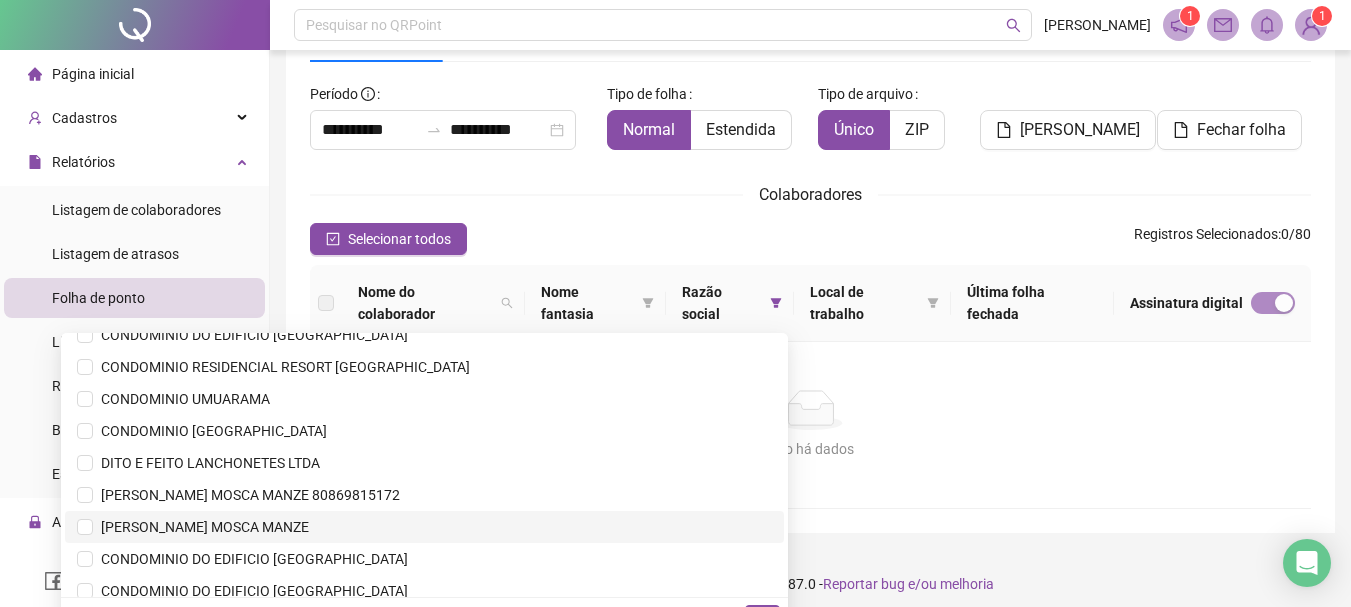 click on "[PERSON_NAME] MOSCA MANZE" at bounding box center [201, 527] 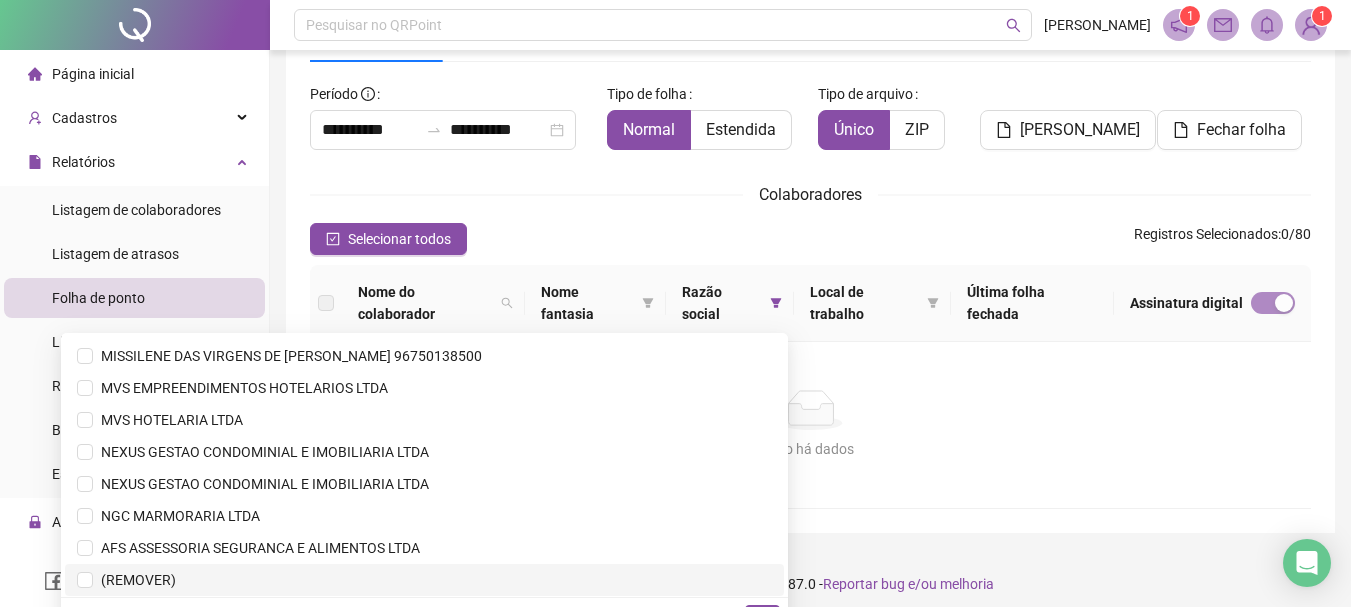 scroll, scrollTop: 672, scrollLeft: 0, axis: vertical 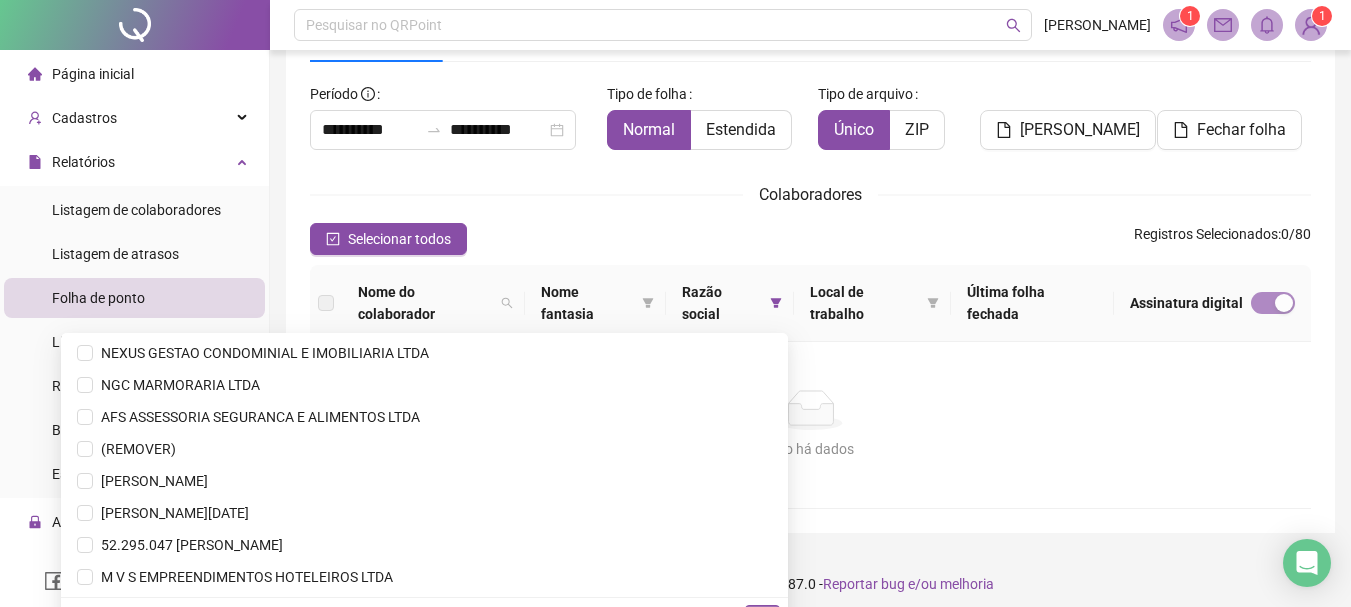 click on "OK" at bounding box center (762, 617) 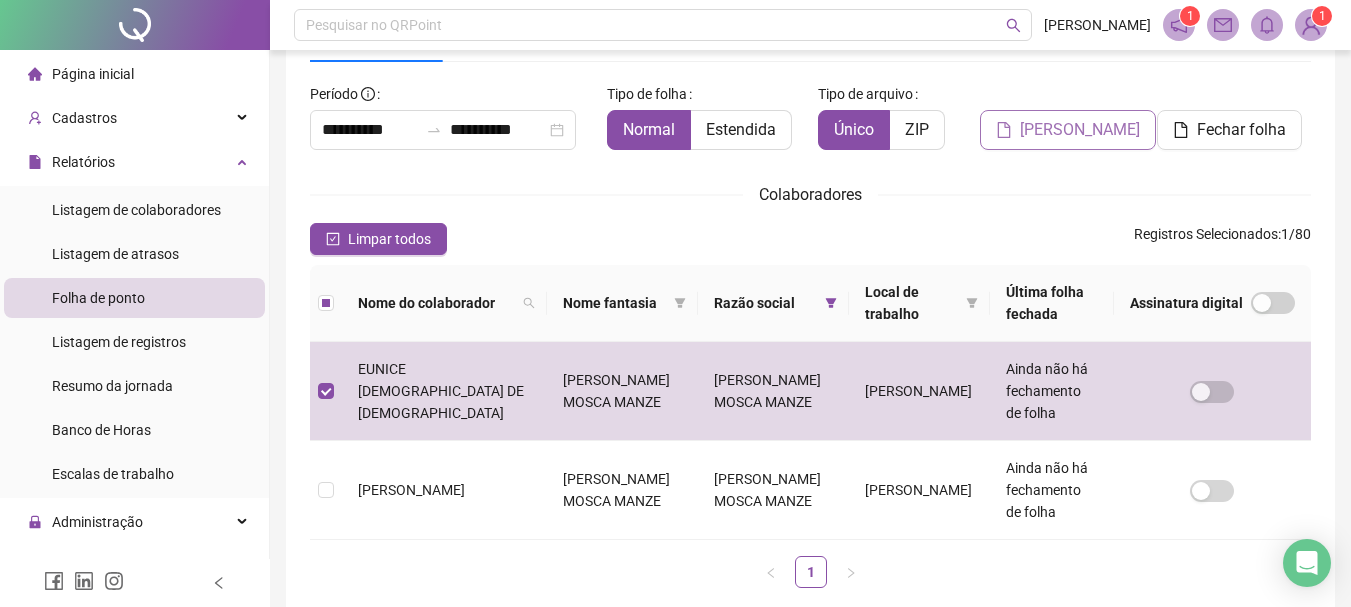 click on "[PERSON_NAME]" at bounding box center [1080, 130] 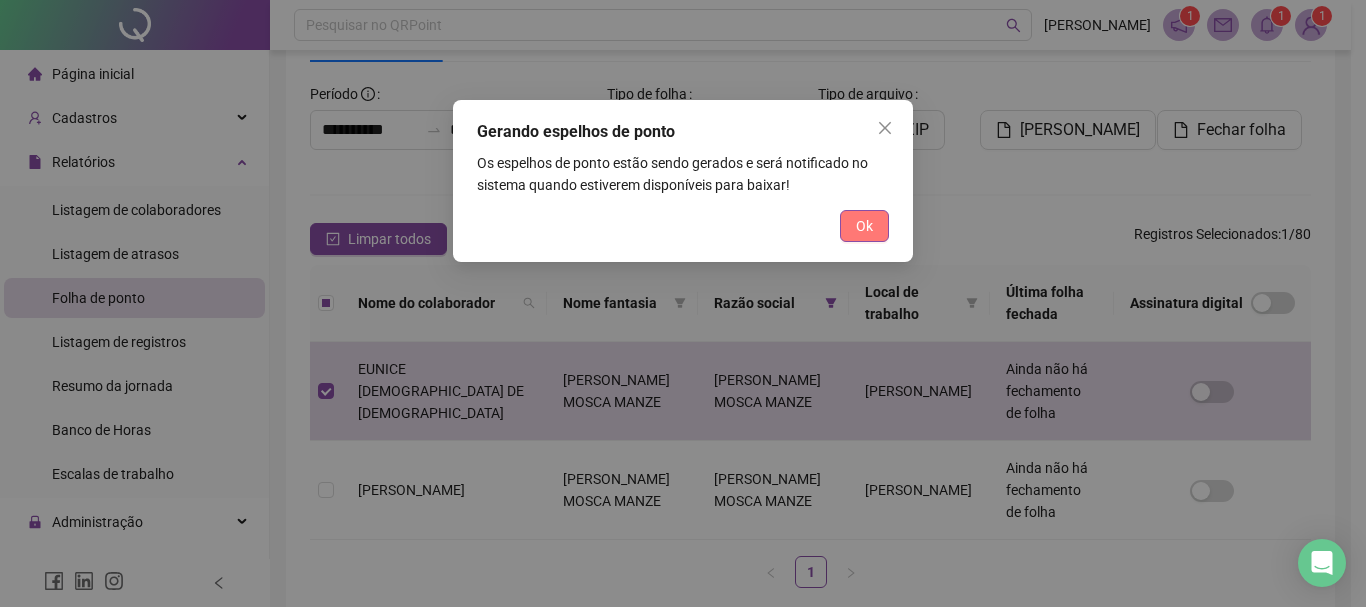 click on "Ok" at bounding box center [864, 226] 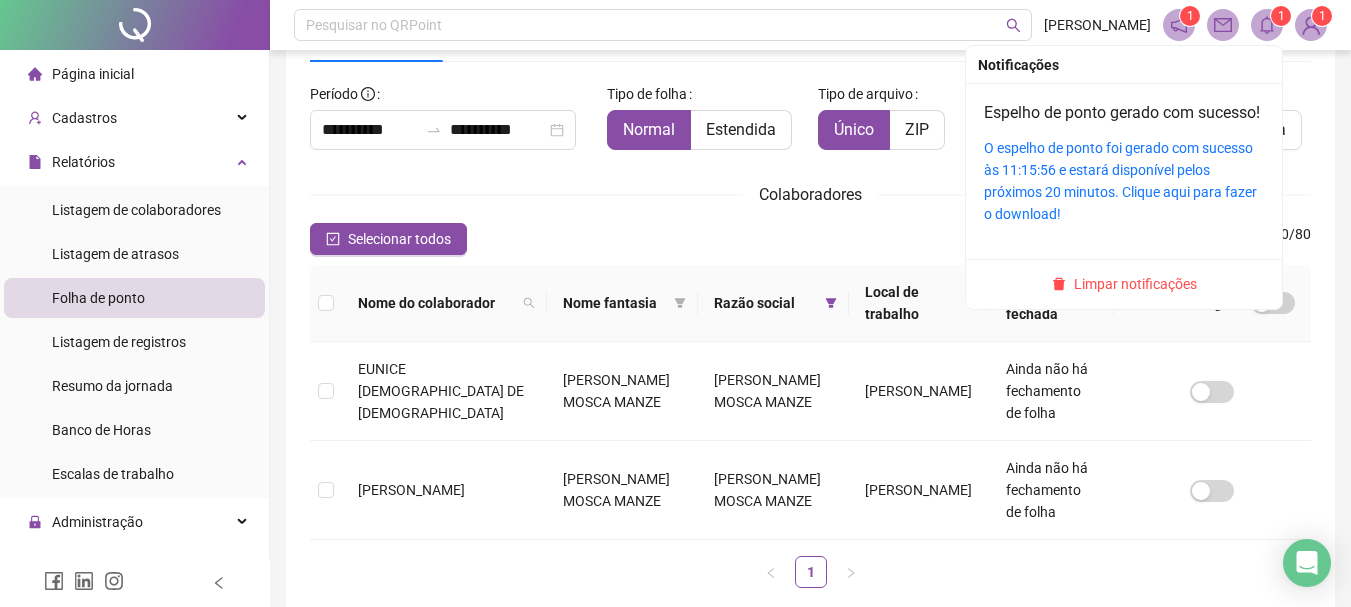 click 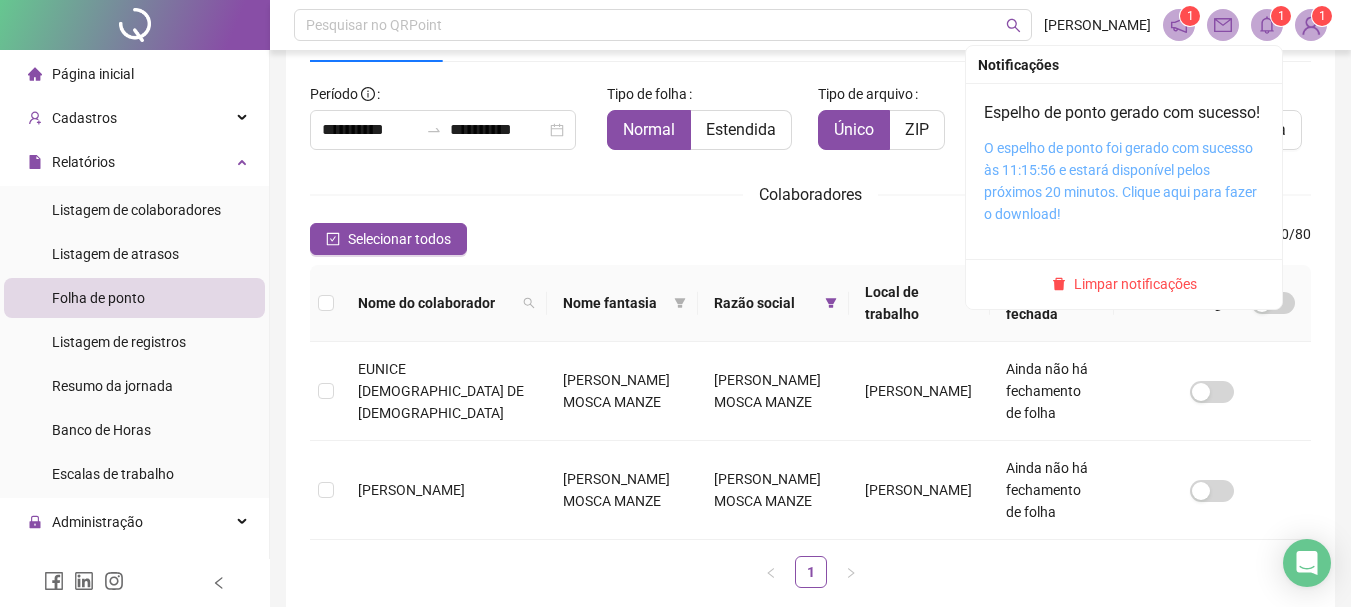 click on "O espelho de ponto foi gerado com sucesso às 11:15:56 e estará disponível pelos próximos 20 minutos.
Clique aqui para fazer o download!" at bounding box center (1120, 181) 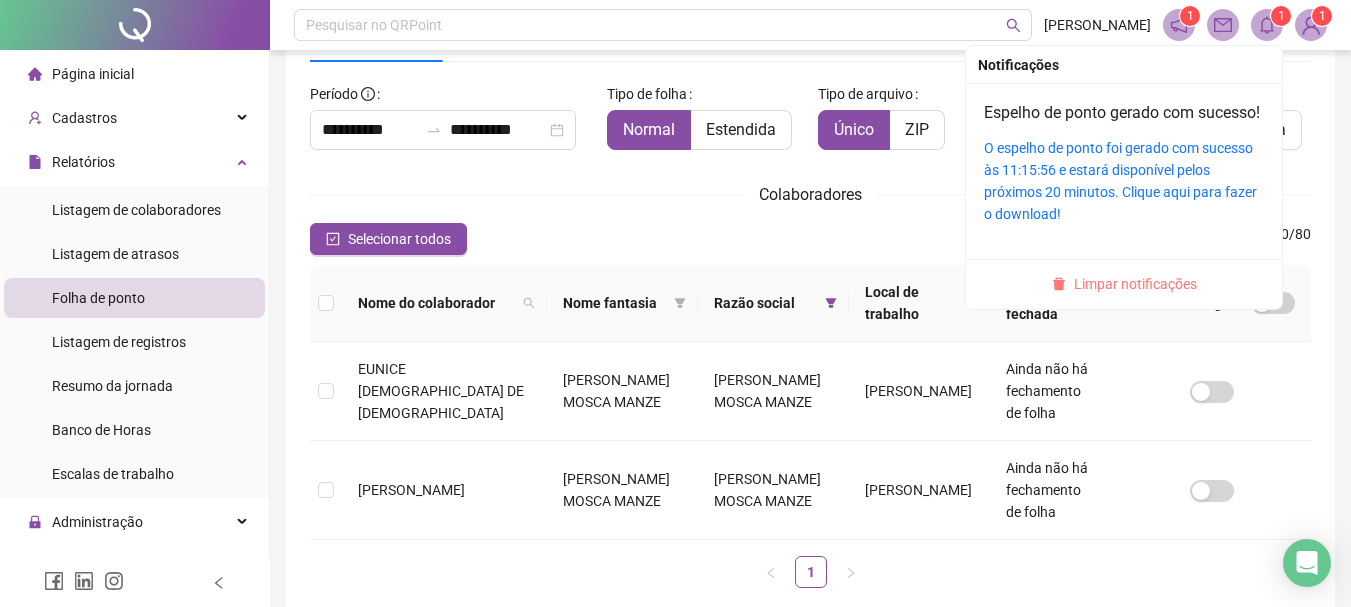 click on "Limpar notificações" at bounding box center [1135, 284] 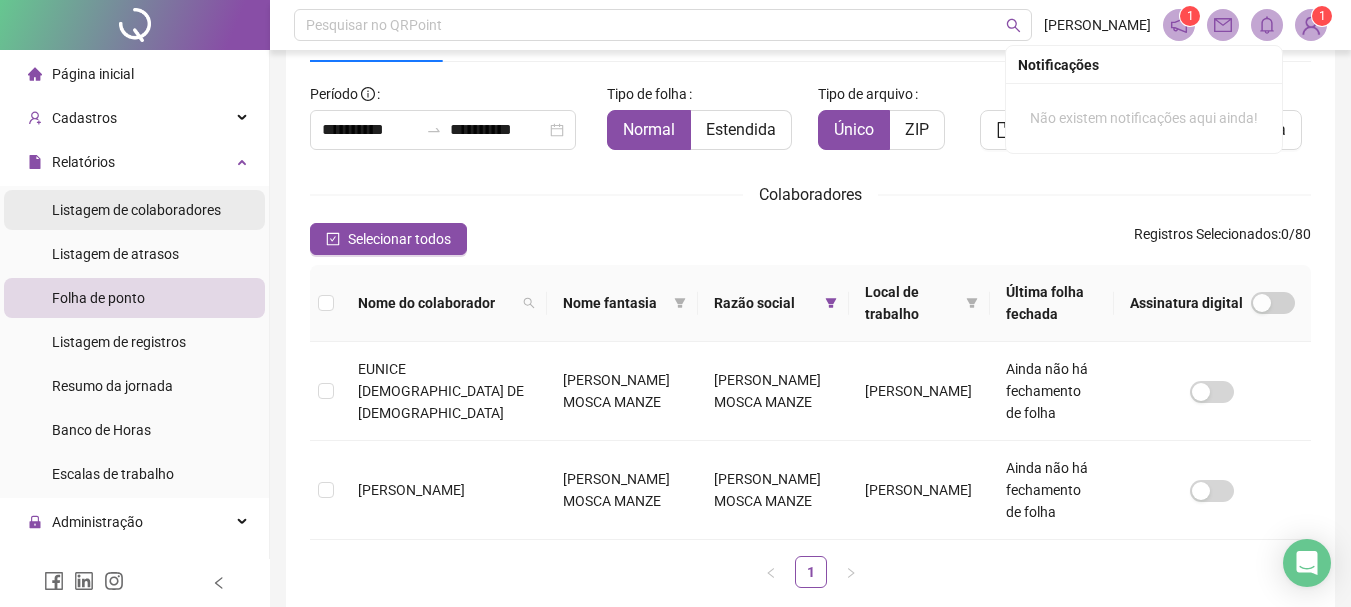 click on "Listagem de colaboradores" at bounding box center [136, 210] 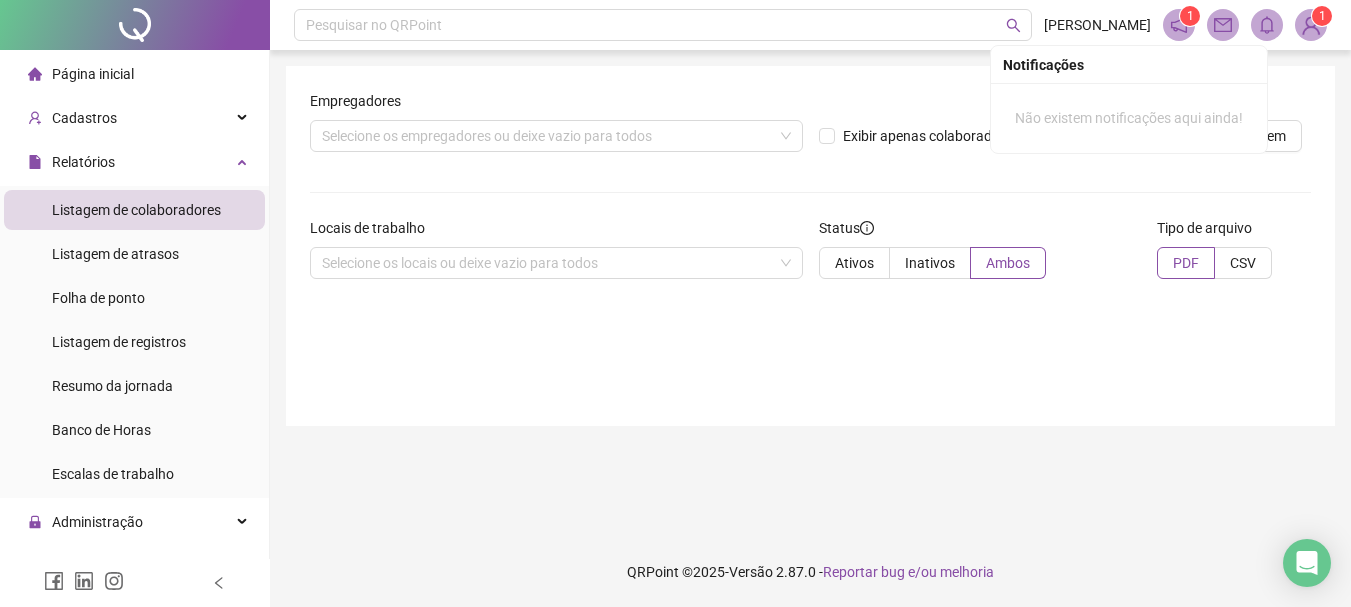 scroll, scrollTop: 0, scrollLeft: 0, axis: both 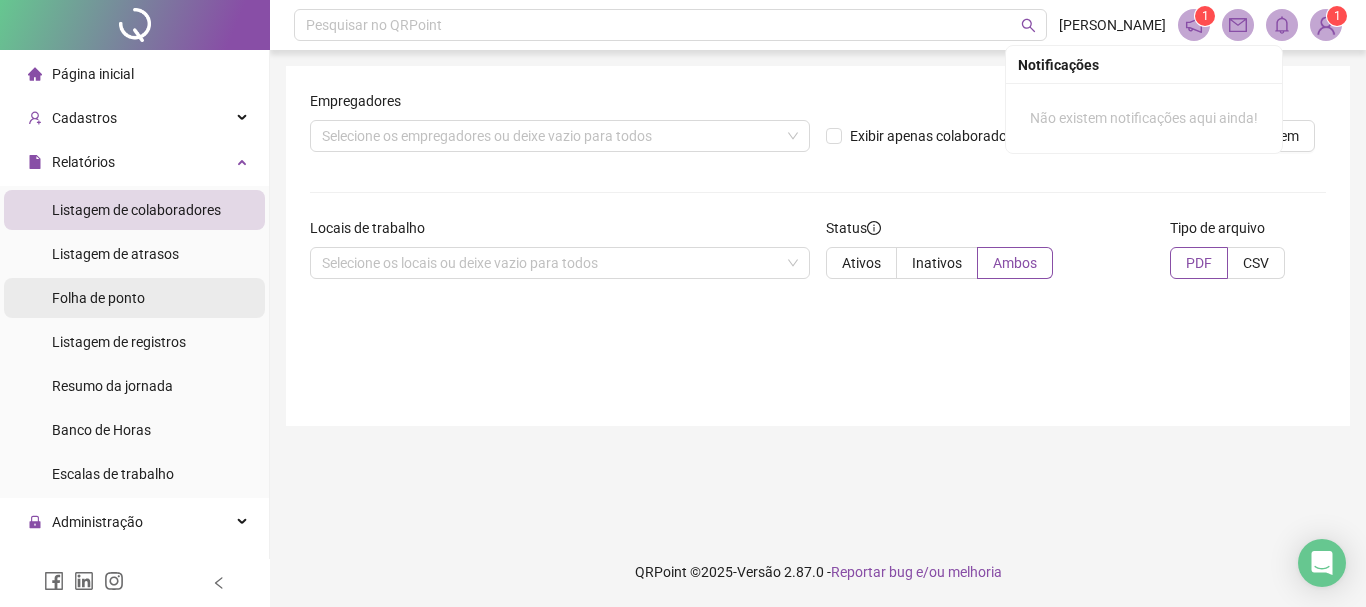 click on "Folha de ponto" at bounding box center [98, 298] 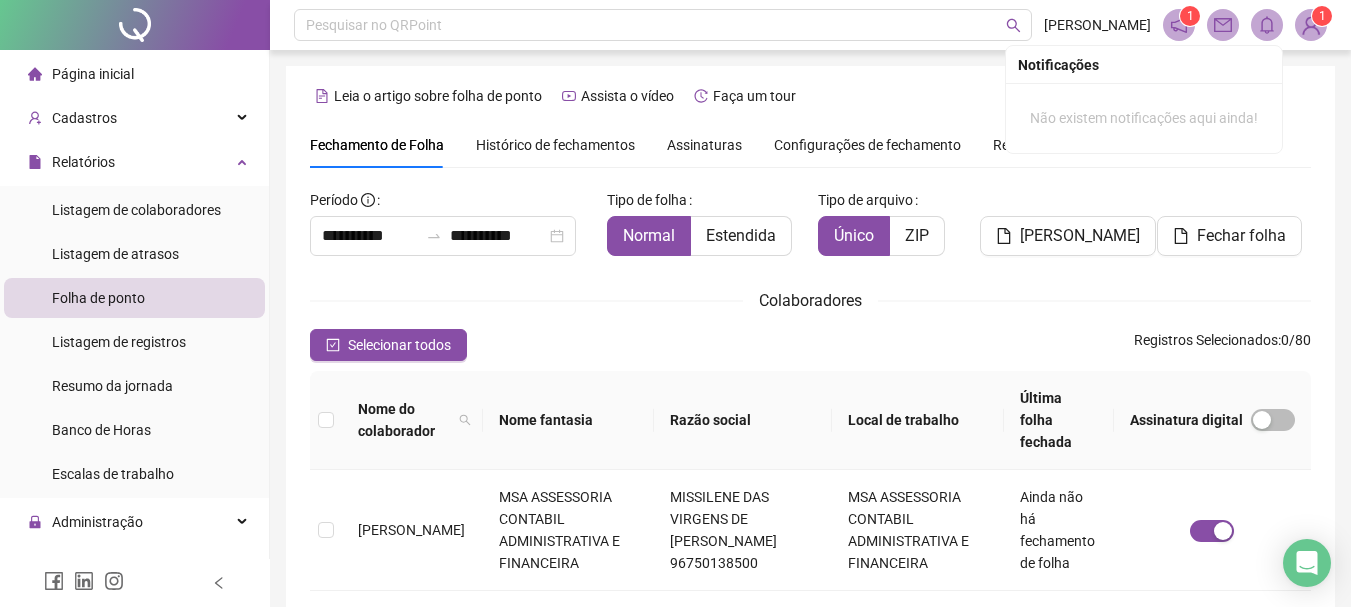 scroll, scrollTop: 106, scrollLeft: 0, axis: vertical 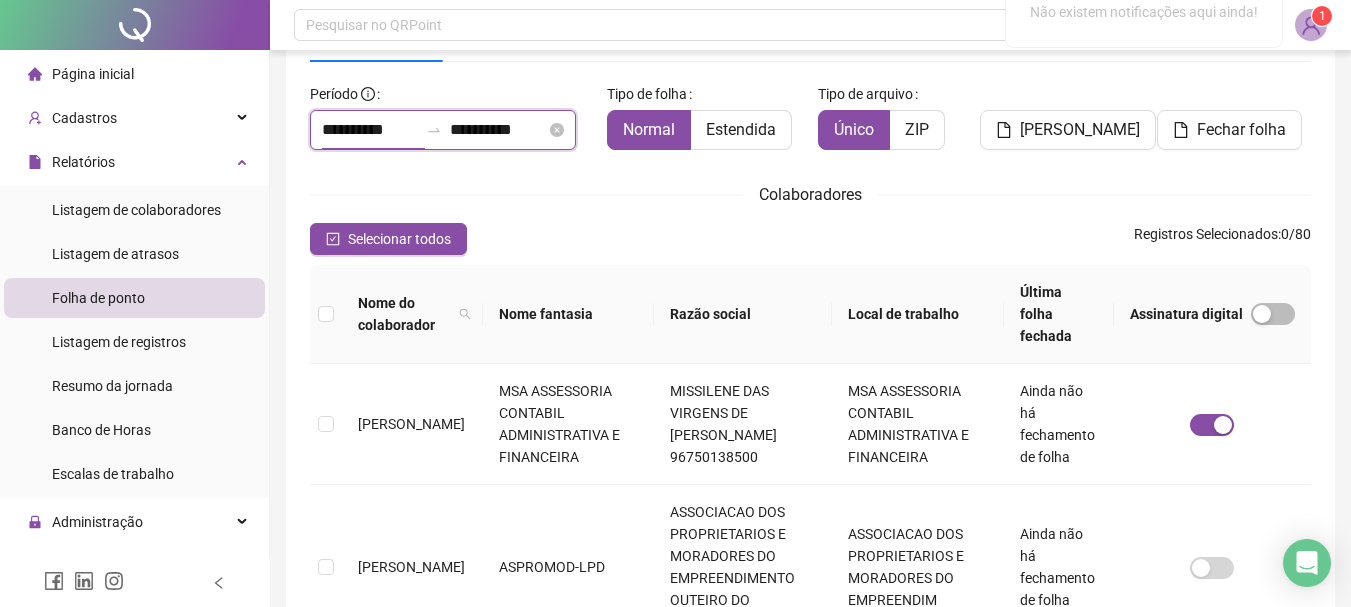 click on "**********" at bounding box center [370, 130] 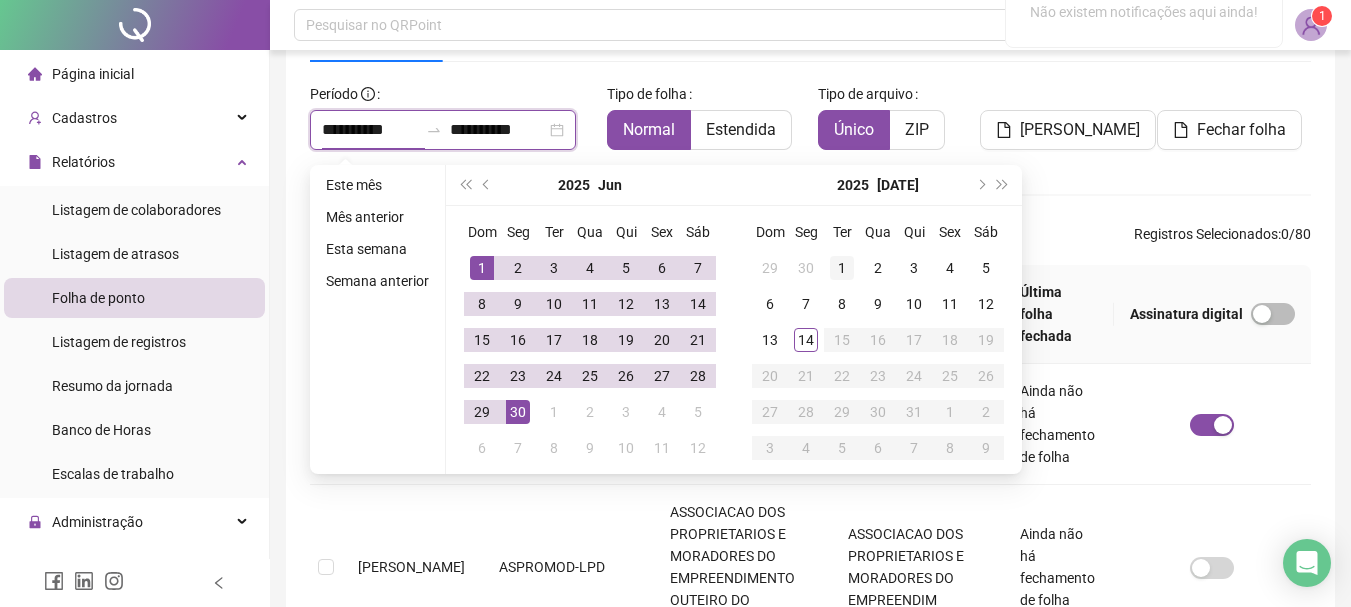type on "**********" 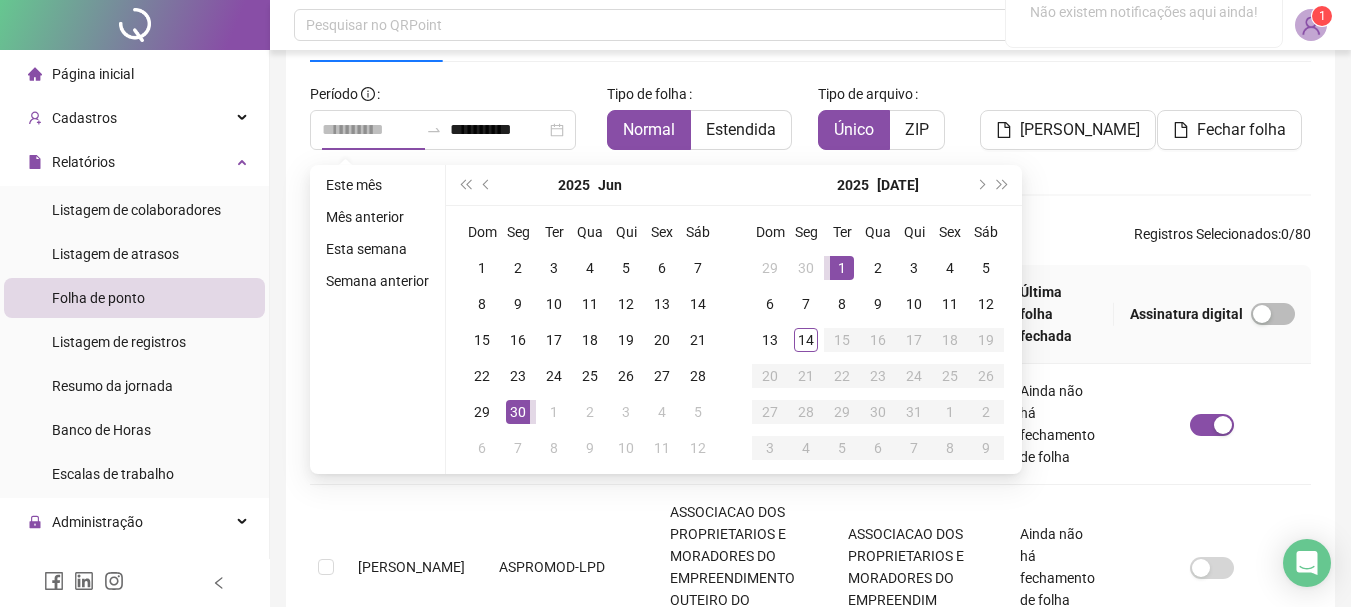 click on "1" at bounding box center (842, 268) 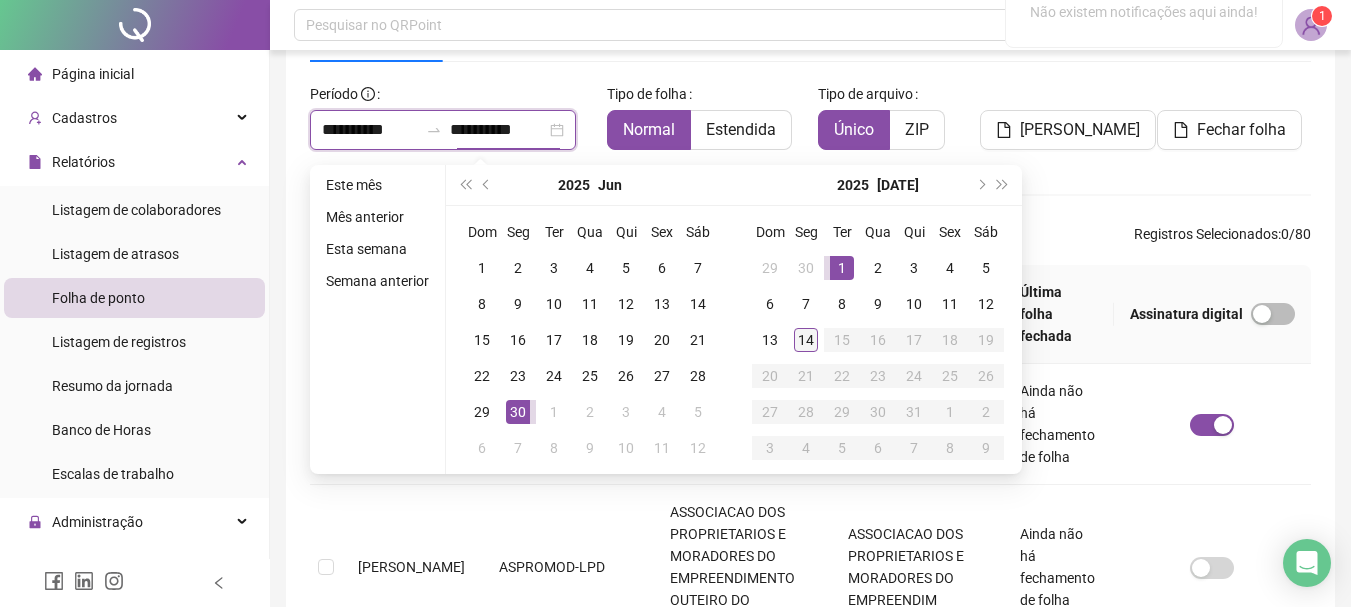 type on "**********" 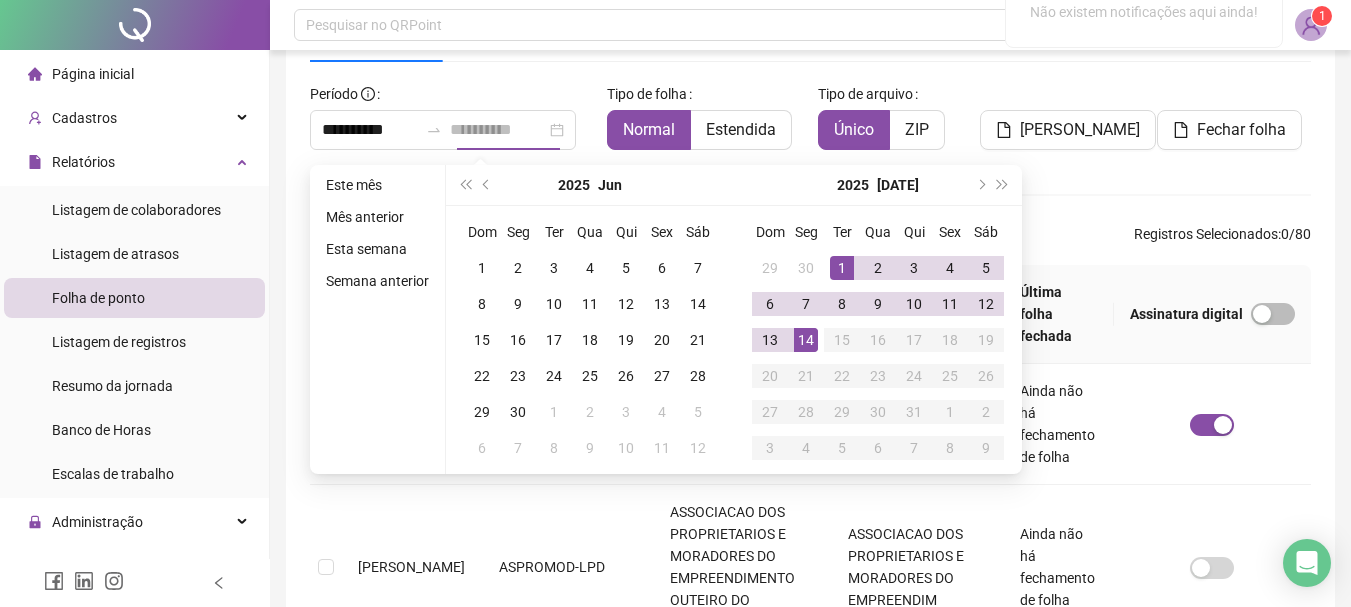 click on "14" at bounding box center (806, 340) 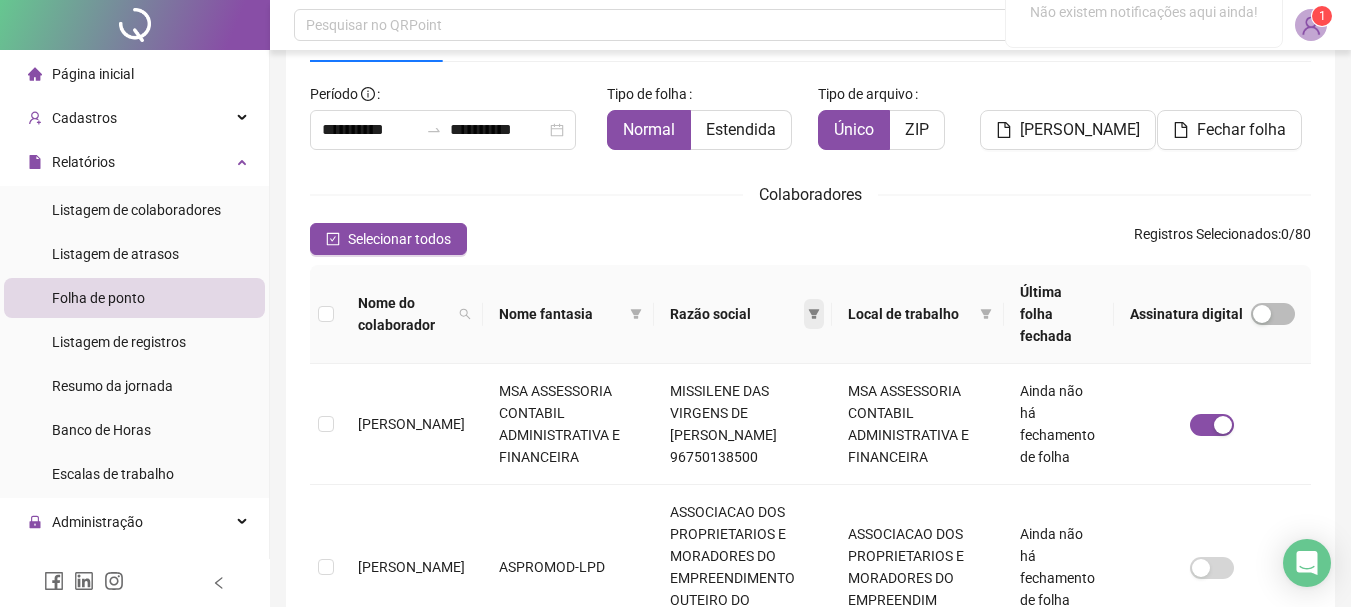 click at bounding box center [814, 314] 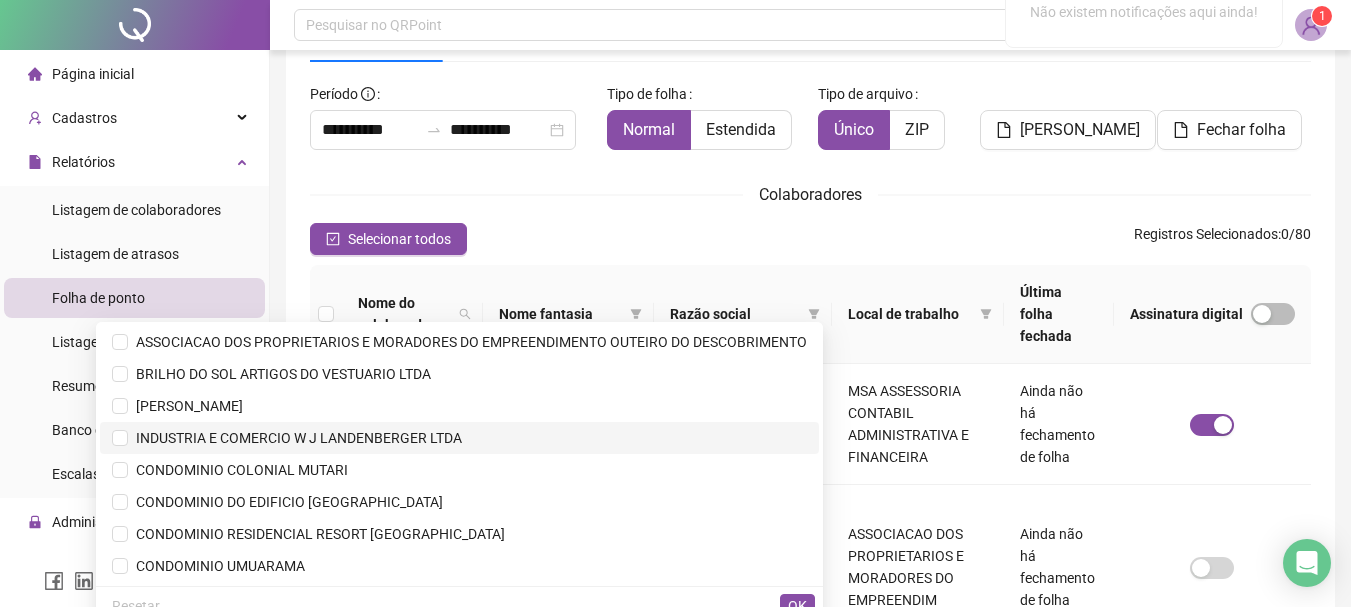 click on "INDUSTRIA E COMERCIO W J LANDENBERGER LTDA" at bounding box center [295, 438] 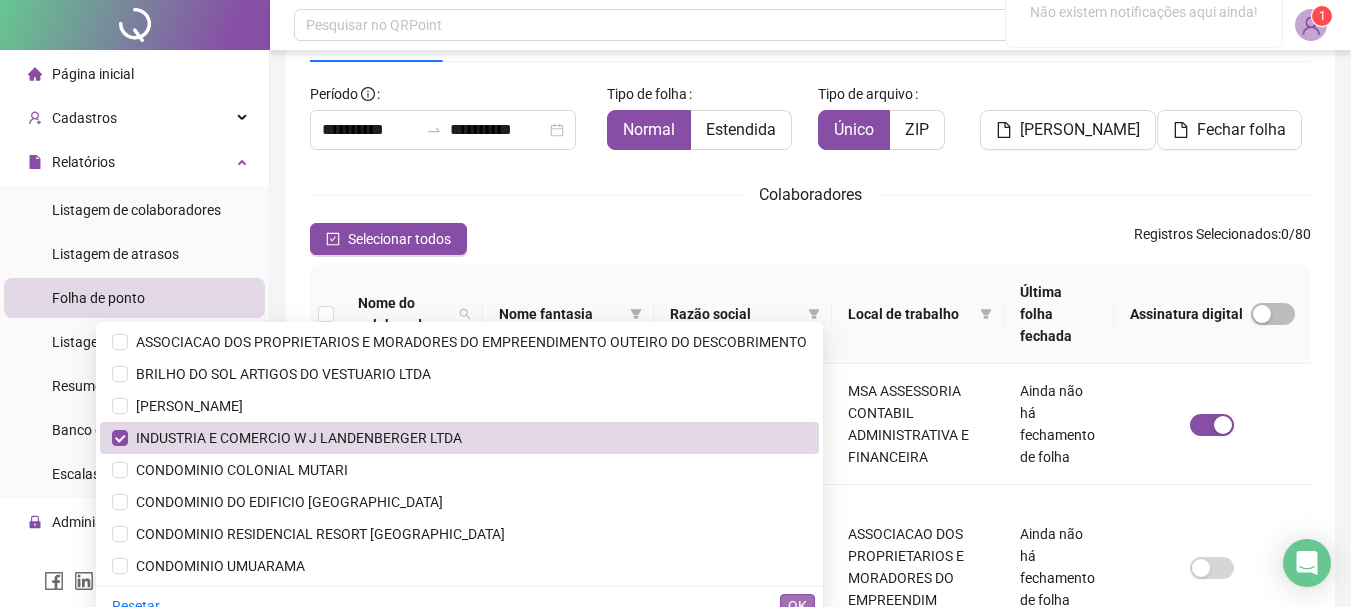 click on "OK" at bounding box center [797, 606] 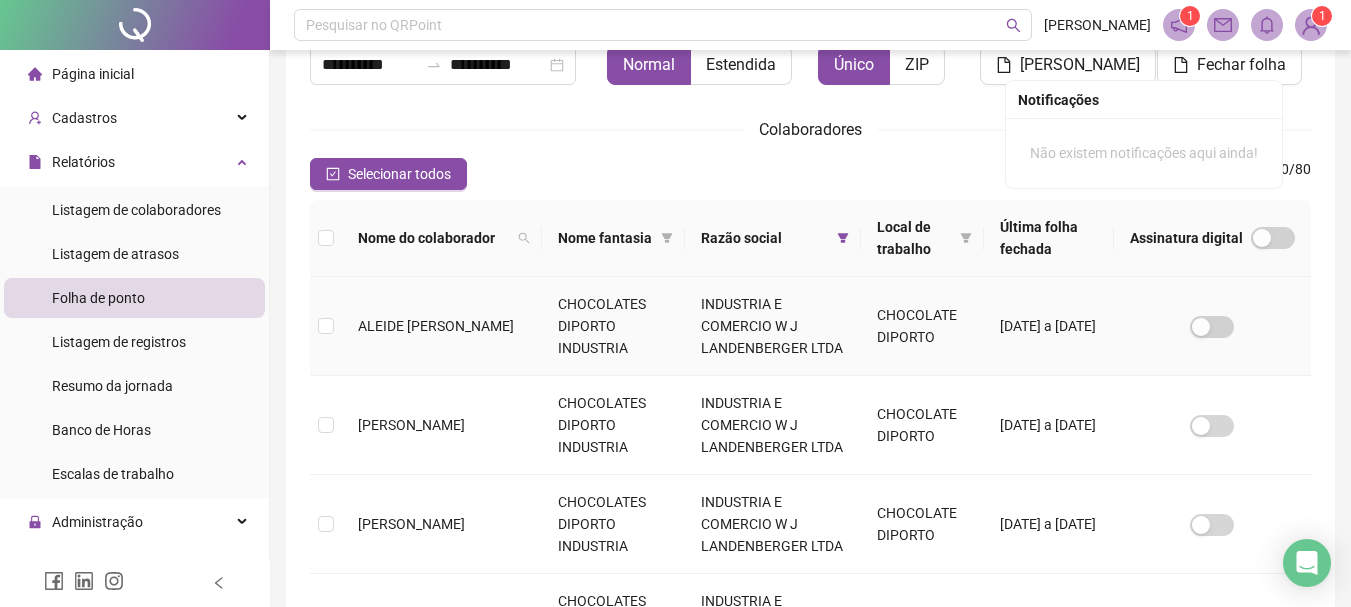 scroll, scrollTop: 206, scrollLeft: 0, axis: vertical 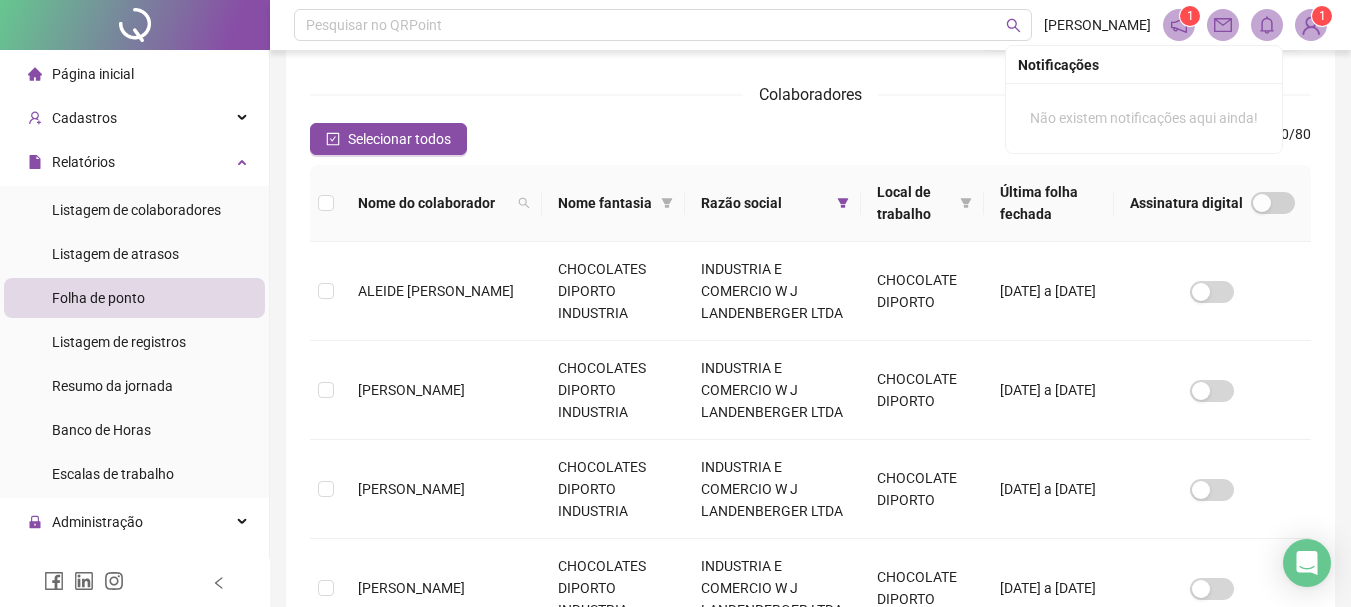 click at bounding box center [326, 203] 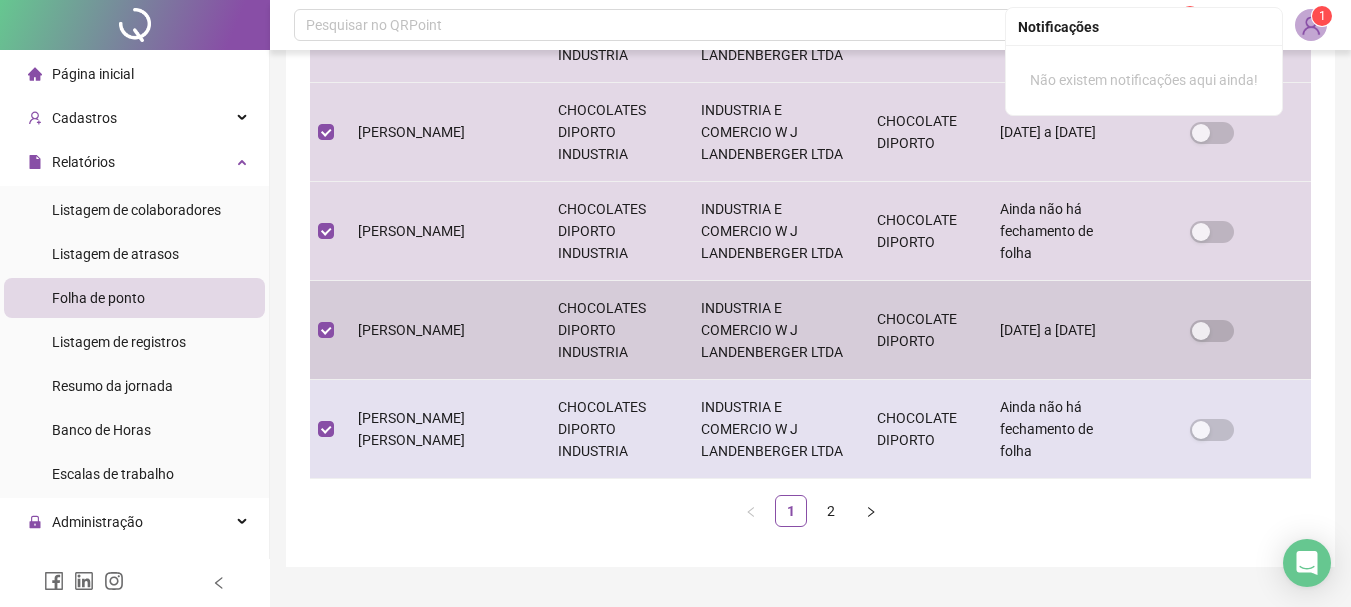 scroll, scrollTop: 1005, scrollLeft: 0, axis: vertical 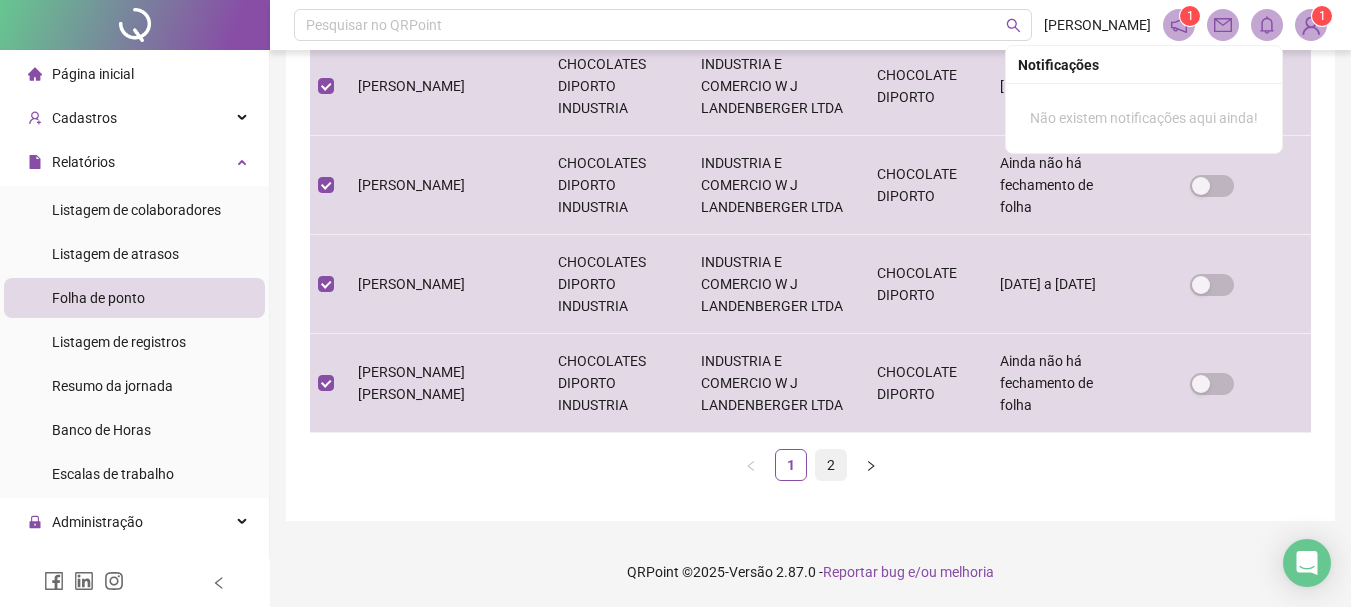 click on "2" at bounding box center [831, 465] 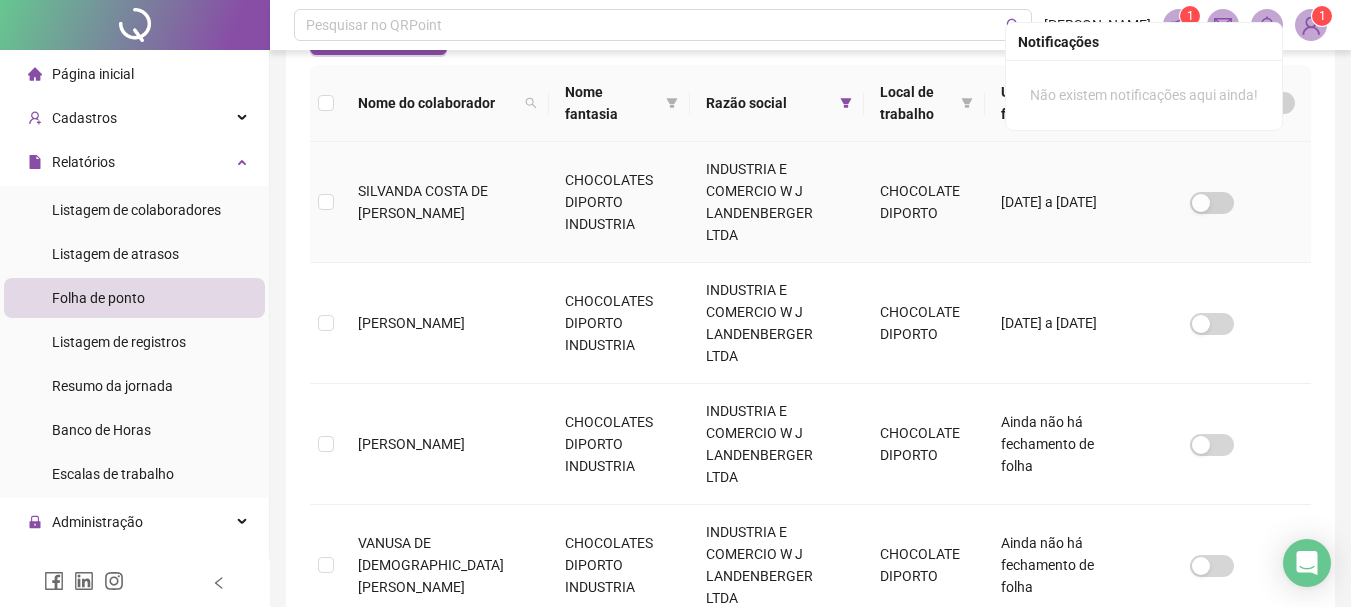 scroll, scrollTop: 206, scrollLeft: 0, axis: vertical 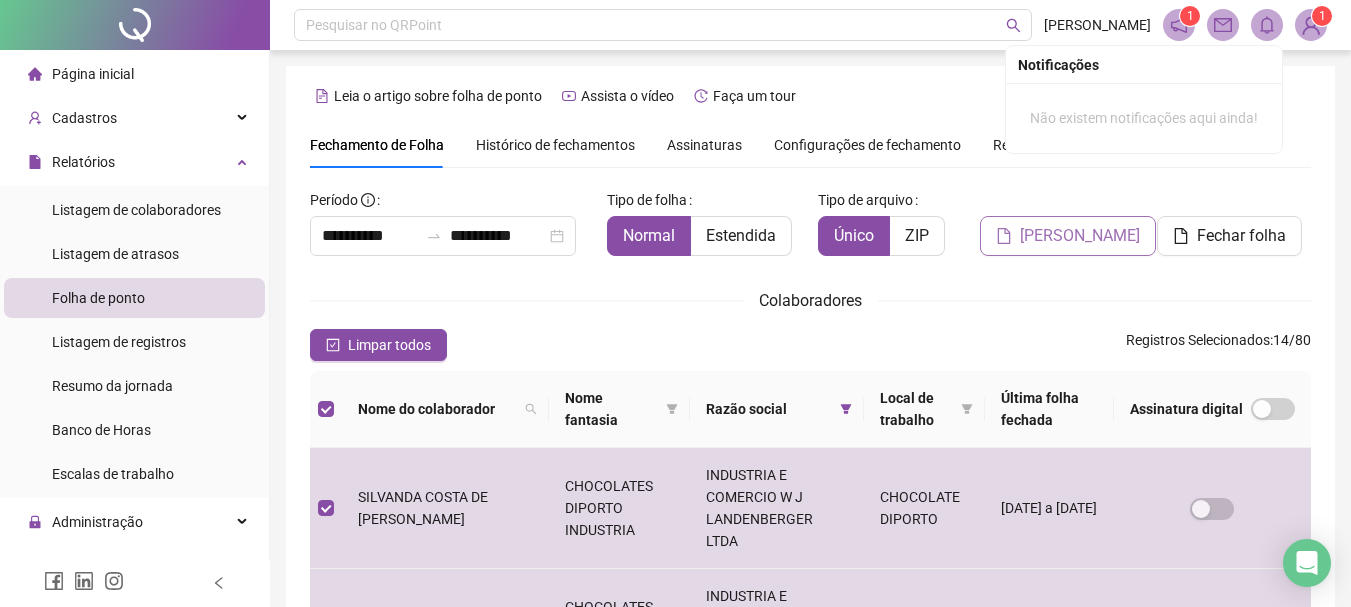 click on "[PERSON_NAME]" at bounding box center (1080, 236) 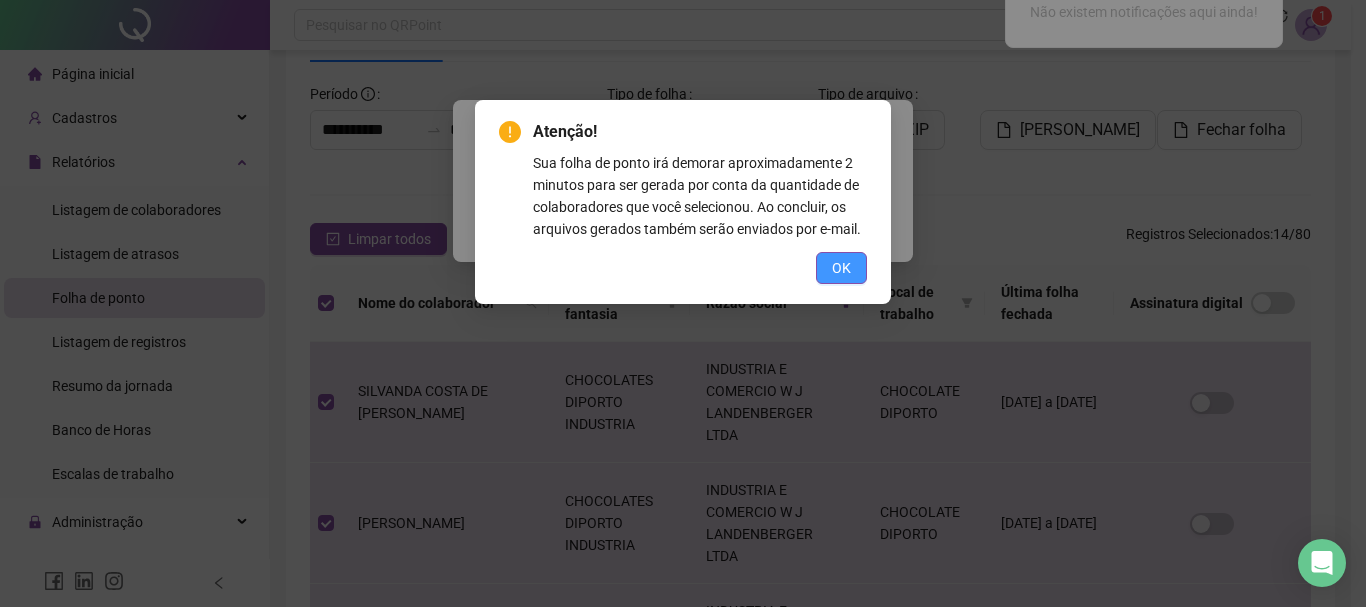 click on "OK" at bounding box center [841, 268] 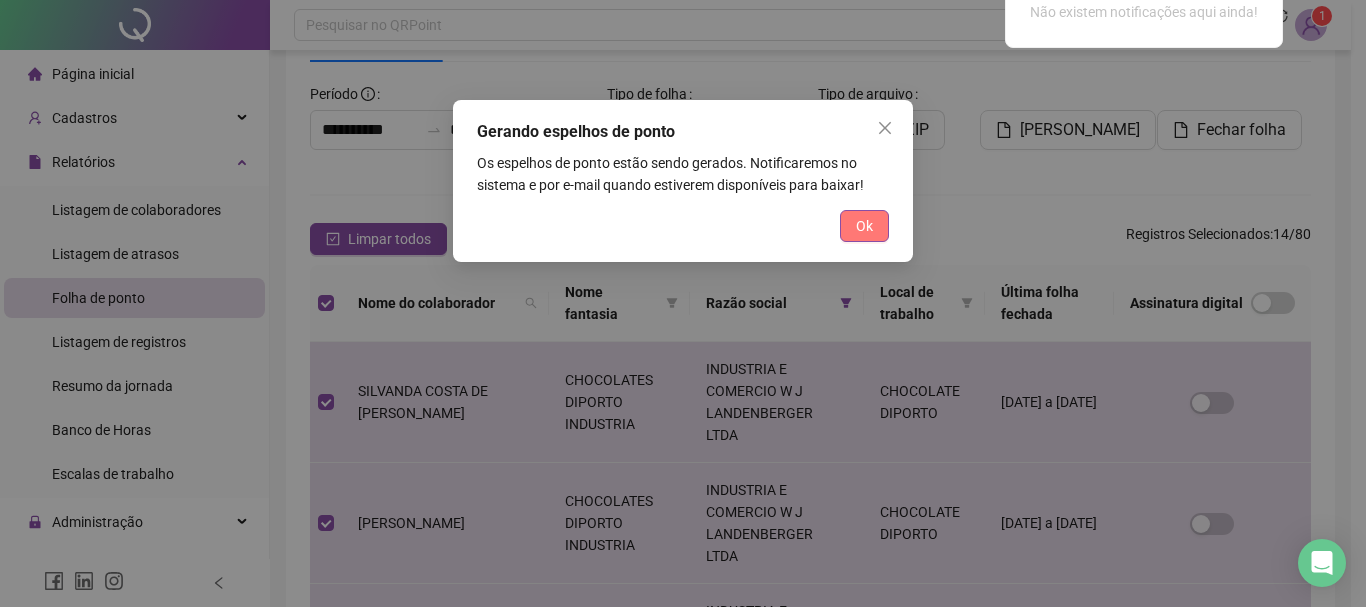 click on "Ok" at bounding box center (864, 226) 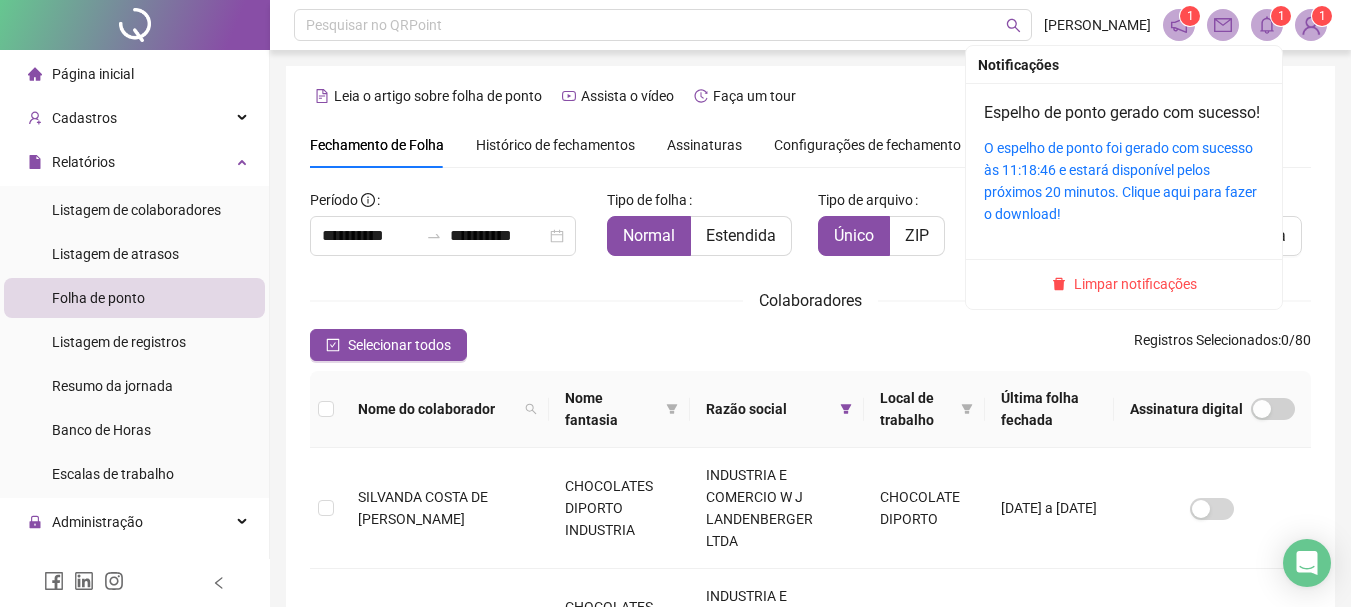 scroll, scrollTop: 106, scrollLeft: 0, axis: vertical 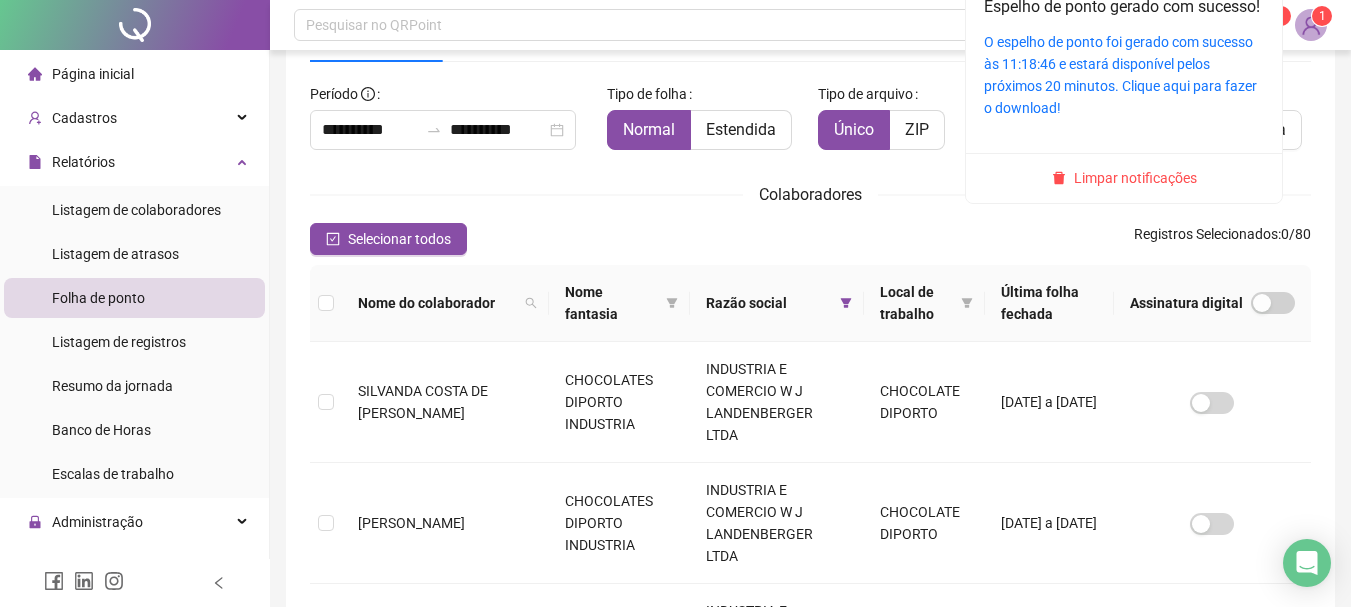 click on "O espelho de ponto foi gerado com sucesso às 11:18:46 e estará disponível pelos próximos 20 minutos.
Clique aqui para fazer o download!" at bounding box center (1124, 75) 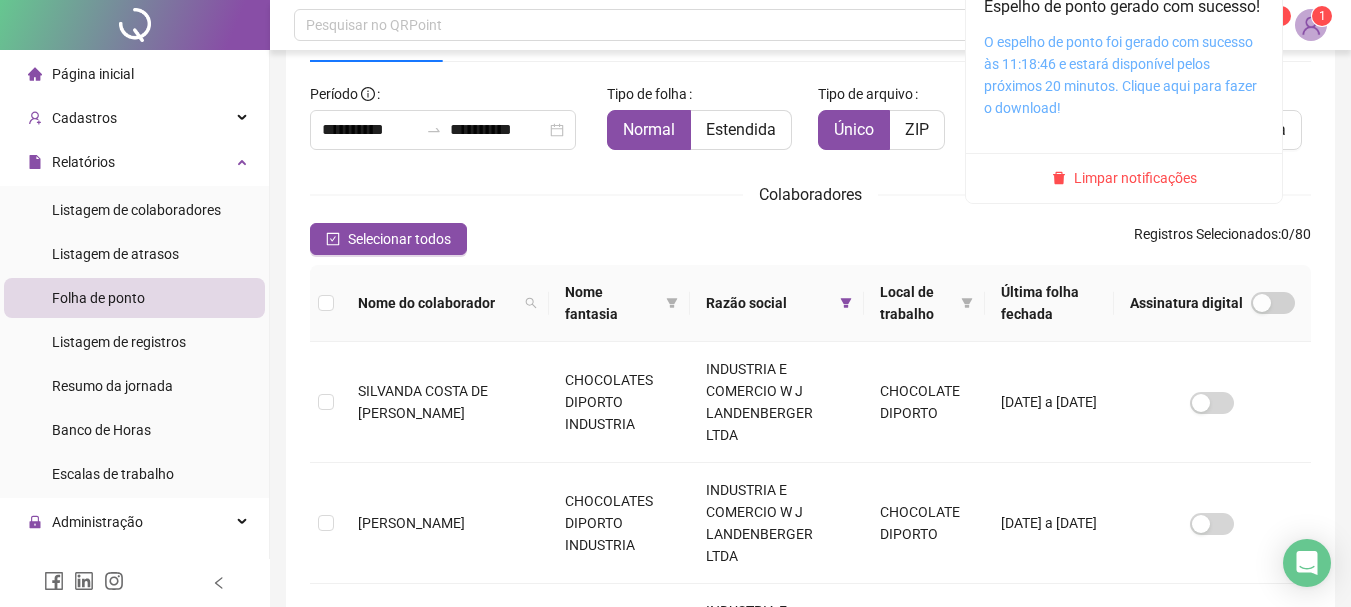 click on "O espelho de ponto foi gerado com sucesso às 11:18:46 e estará disponível pelos próximos 20 minutos.
Clique aqui para fazer o download!" at bounding box center [1120, 75] 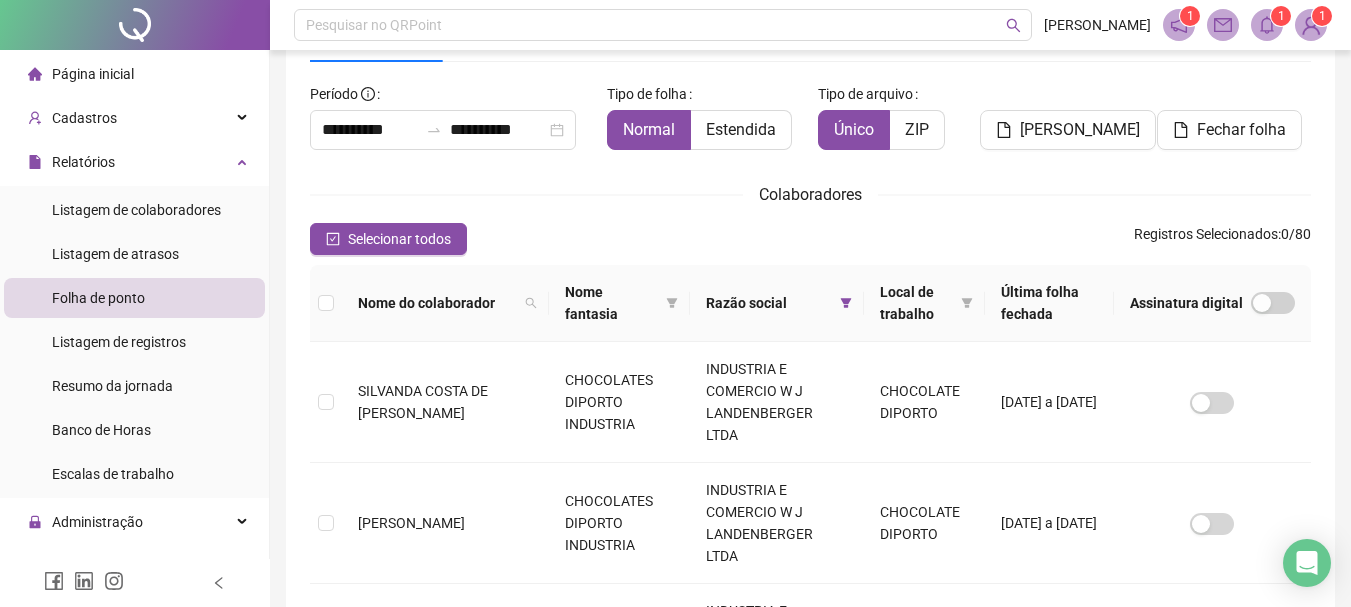 click on "1" at bounding box center (1281, 16) 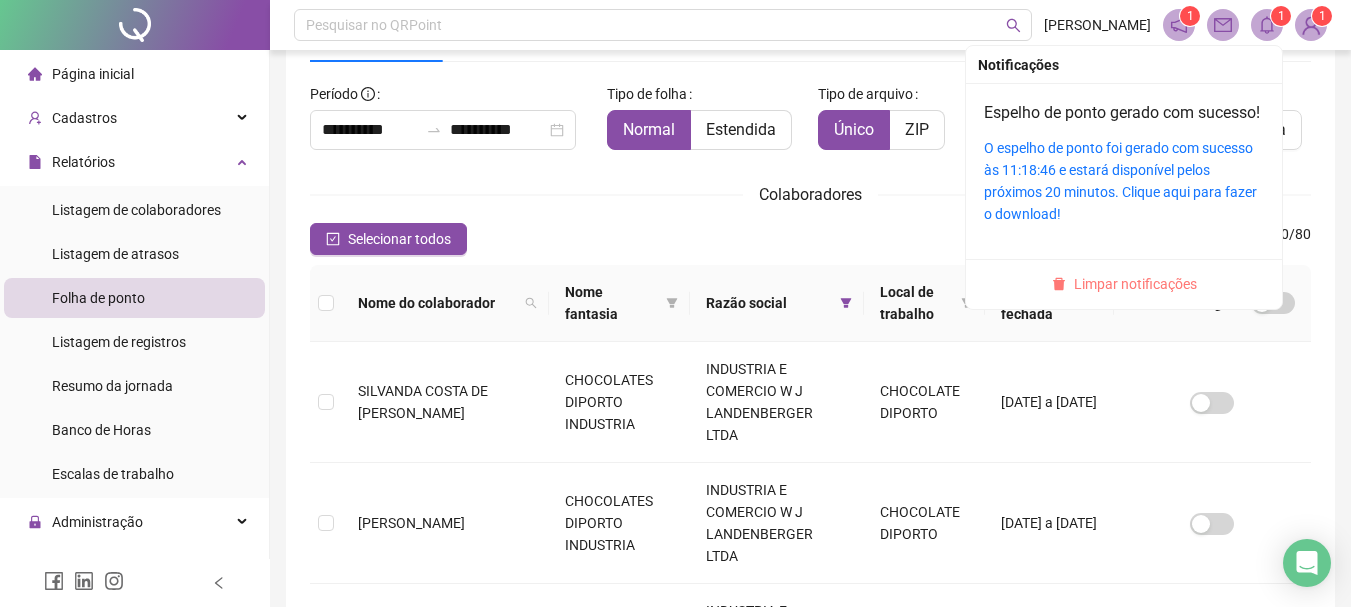 click on "Limpar notificações" at bounding box center [1135, 284] 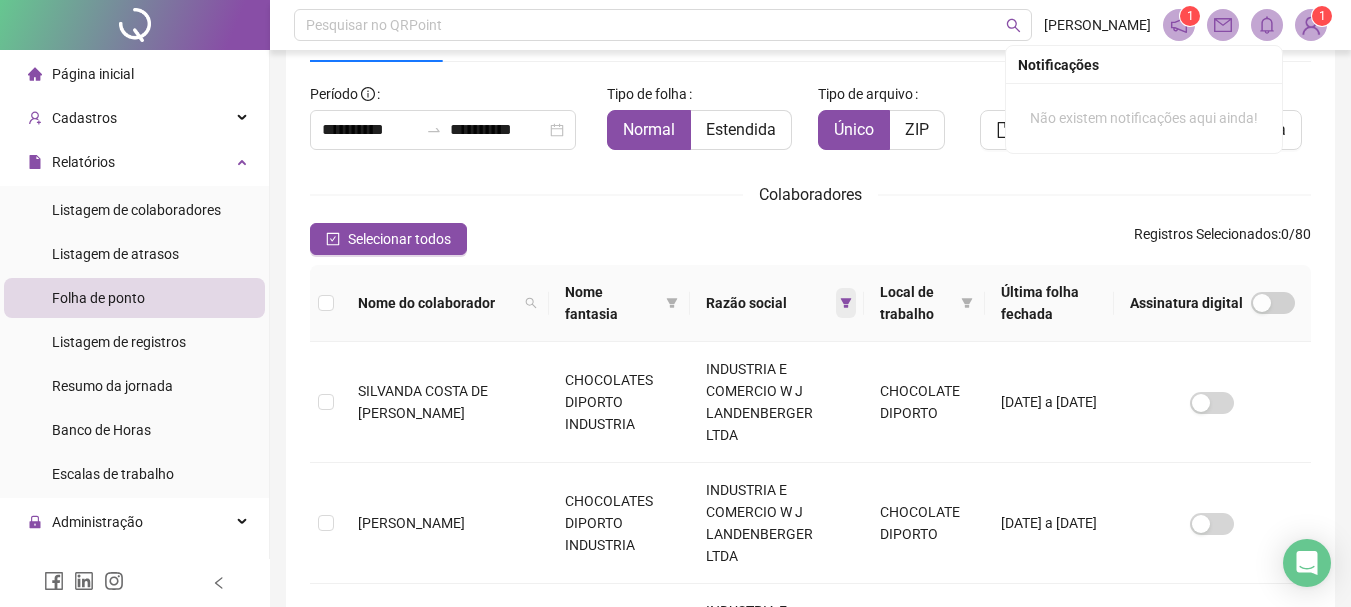 click 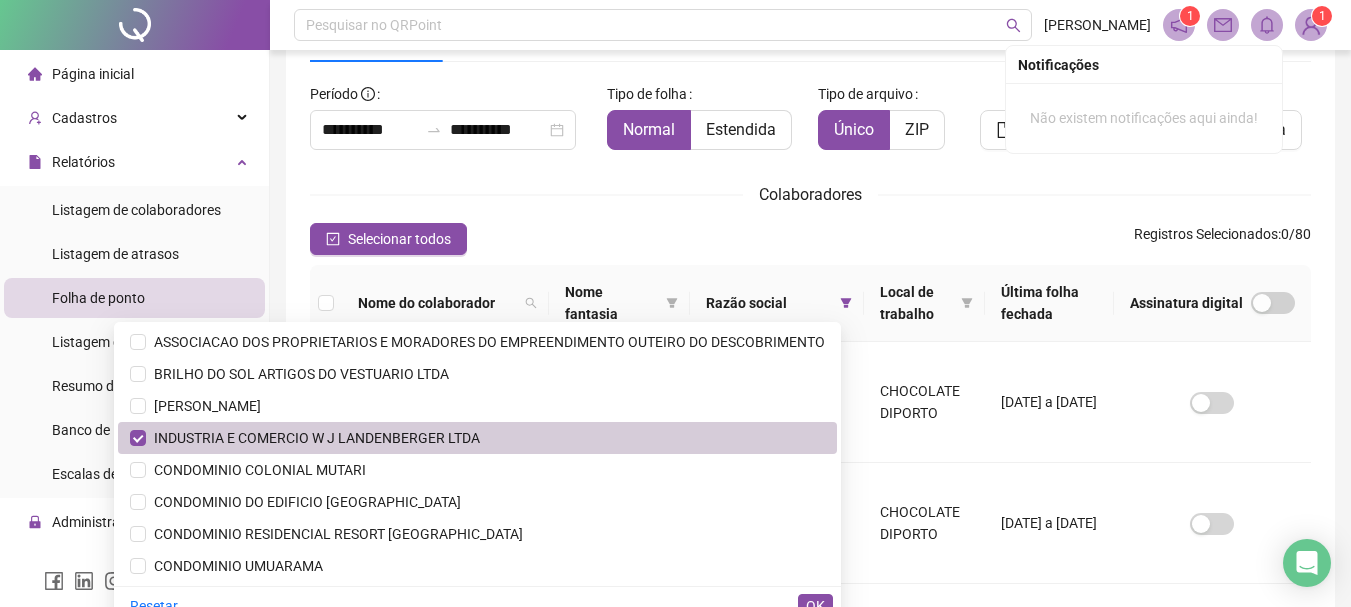 click on "INDUSTRIA E COMERCIO W J LANDENBERGER LTDA" at bounding box center (477, 438) 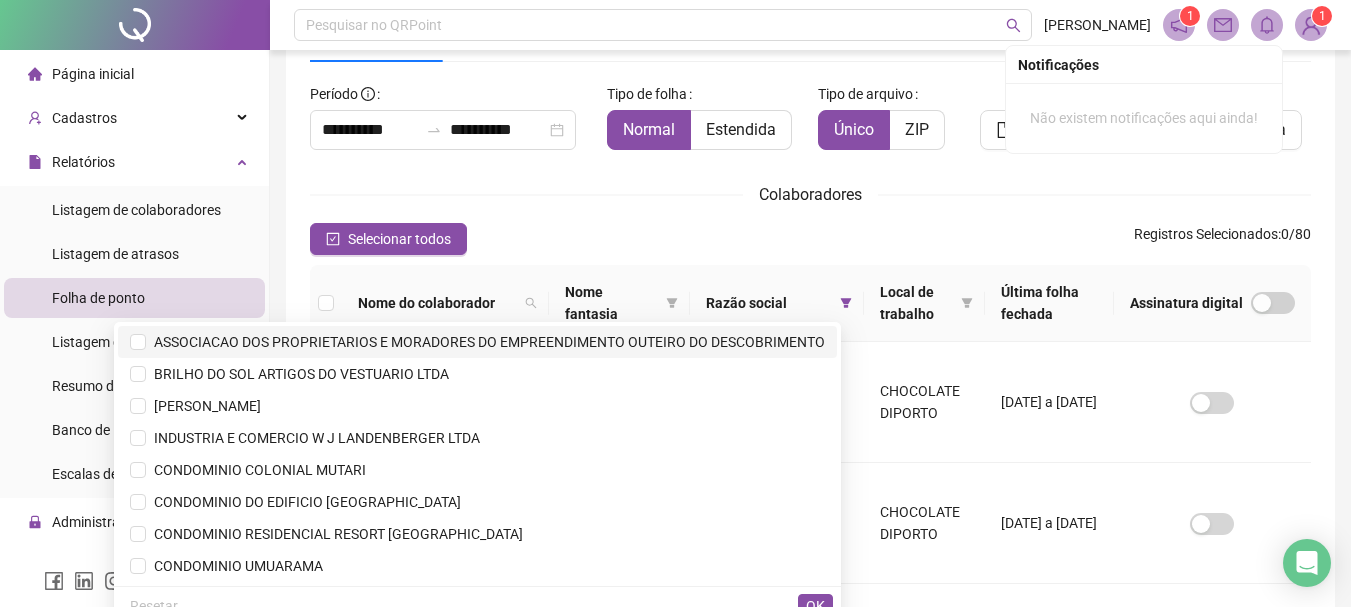 click on "ASSOCIACAO DOS PROPRIETARIOS E MORADORES DO EMPREENDIMENTO OUTEIRO DO DESCOBRIMENTO" at bounding box center (485, 342) 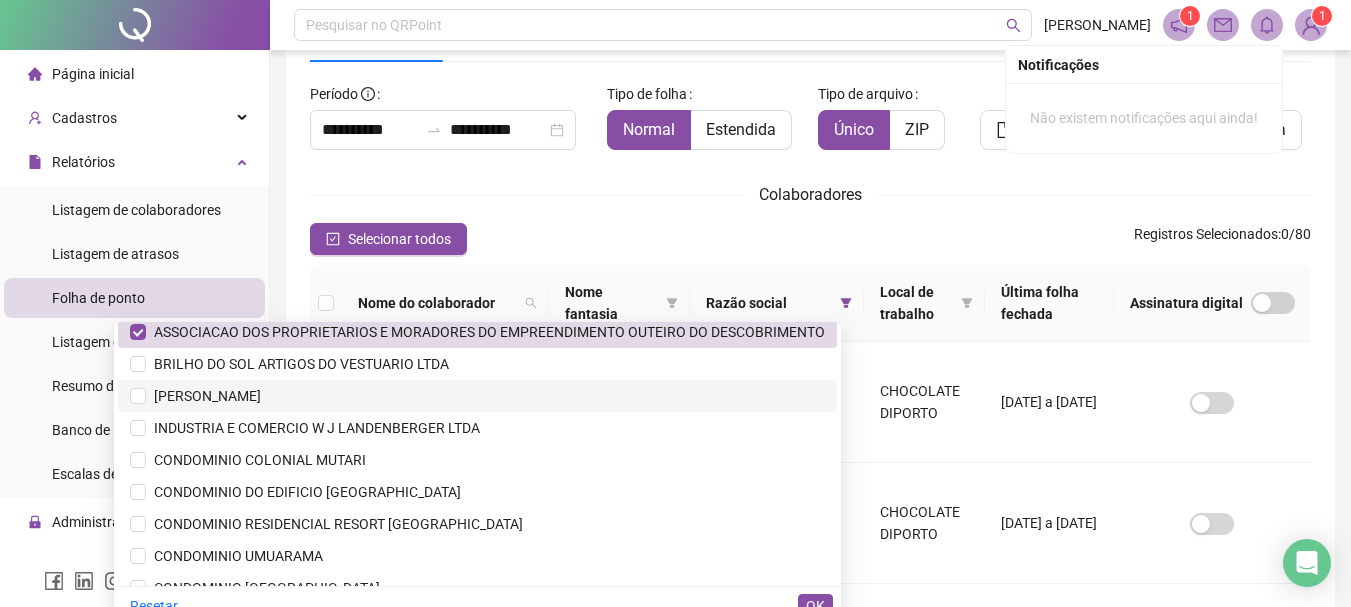 scroll, scrollTop: 0, scrollLeft: 0, axis: both 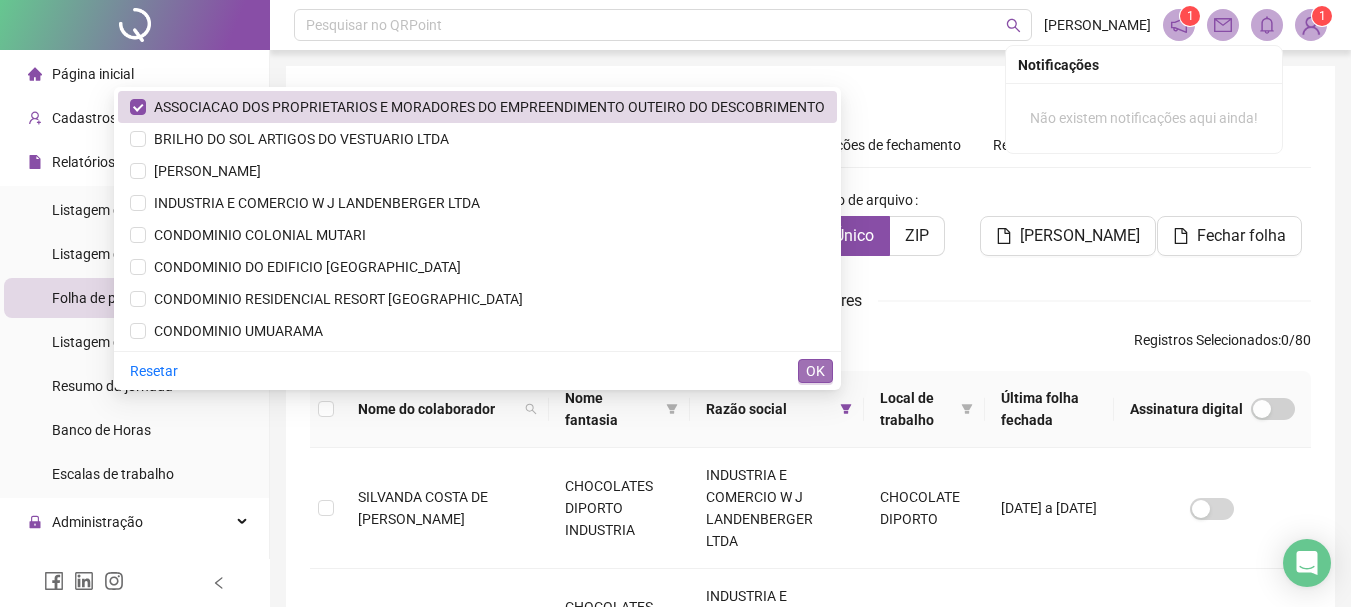 click on "OK" at bounding box center [815, 371] 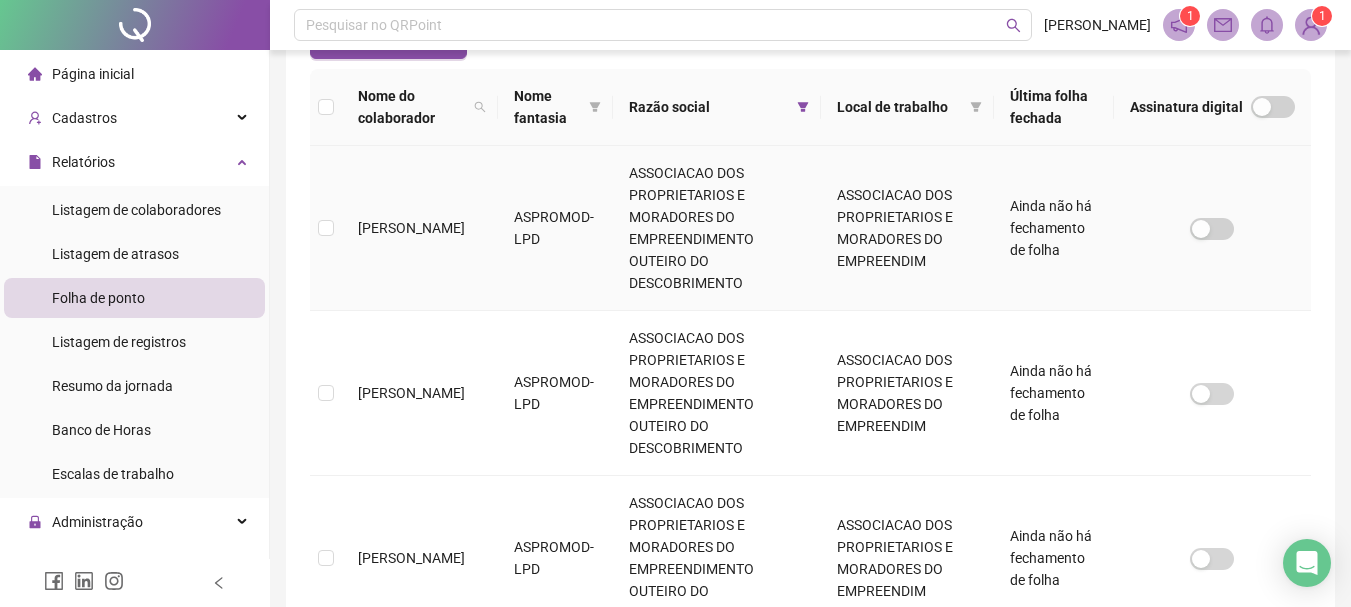 scroll, scrollTop: 306, scrollLeft: 0, axis: vertical 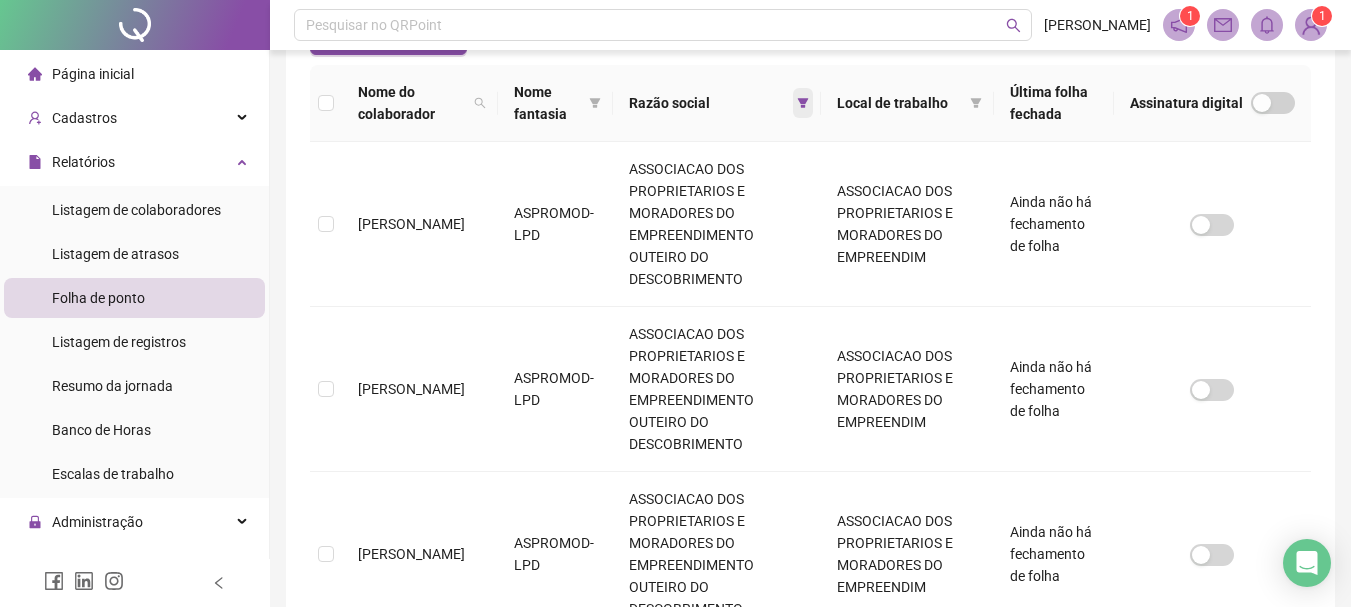 click at bounding box center [803, 103] 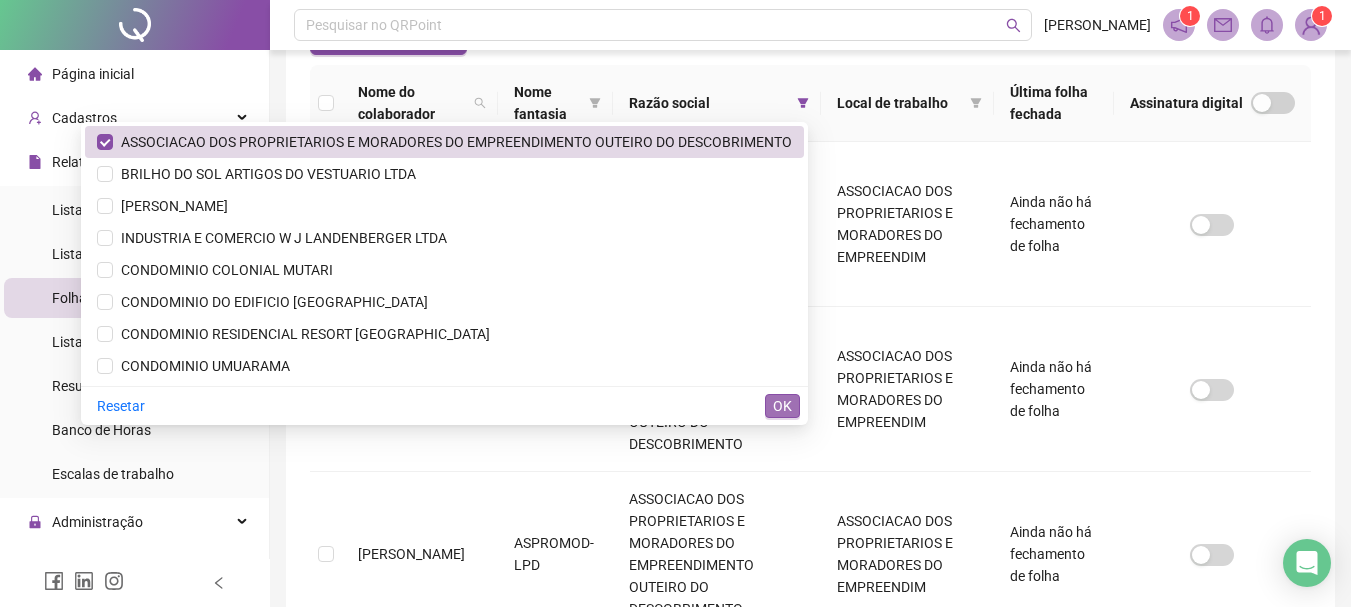 click on "OK" at bounding box center (782, 406) 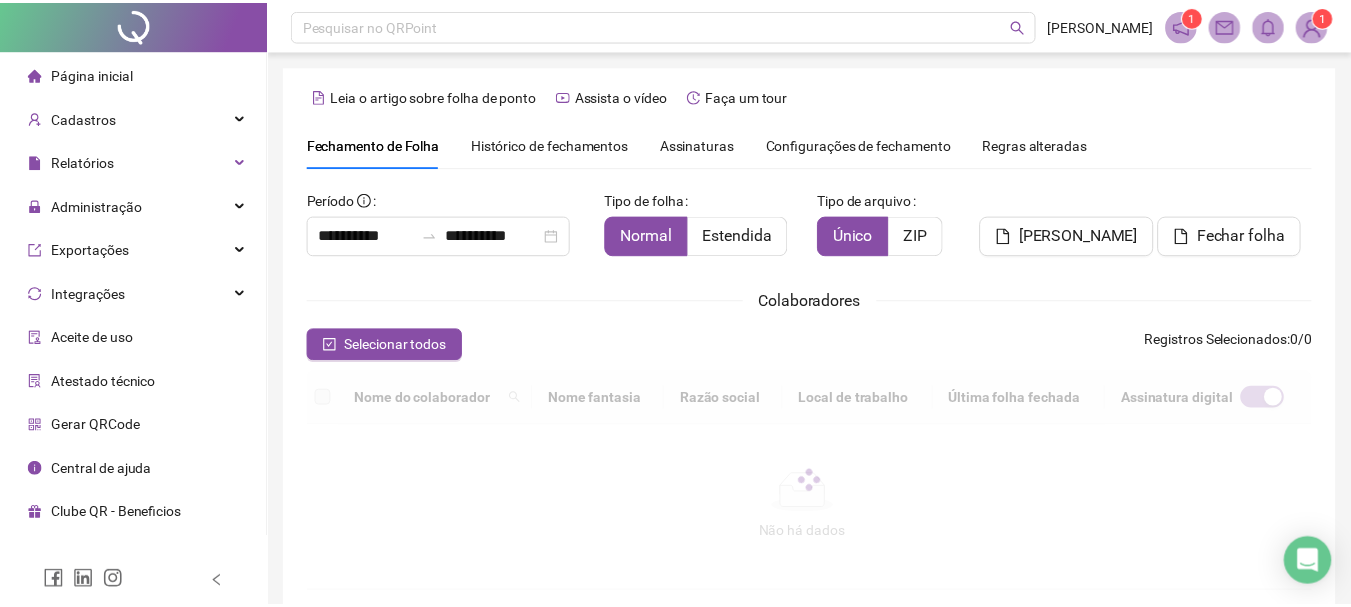 scroll, scrollTop: 106, scrollLeft: 0, axis: vertical 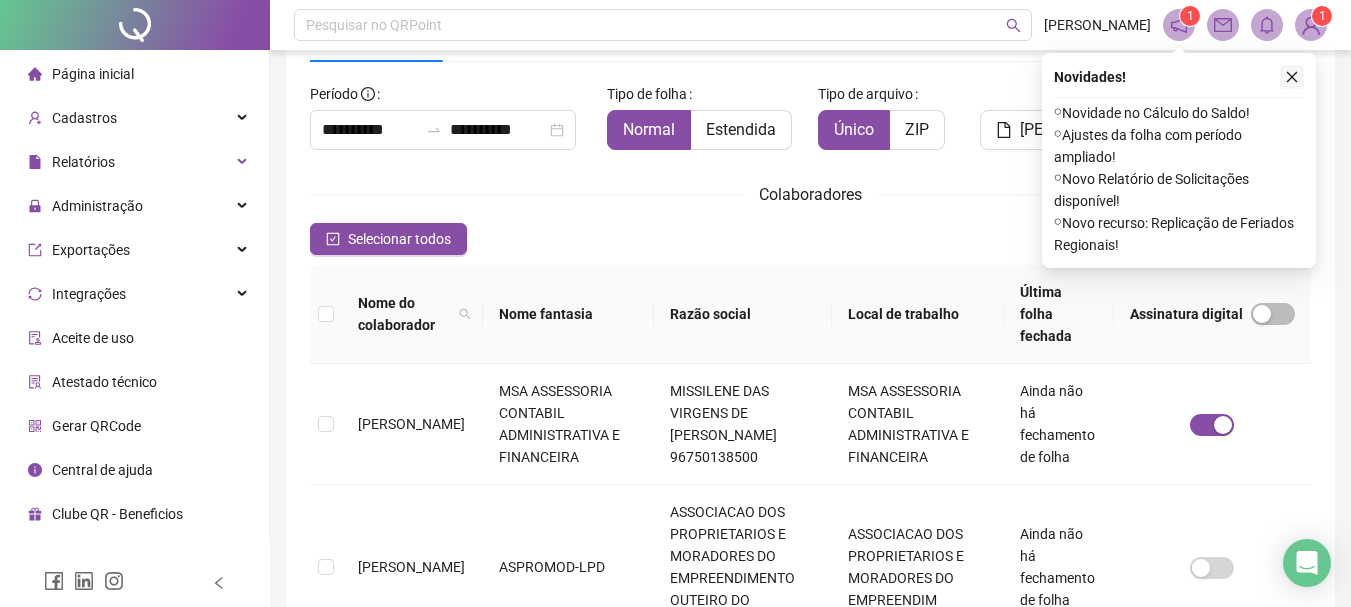 click 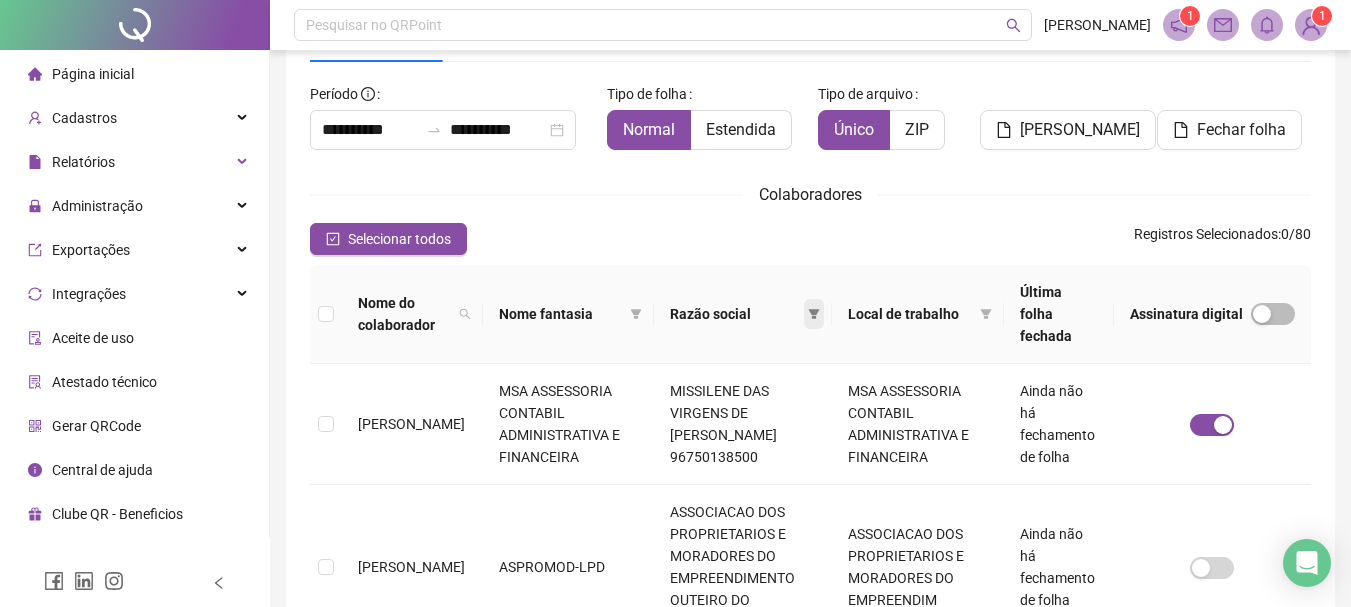 click 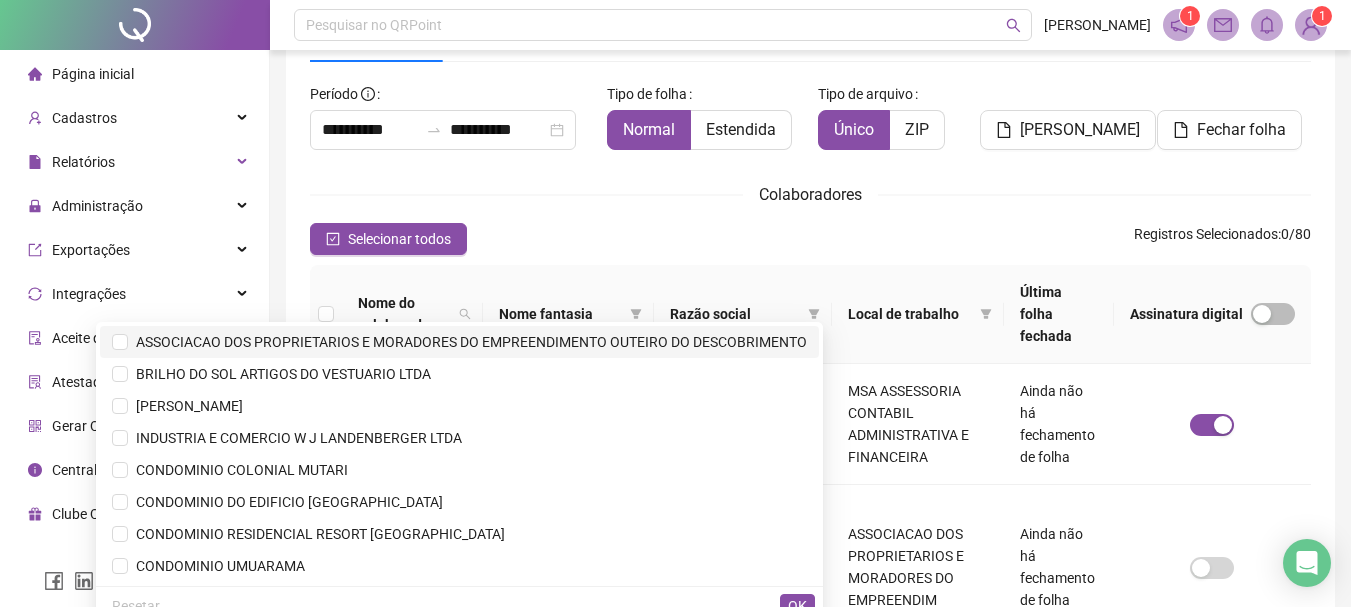 click on "ASSOCIACAO DOS PROPRIETARIOS E MORADORES DO EMPREENDIMENTO OUTEIRO DO DESCOBRIMENTO" at bounding box center (467, 342) 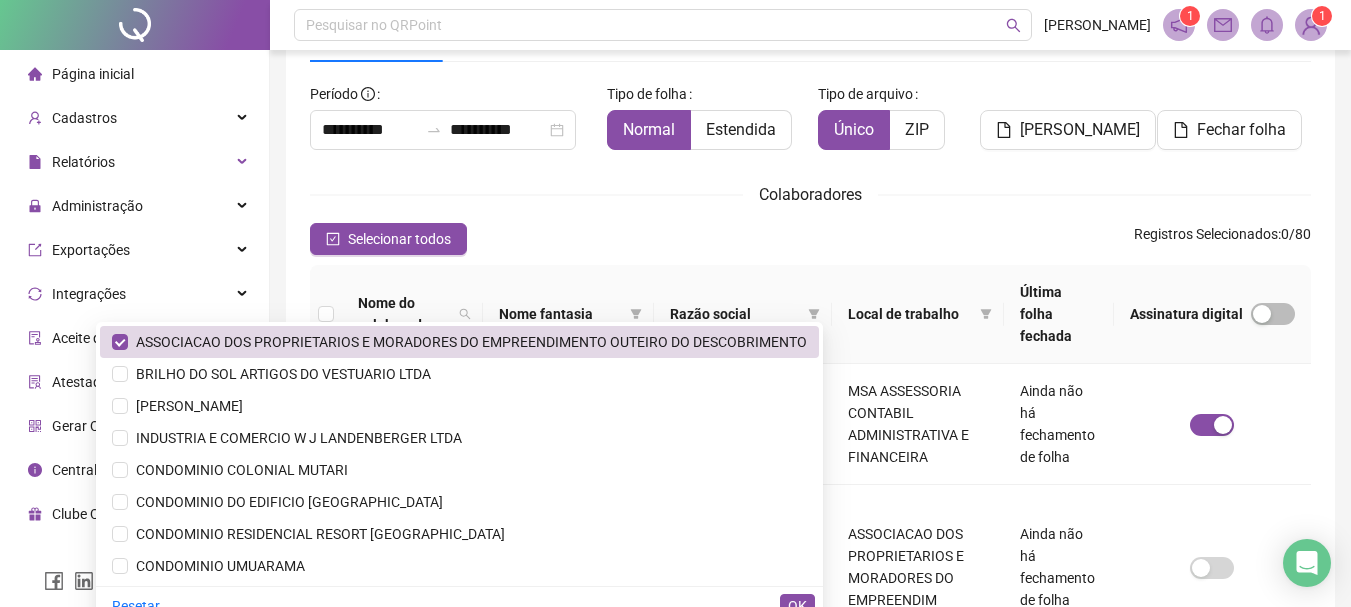 click on "OK" at bounding box center [797, 606] 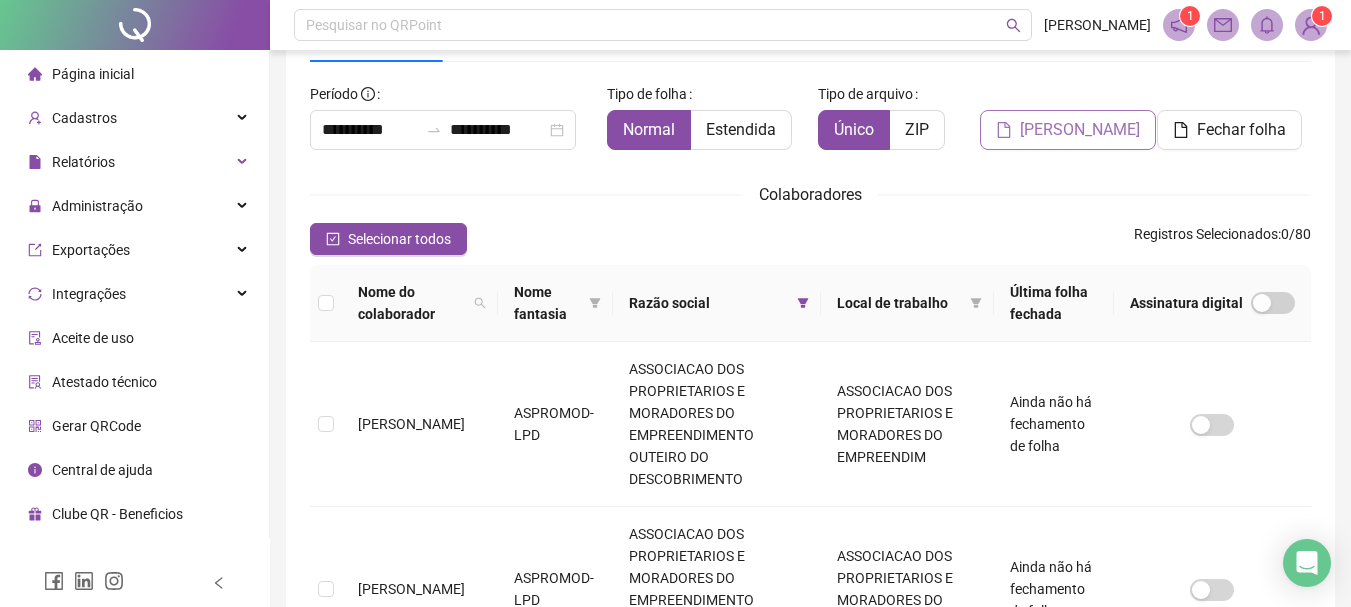 click on "[PERSON_NAME]" at bounding box center (1080, 130) 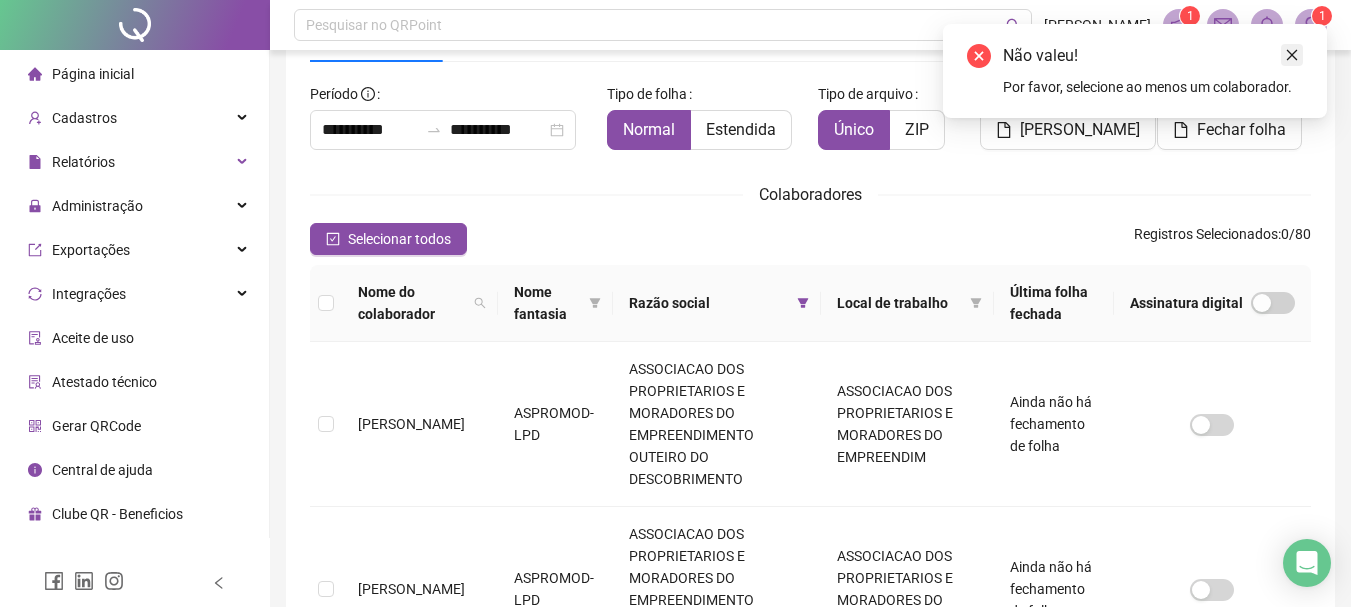 click 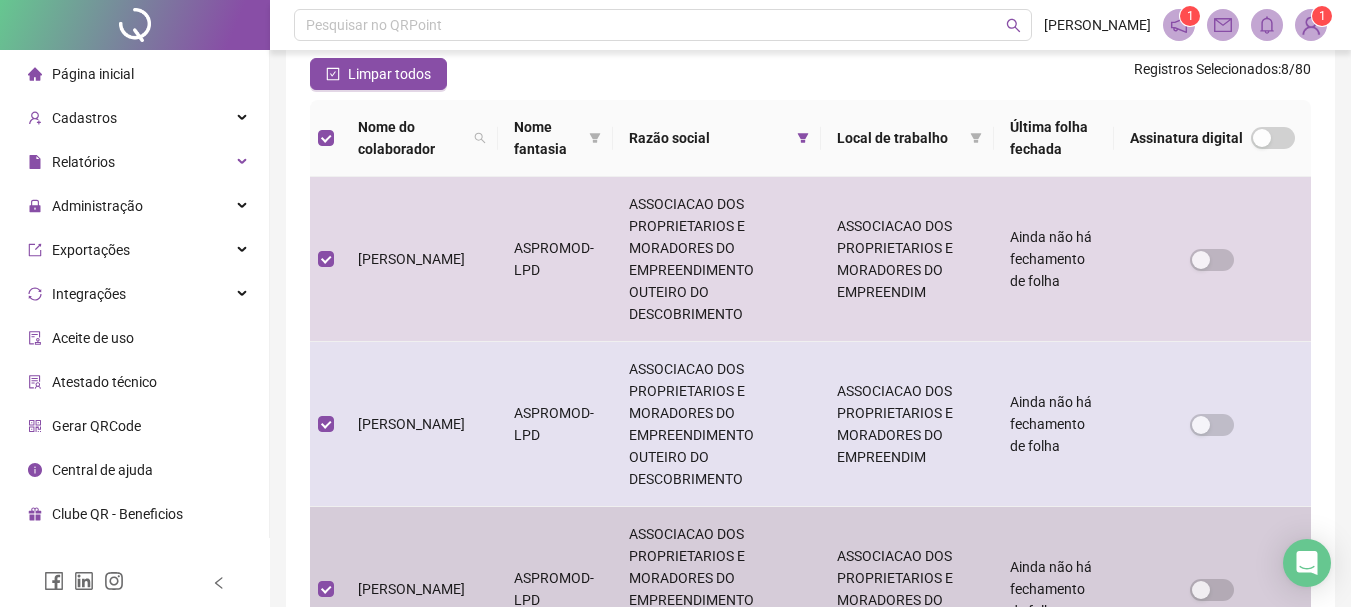 scroll, scrollTop: 306, scrollLeft: 0, axis: vertical 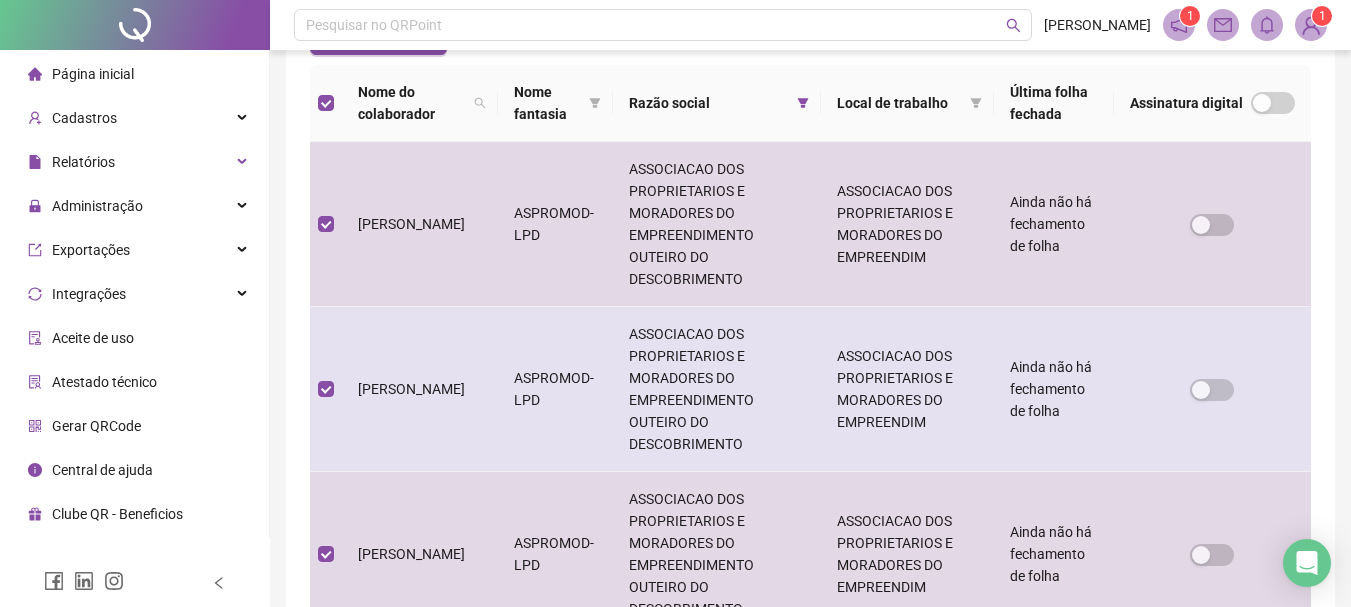click at bounding box center (326, 389) 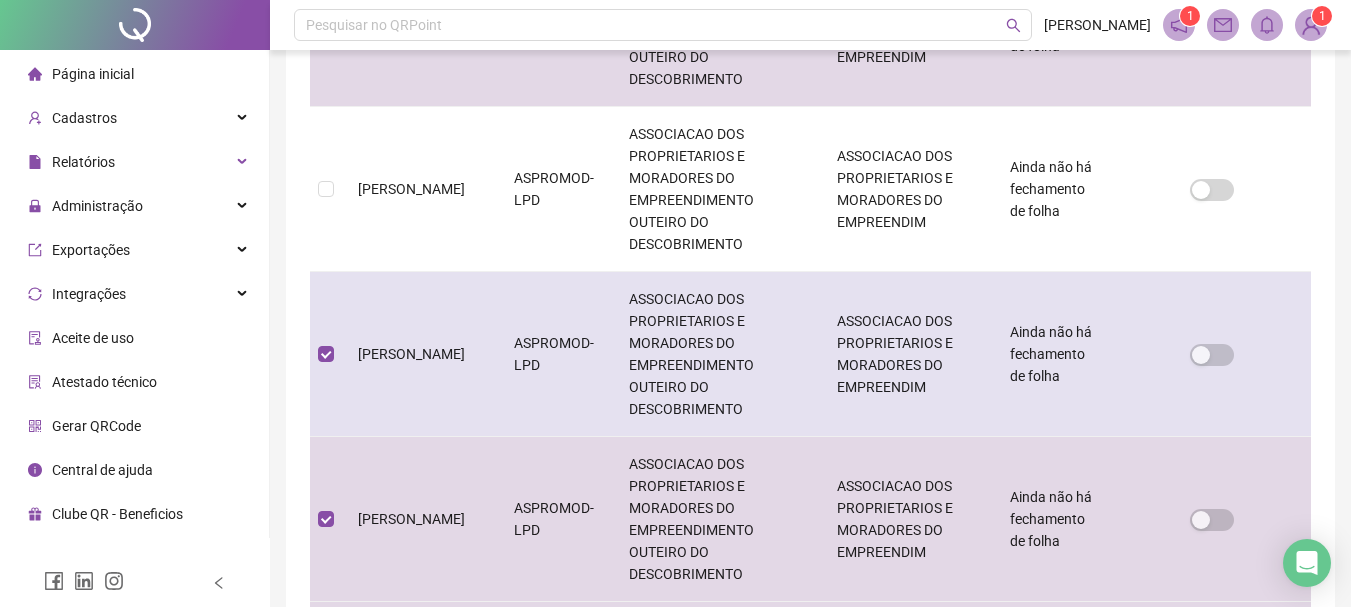 click on "[PERSON_NAME]" at bounding box center [420, 354] 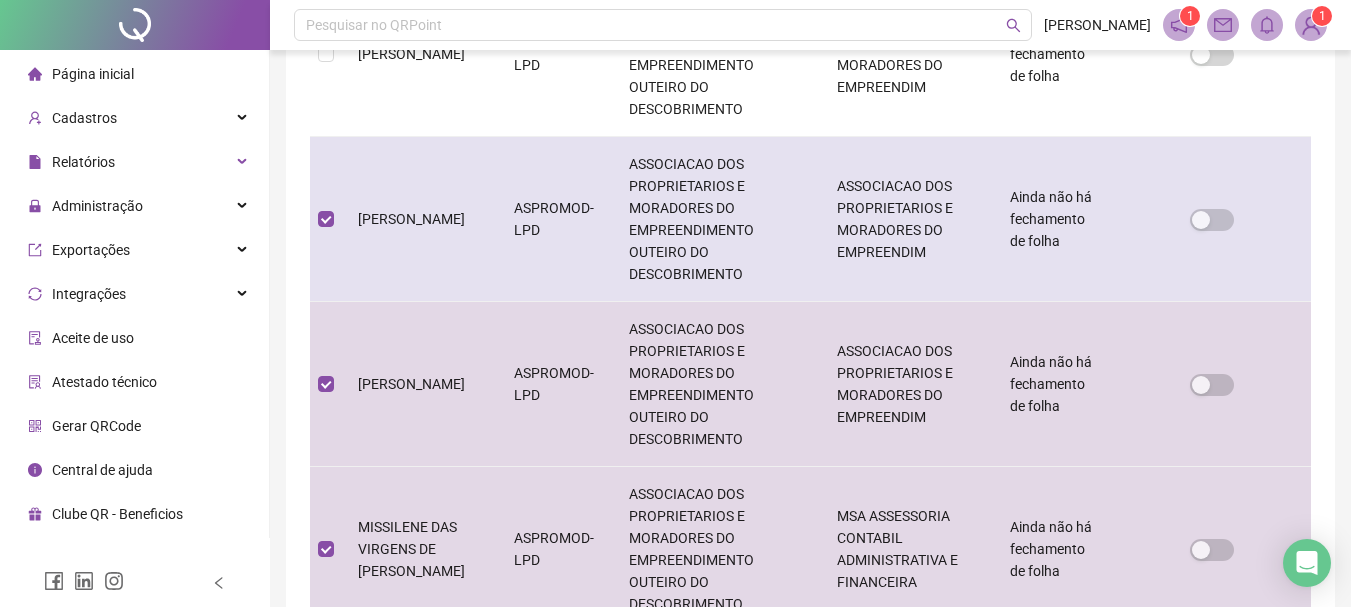 scroll, scrollTop: 1106, scrollLeft: 0, axis: vertical 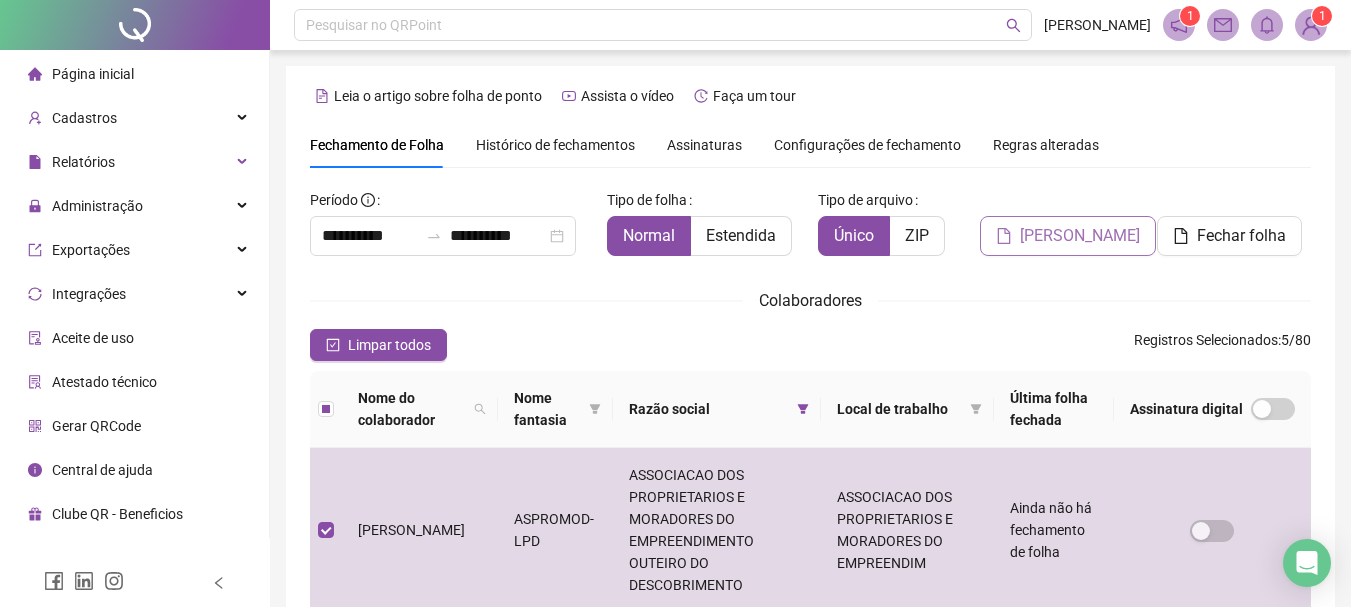 click on "[PERSON_NAME]" at bounding box center (1080, 236) 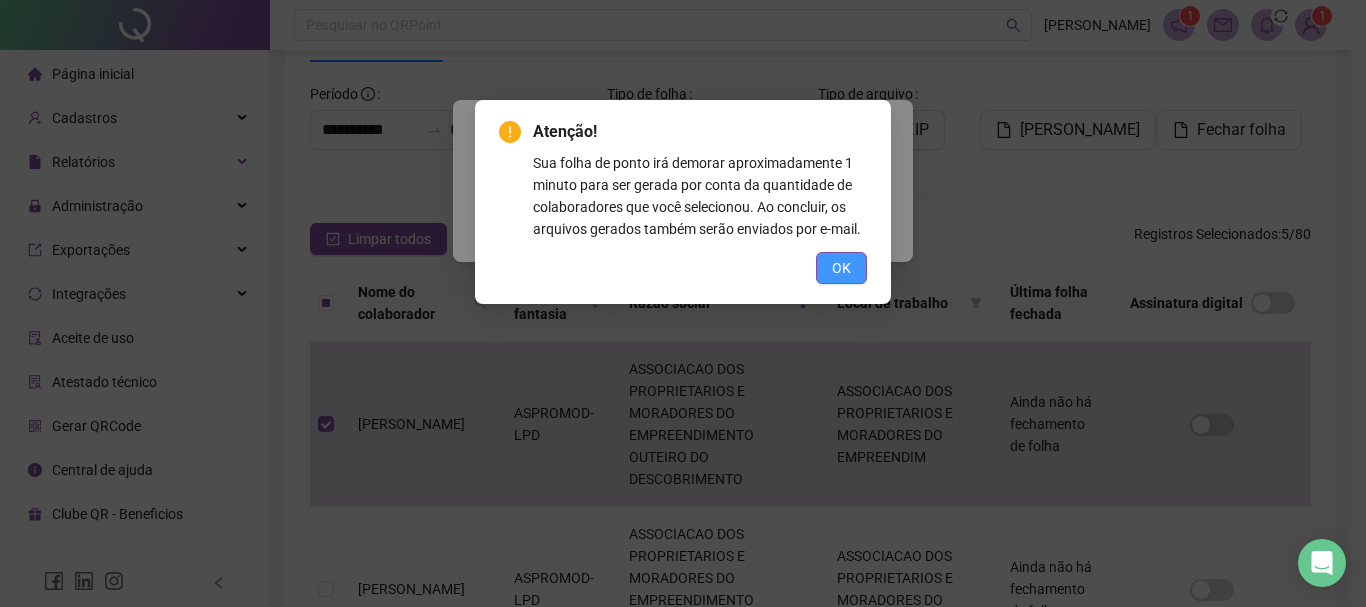click on "OK" at bounding box center (841, 268) 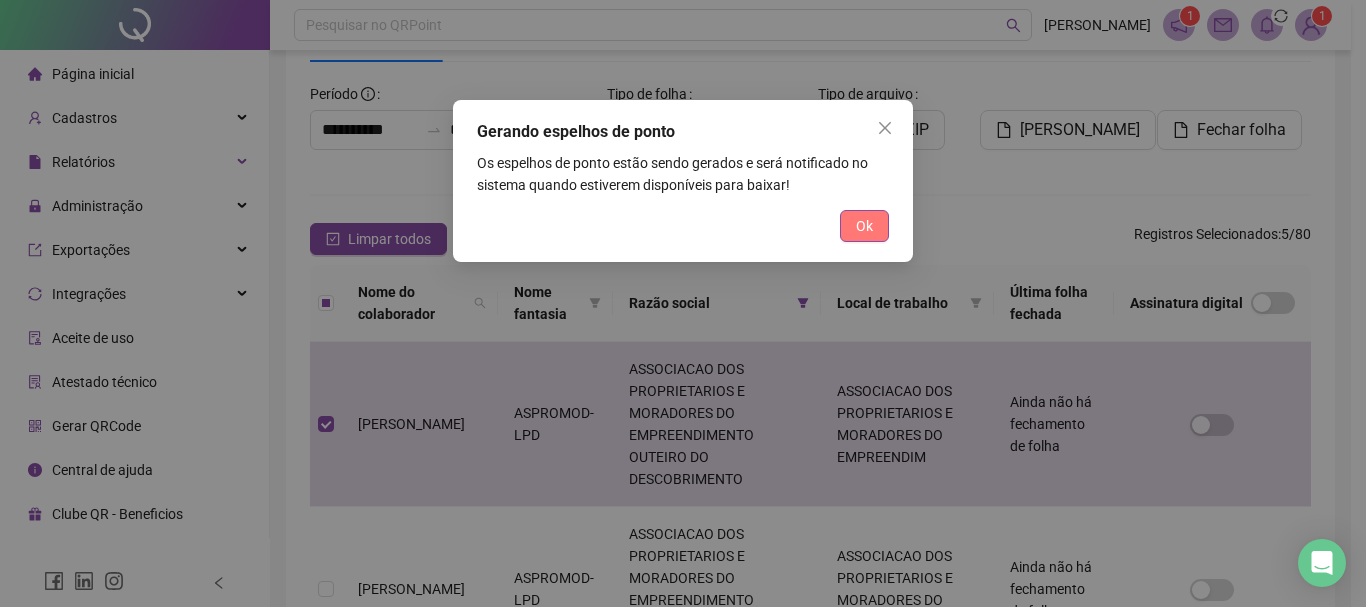 click on "Ok" at bounding box center (864, 226) 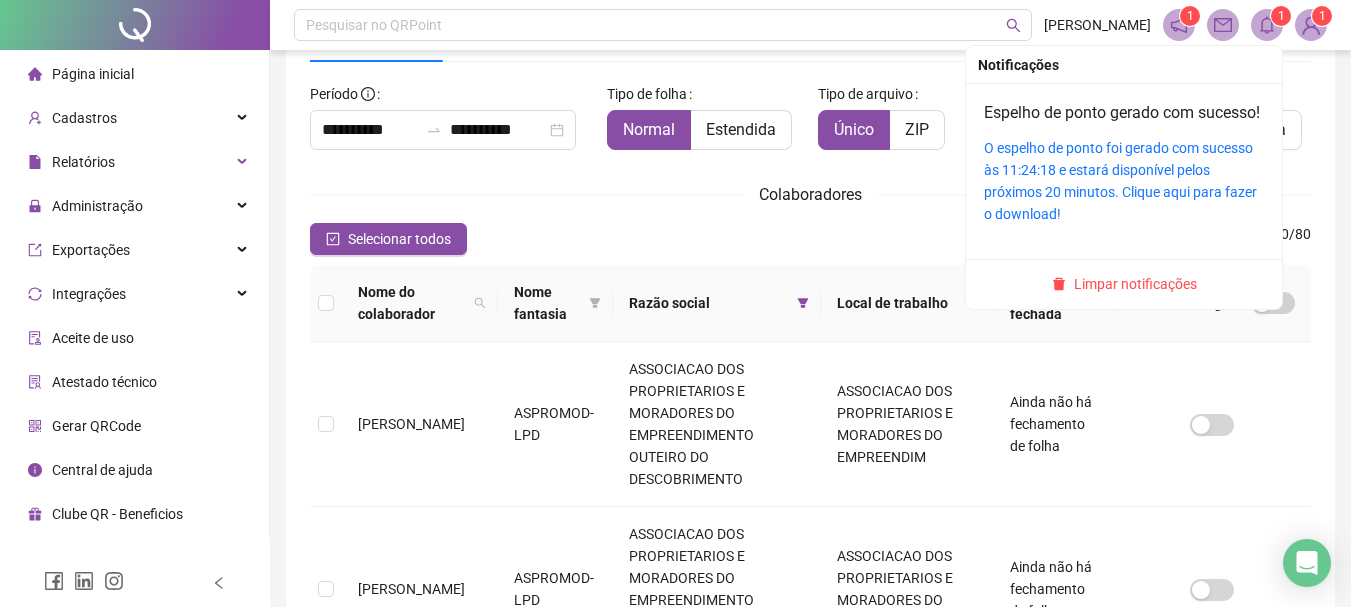 click 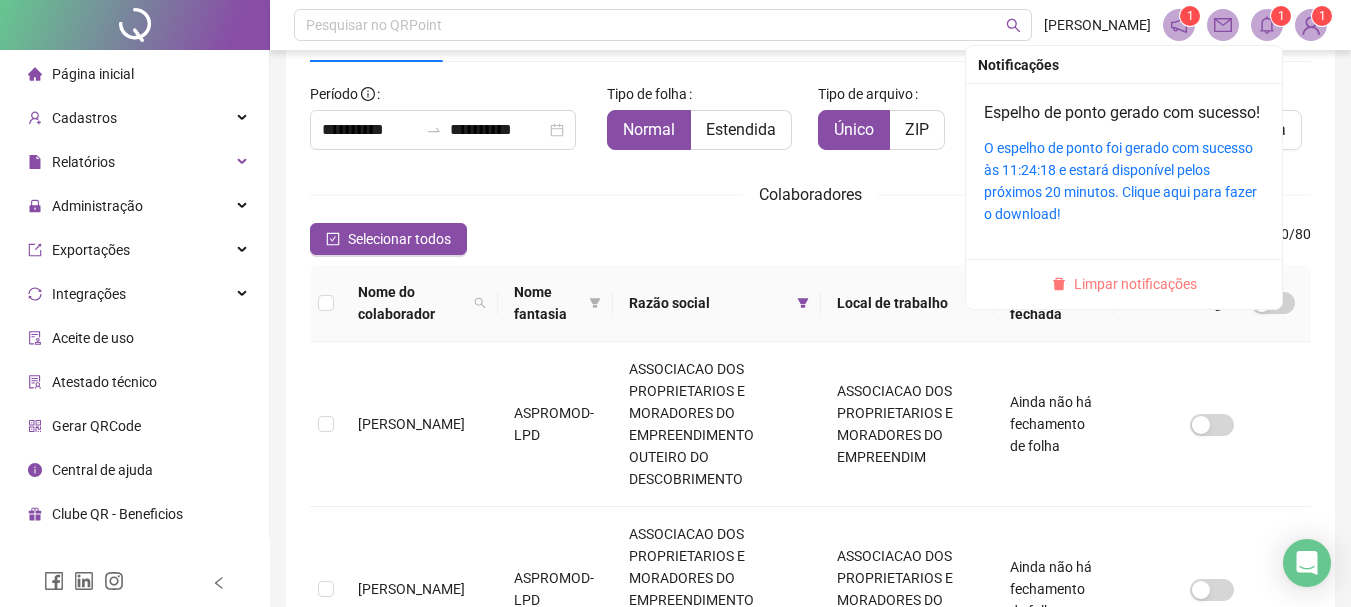 click on "Limpar notificações" at bounding box center (1135, 284) 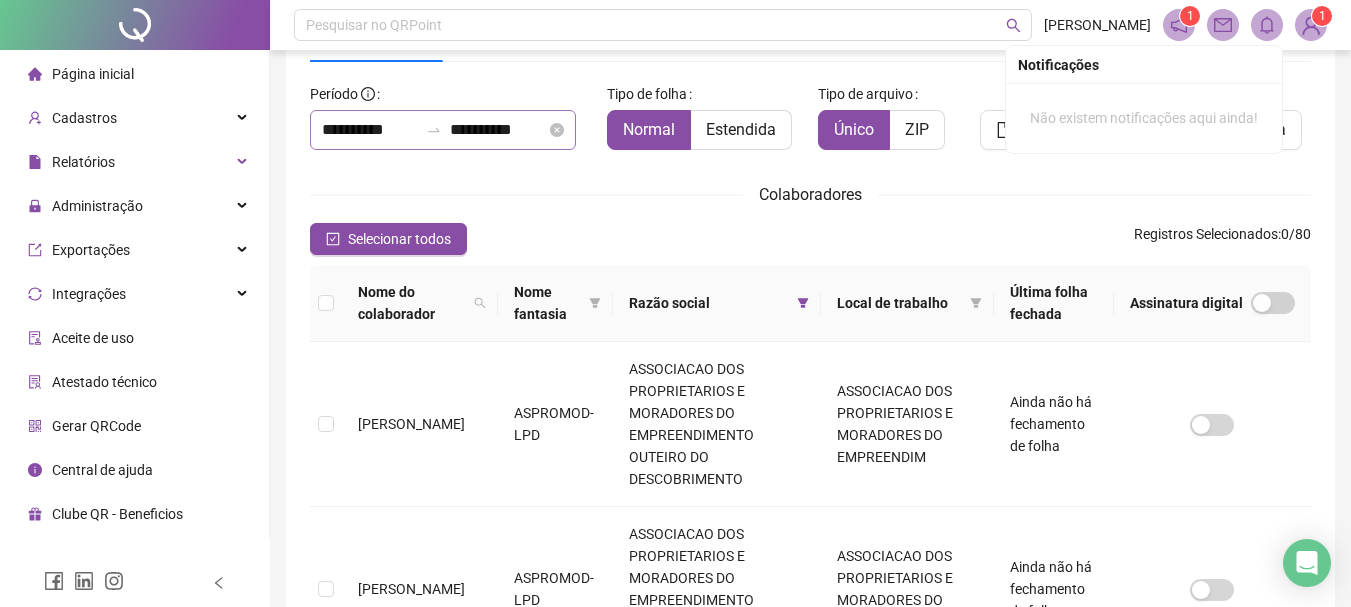 click on "**********" at bounding box center (443, 130) 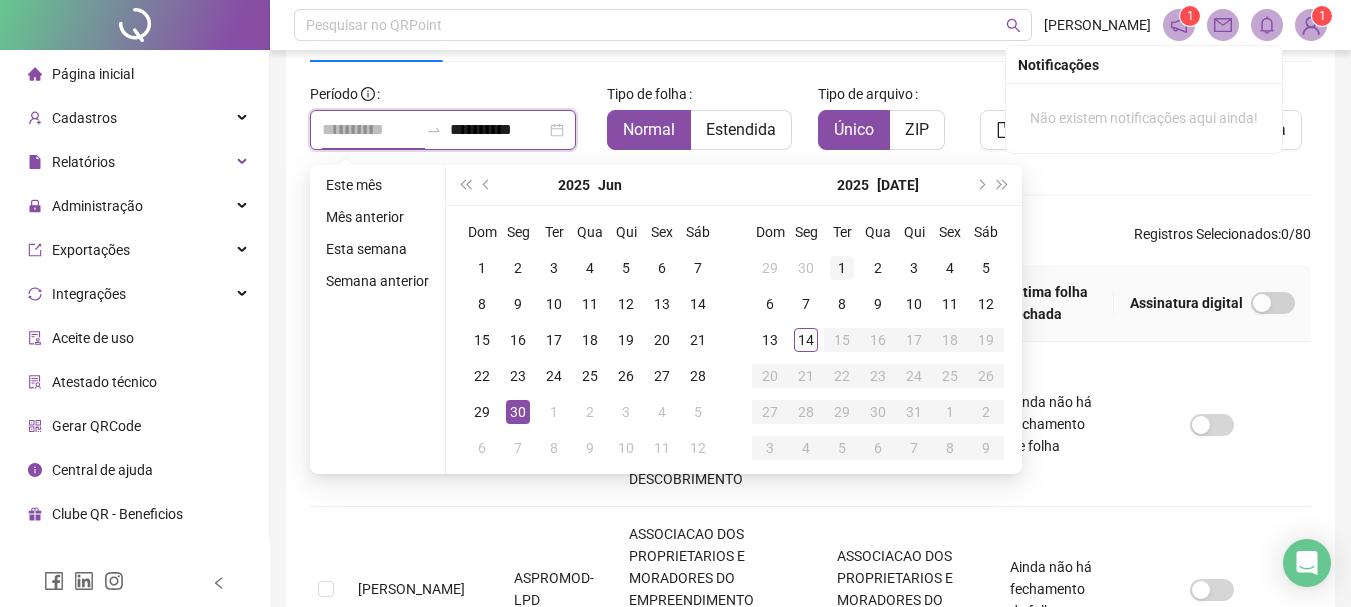 type on "**********" 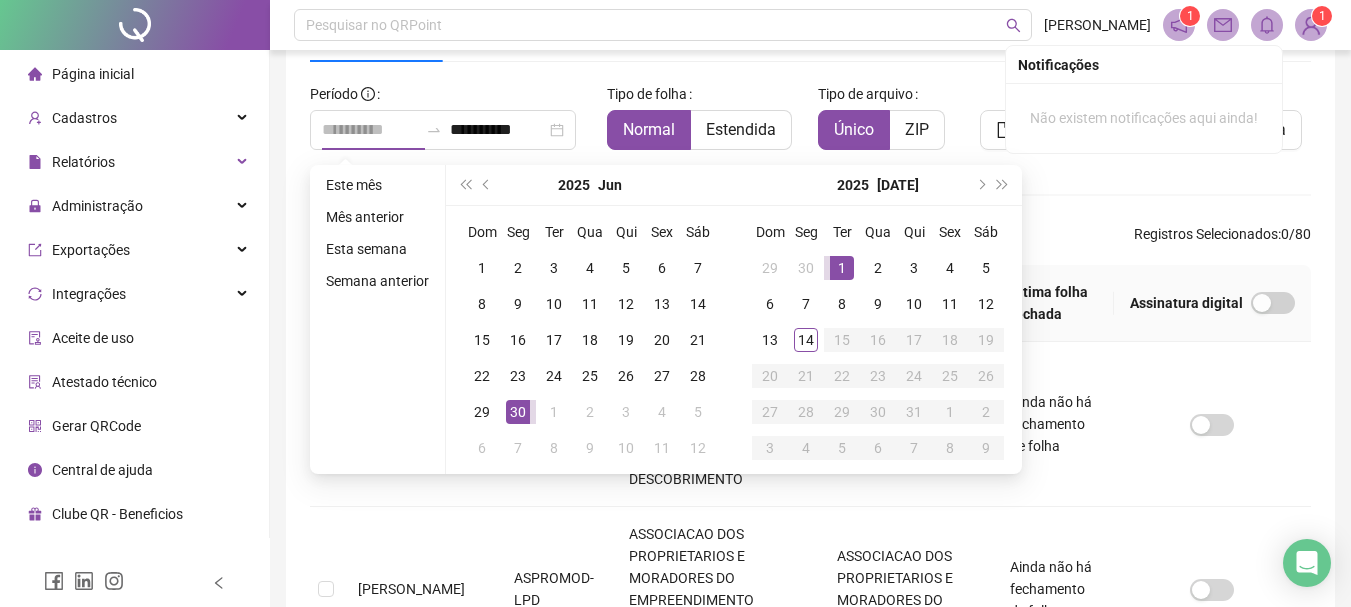 click on "1" at bounding box center (842, 268) 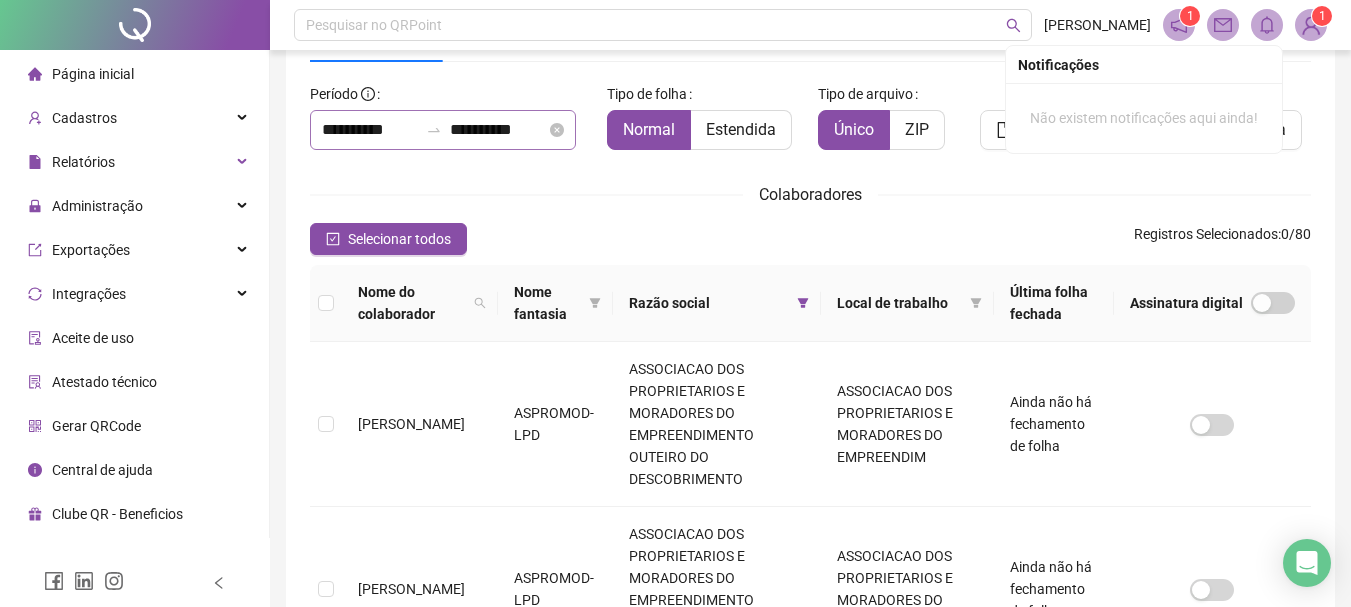 click on "**********" at bounding box center [443, 130] 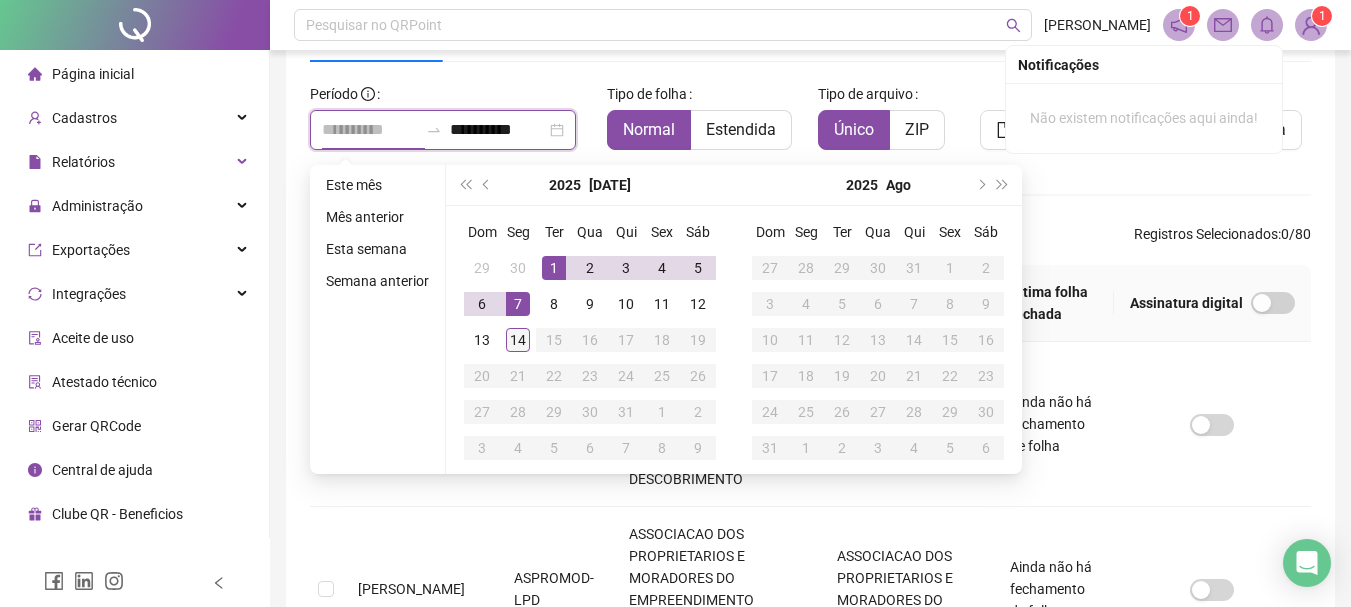 type on "**********" 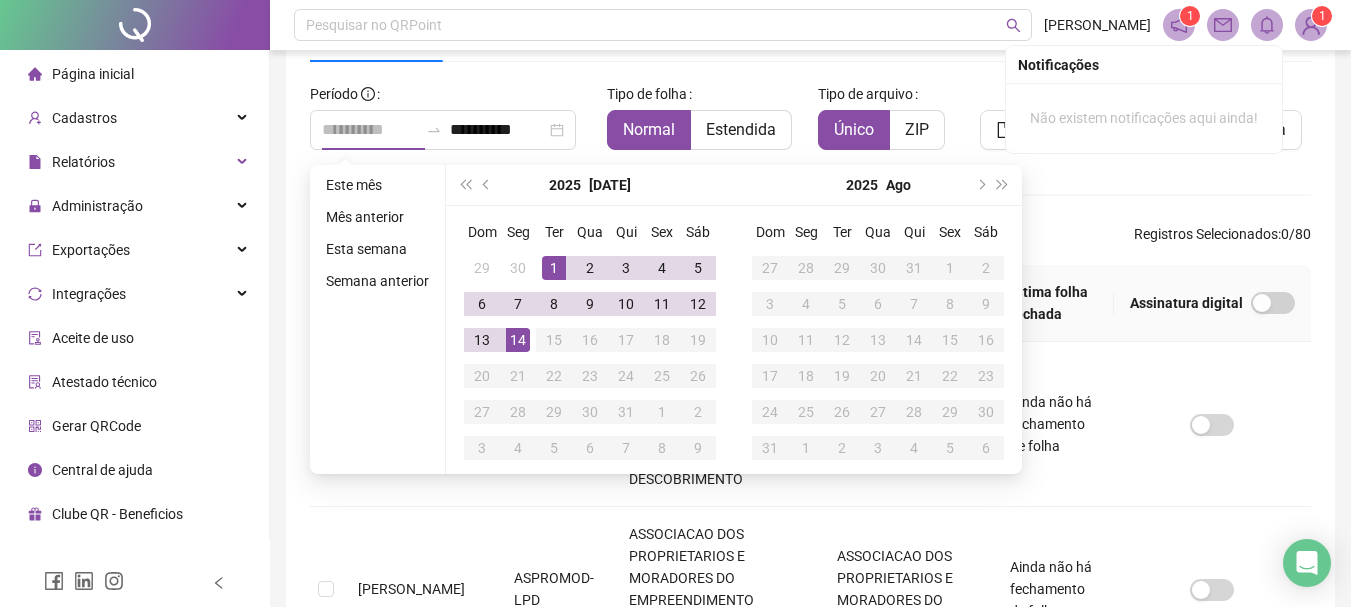 click on "14" at bounding box center (518, 340) 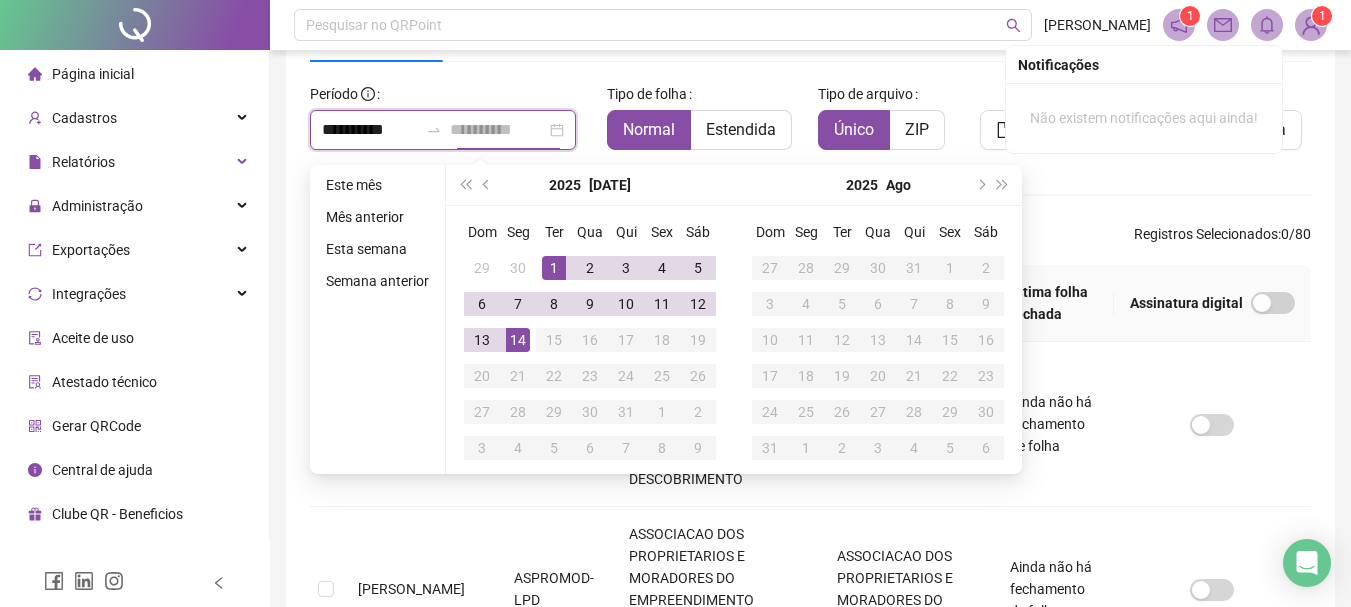 type on "**********" 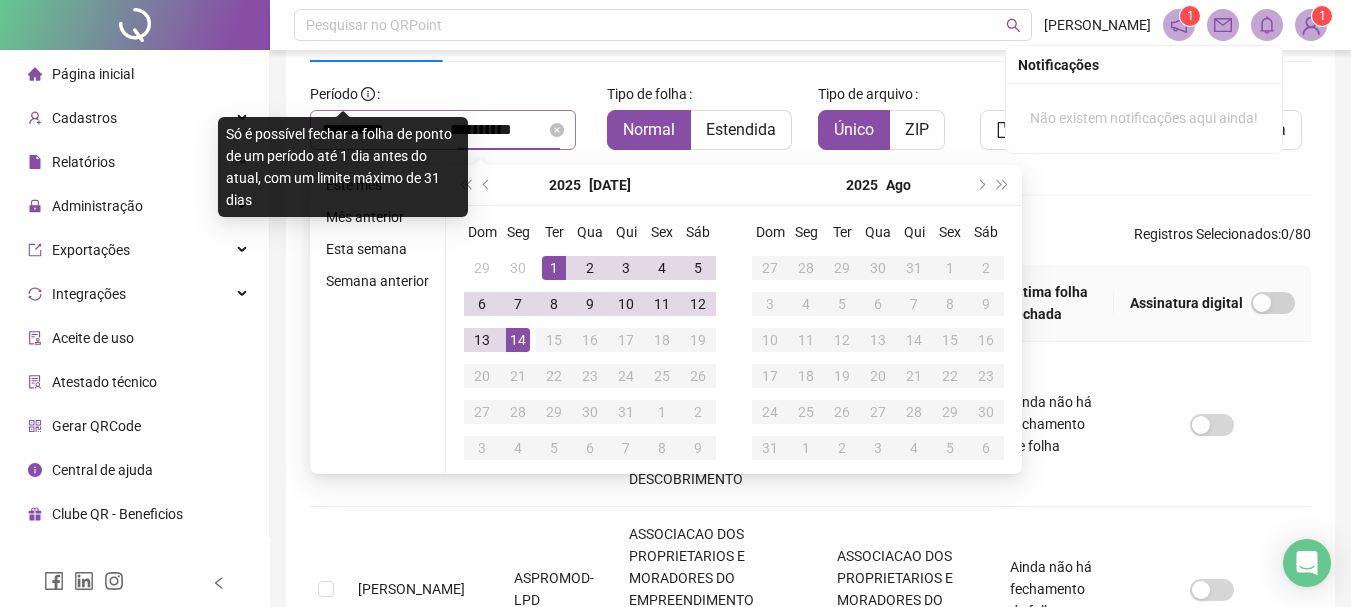 click on "Só é possível fechar a folha de ponto de um período até
1 dia antes do atual, com um limite máximo de 31 dias" at bounding box center (339, 167) 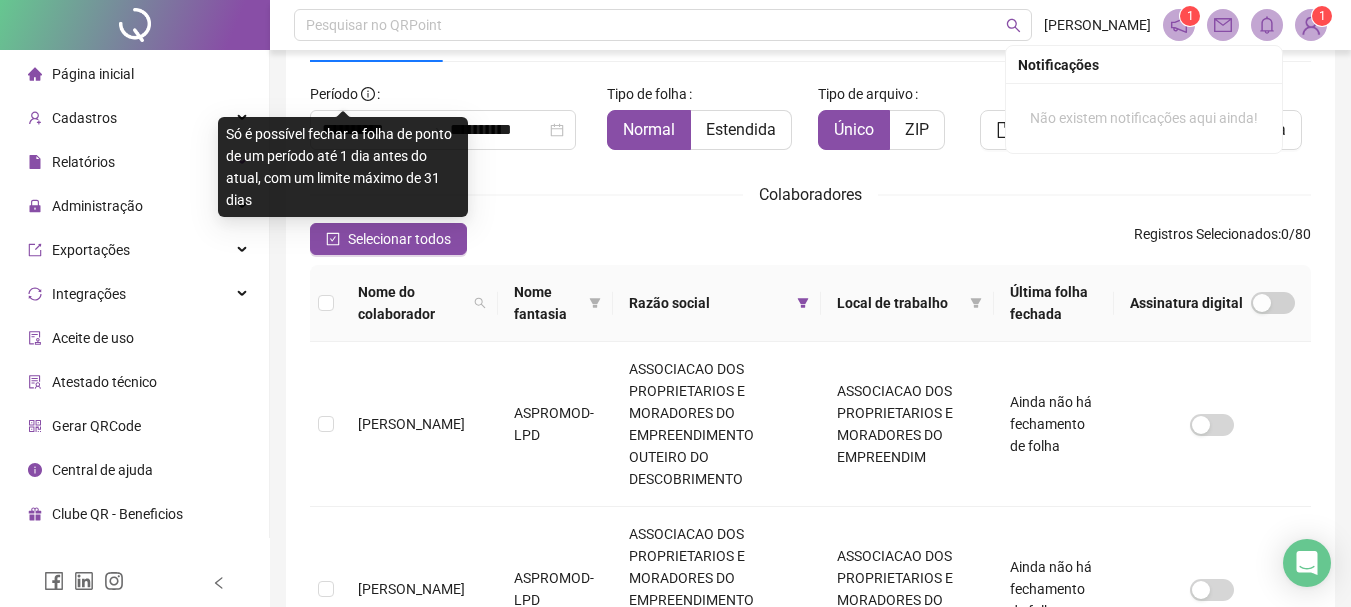 click on "Só é possível fechar a folha de ponto de um período até
1 dia antes do atual, com um limite máximo de 31 dias" at bounding box center [339, 167] 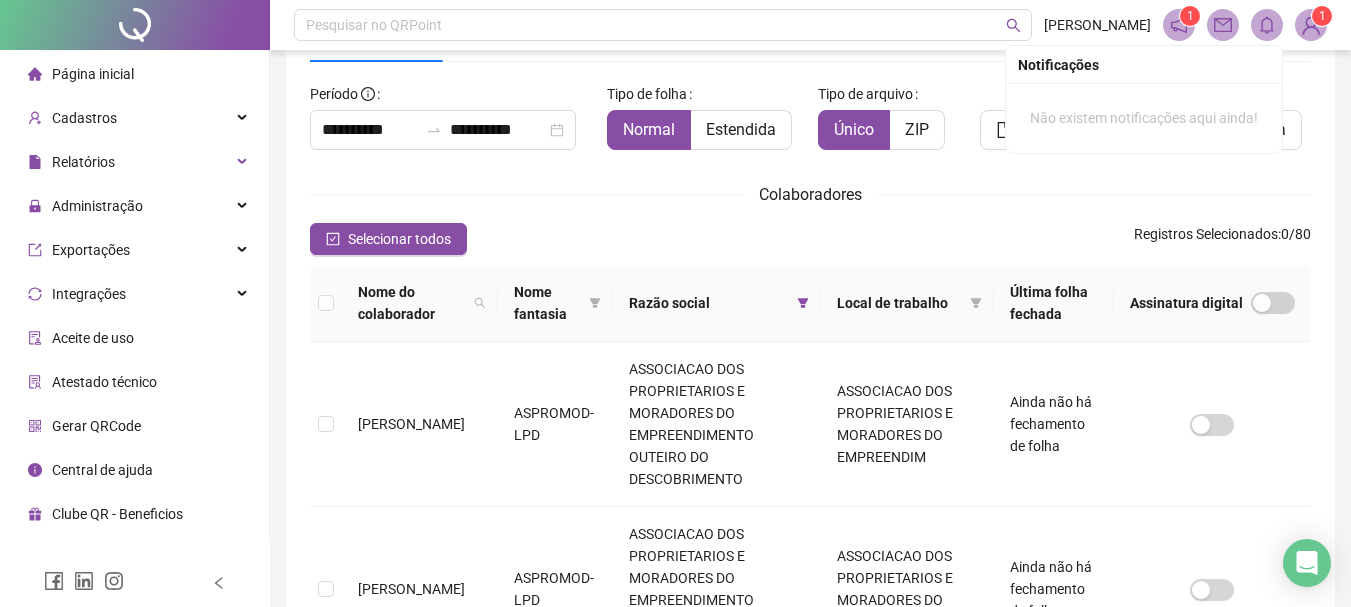 click on "**********" at bounding box center (450, 114) 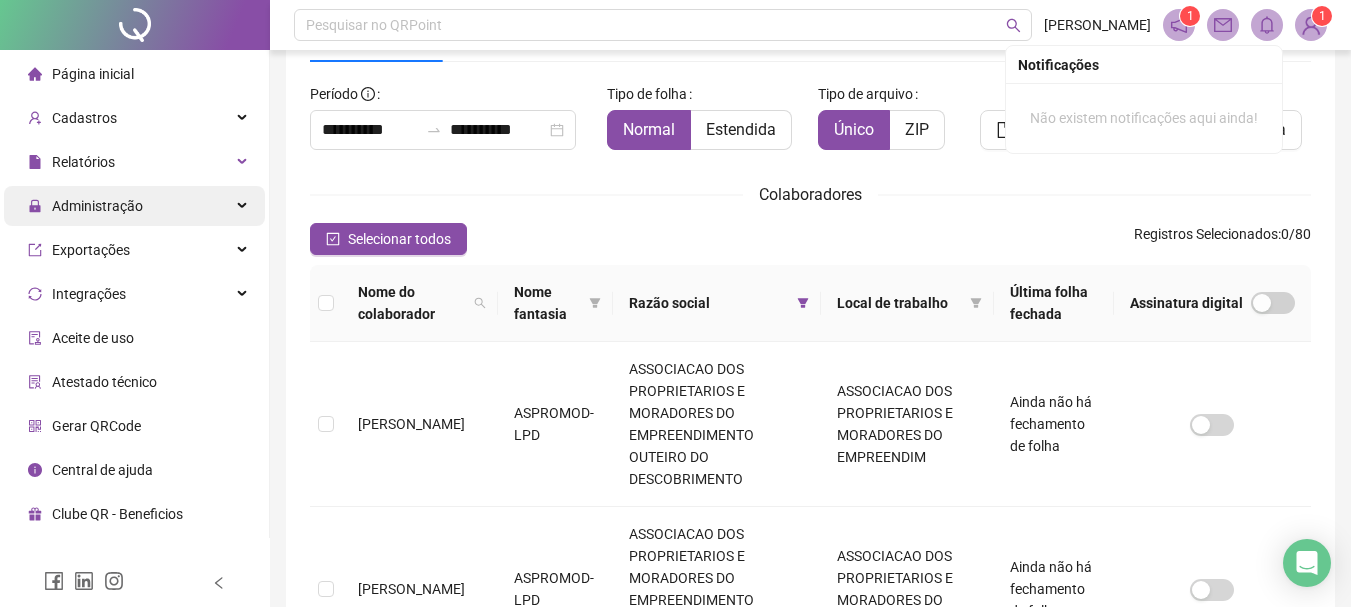 click on "Administração" at bounding box center (134, 206) 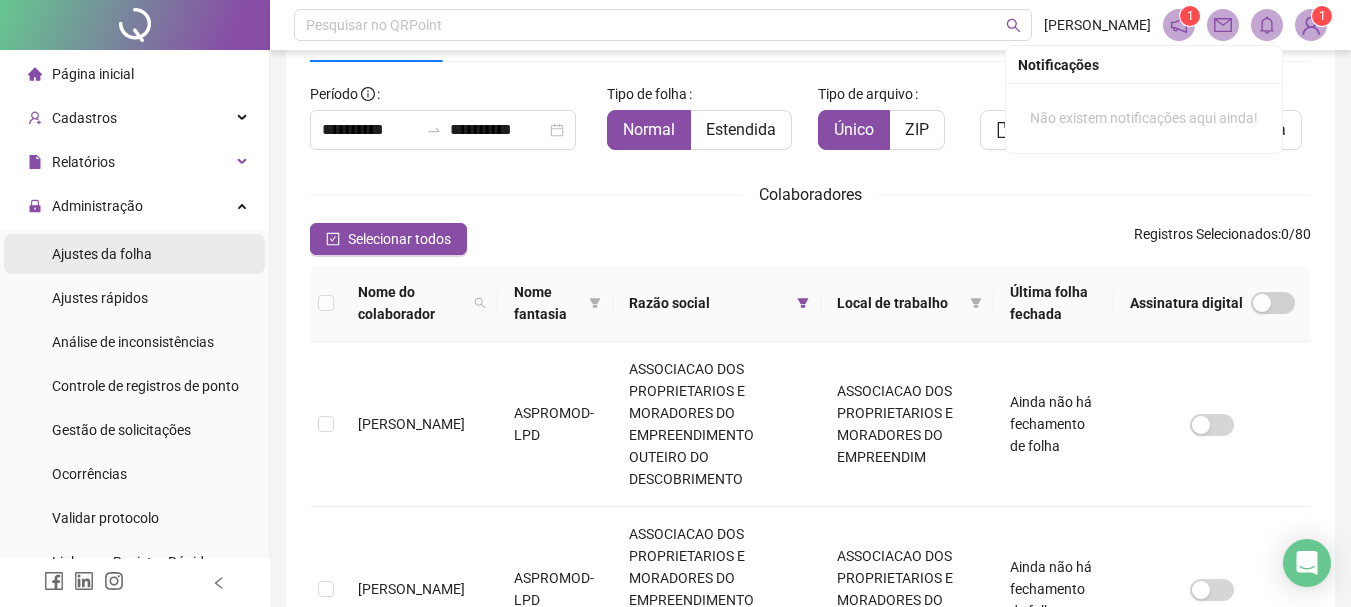 click on "Ajustes da folha" at bounding box center (102, 254) 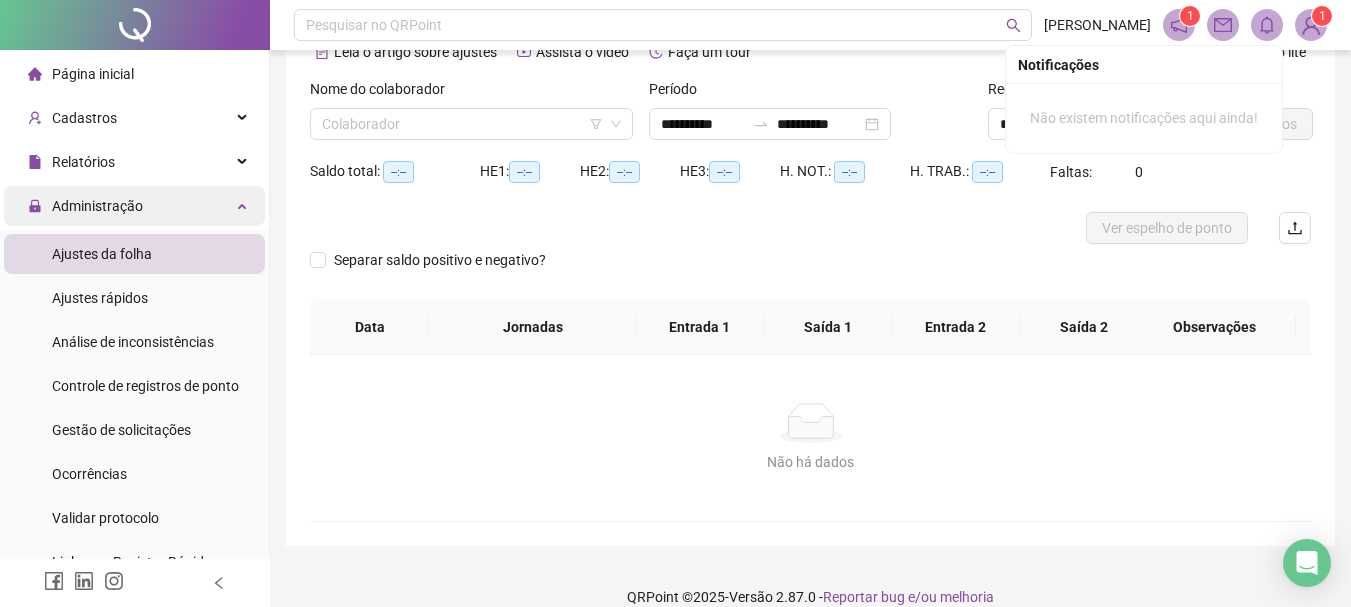 click on "Administração" at bounding box center (134, 206) 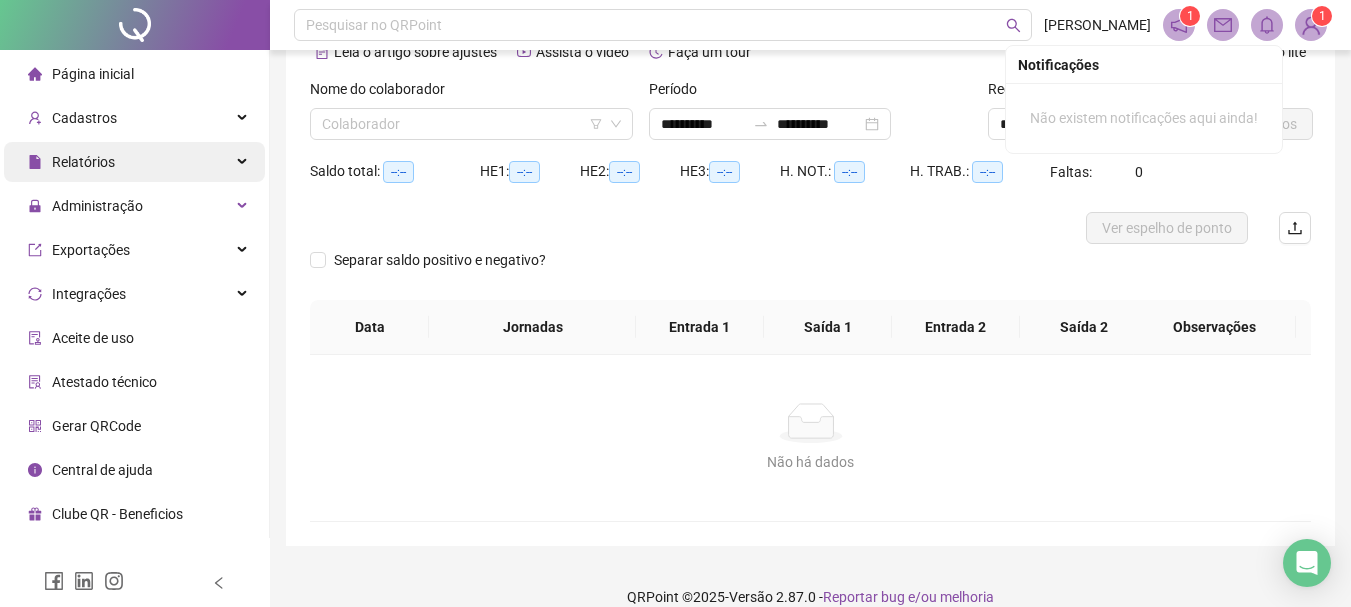 click on "Relatórios" at bounding box center [134, 162] 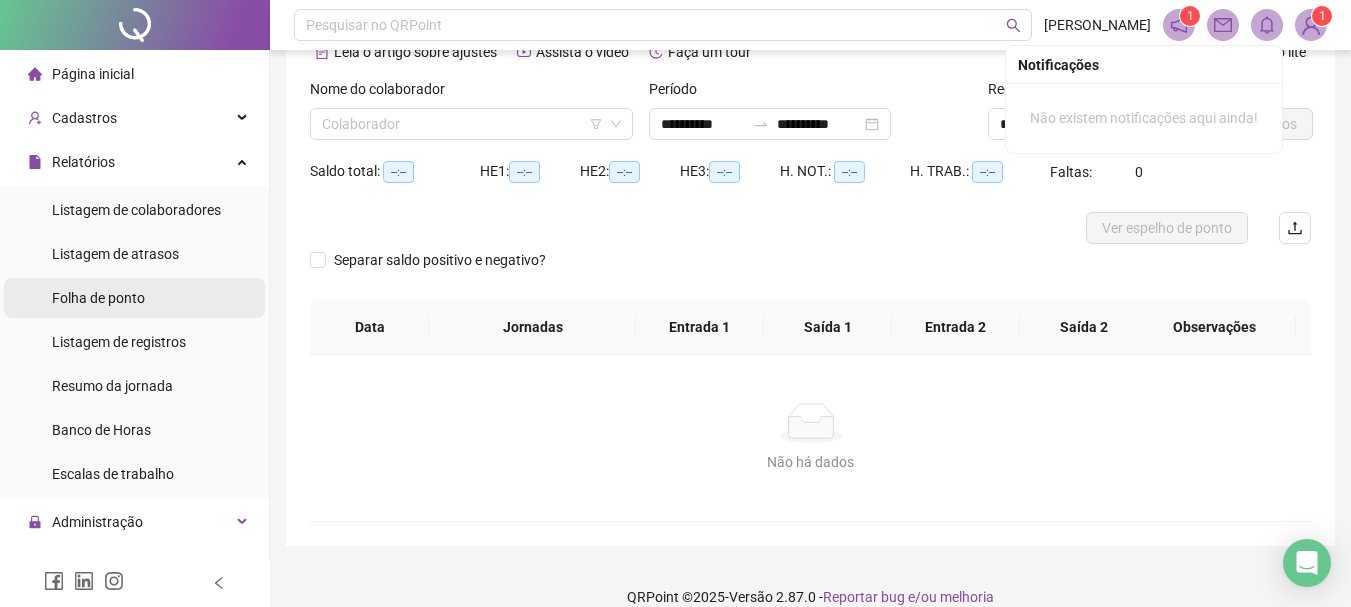 click on "Folha de ponto" at bounding box center [98, 298] 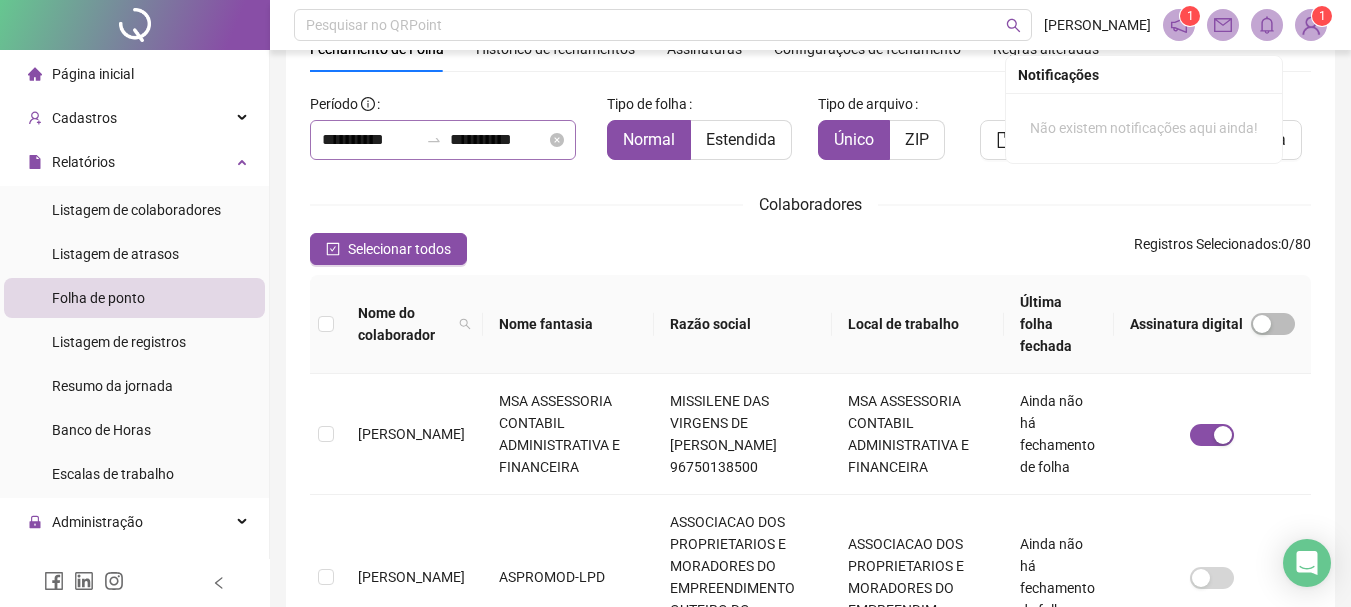 scroll, scrollTop: 106, scrollLeft: 0, axis: vertical 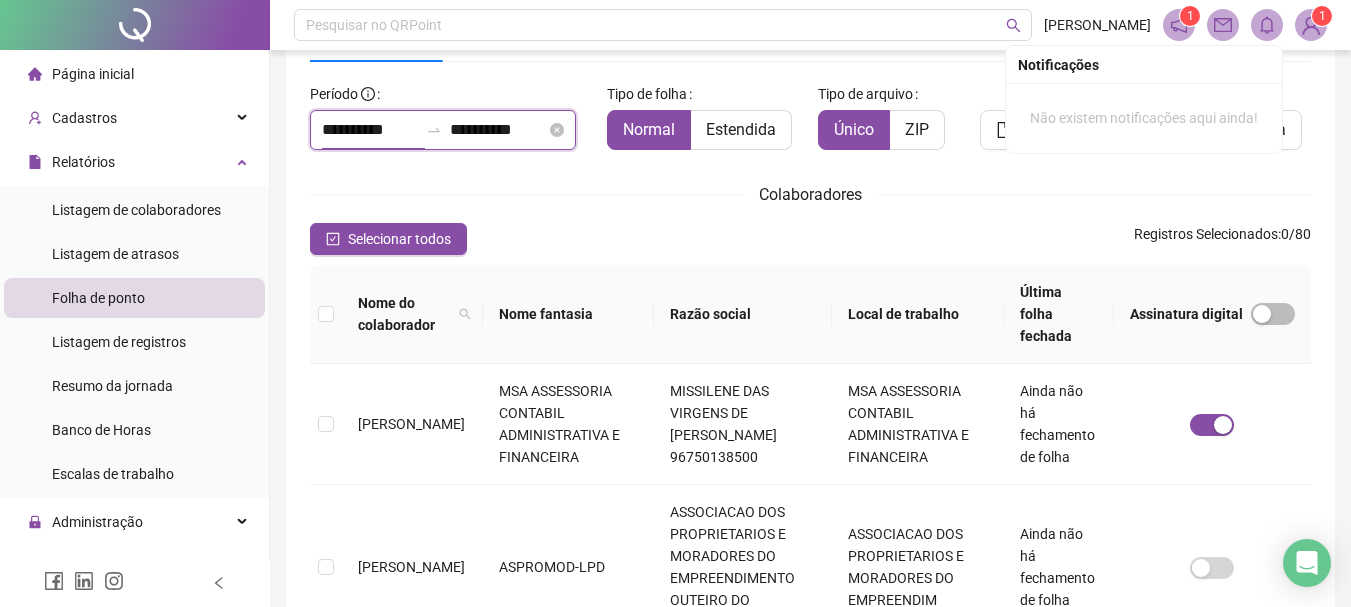 click on "**********" at bounding box center [370, 130] 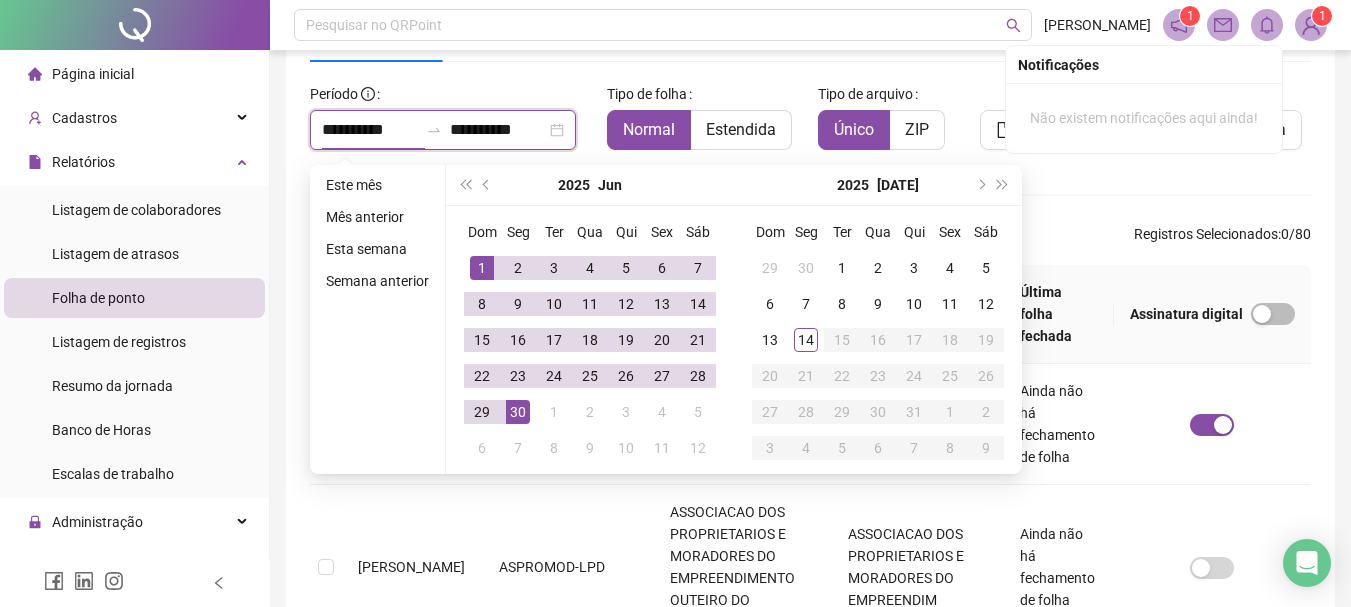 type on "**********" 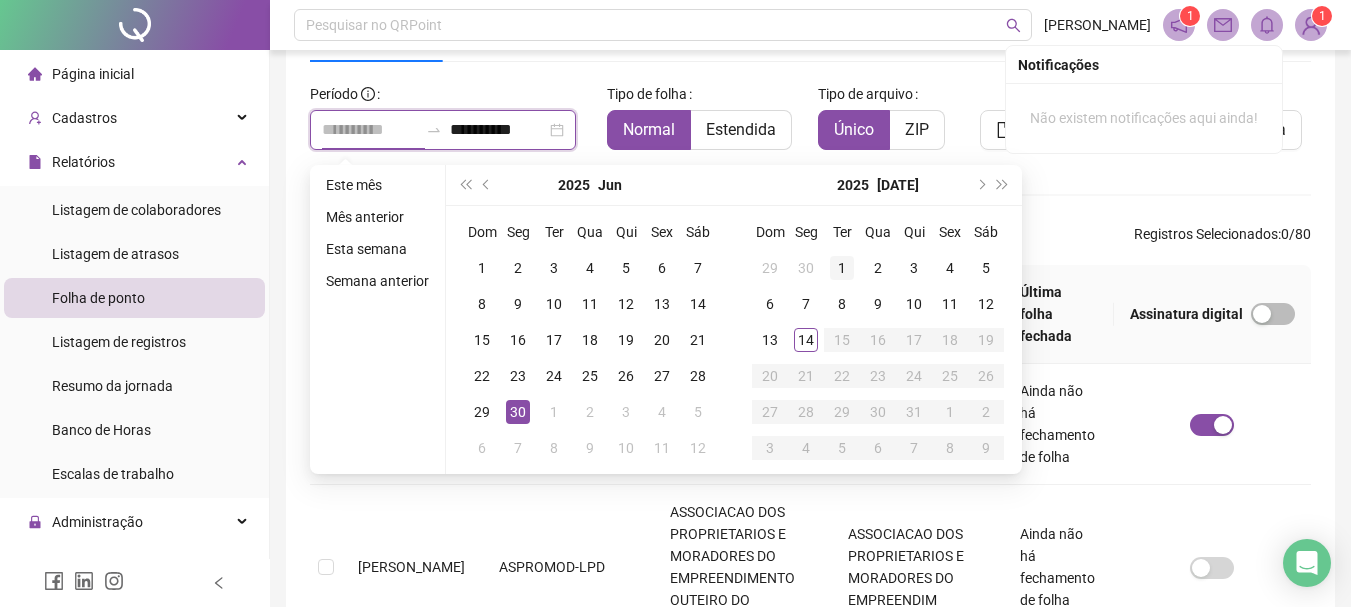 type on "**********" 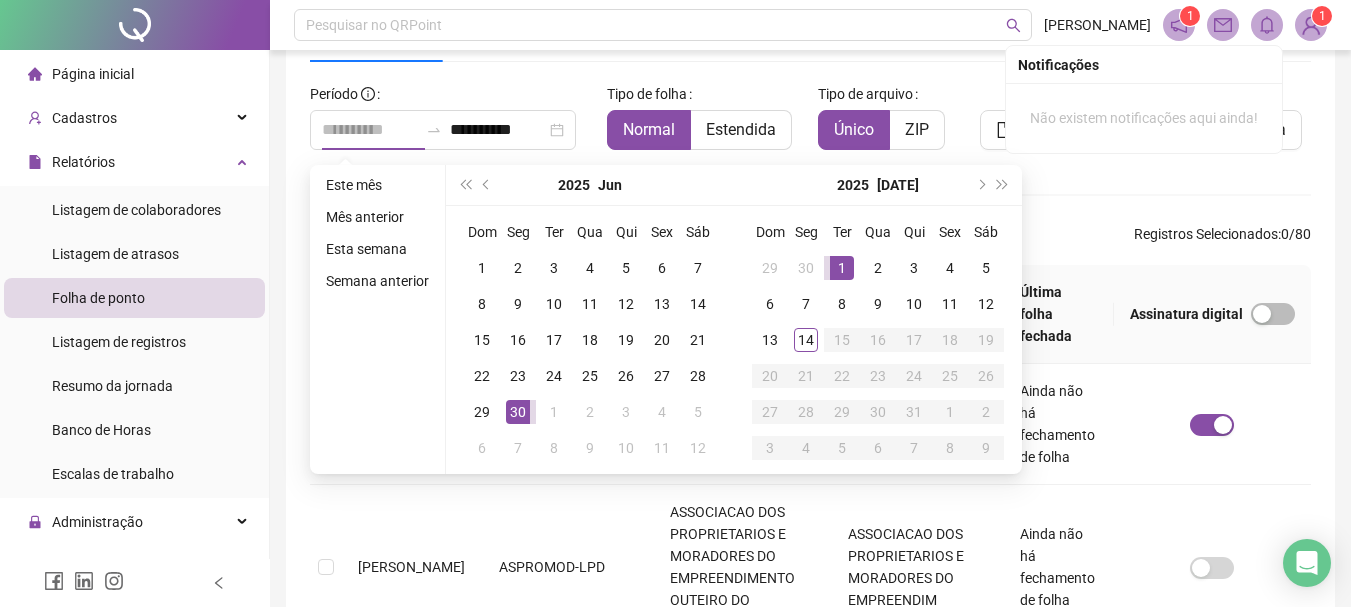 click on "1" at bounding box center (842, 268) 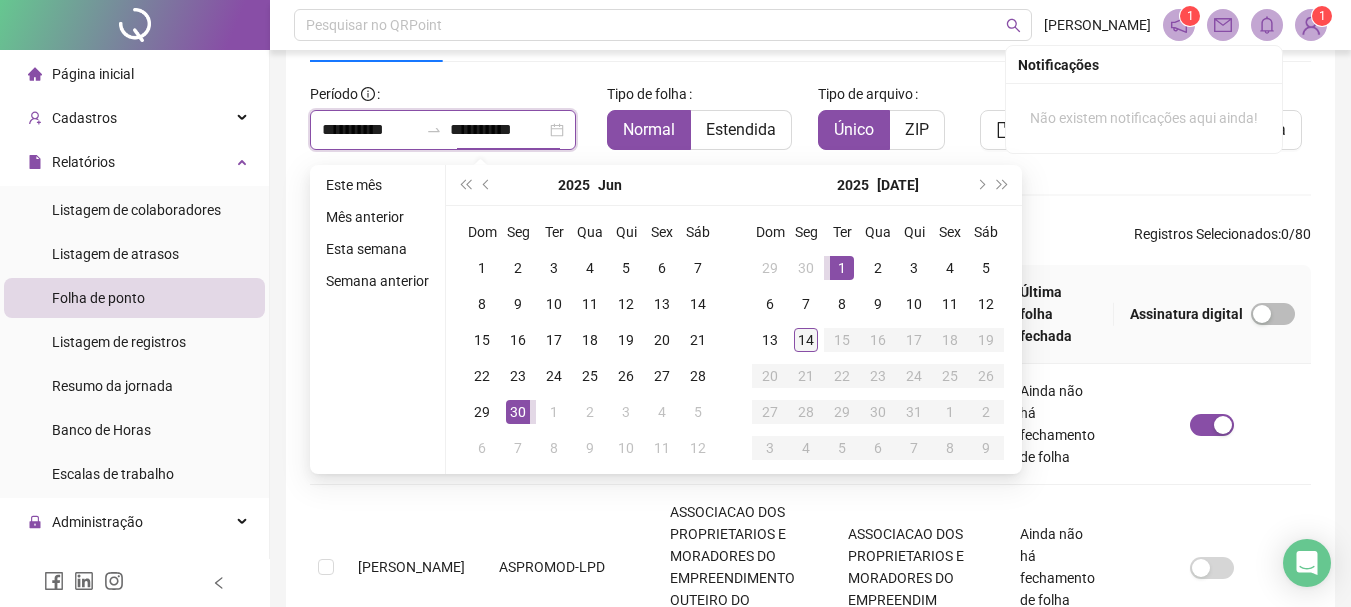 type on "**********" 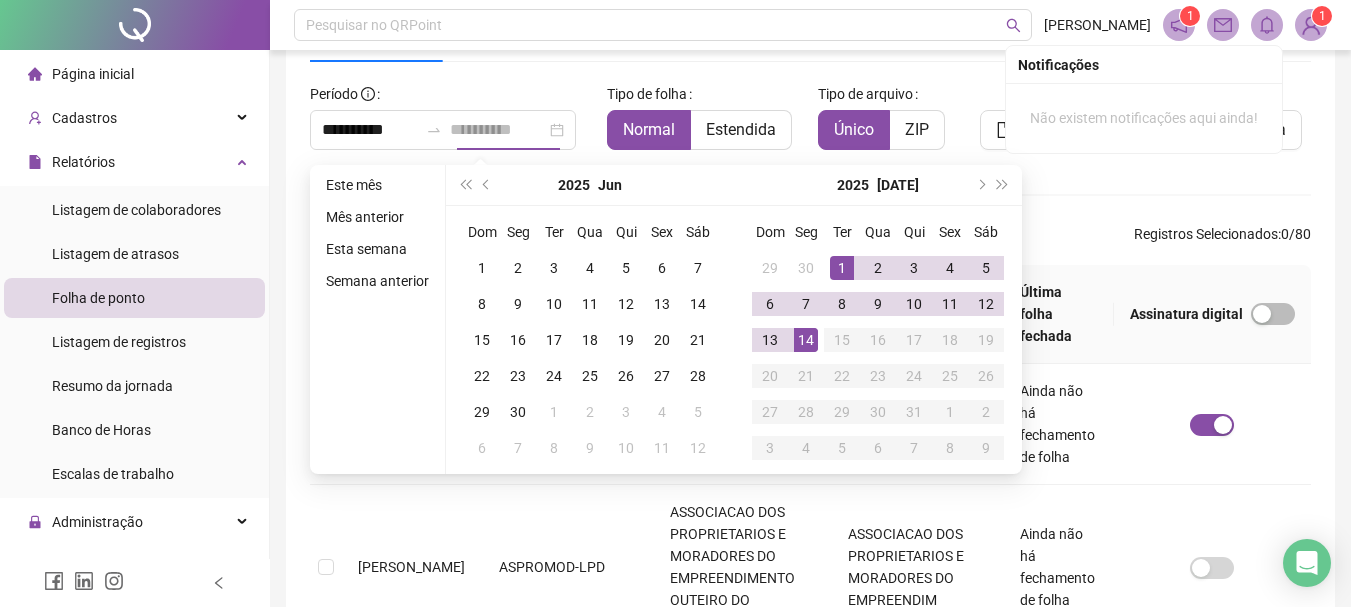 click on "14" at bounding box center (806, 340) 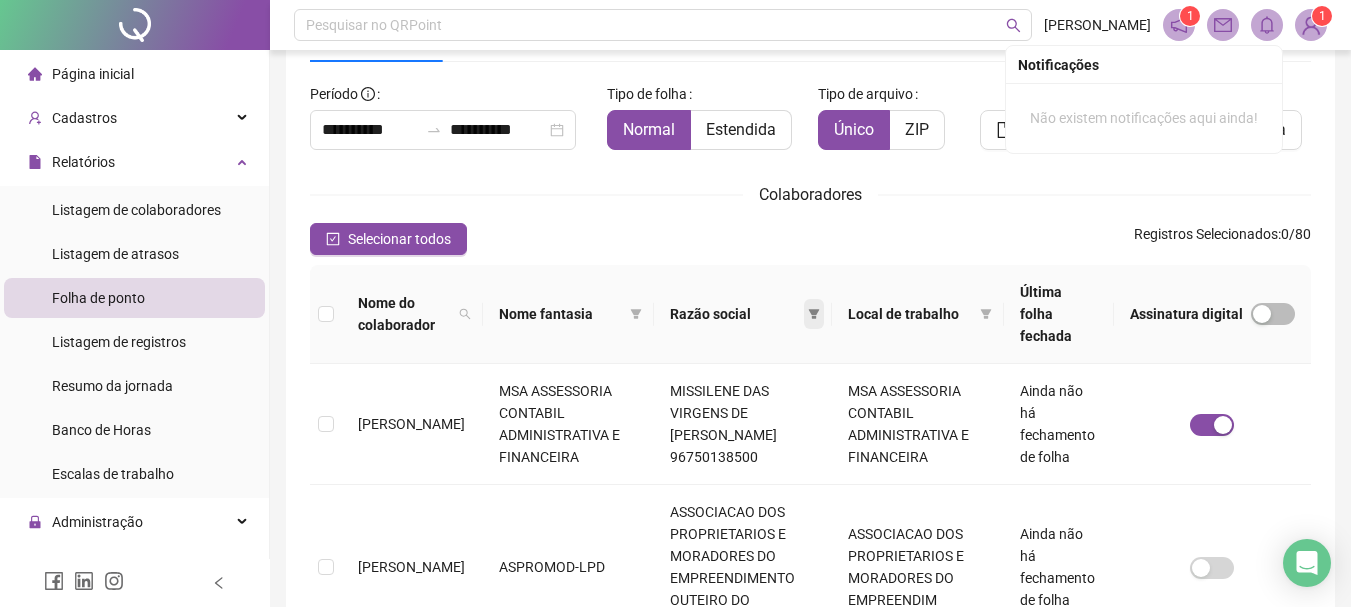 click 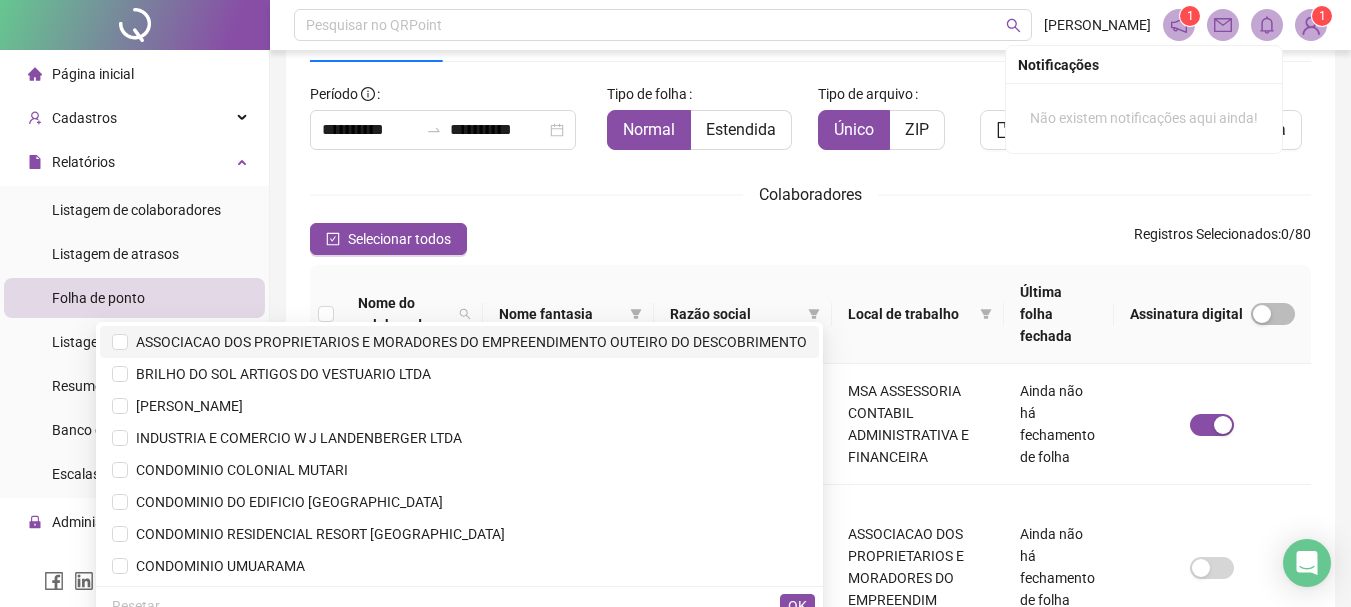 click on "ASSOCIACAO DOS PROPRIETARIOS E MORADORES DO EMPREENDIMENTO OUTEIRO DO DESCOBRIMENTO" at bounding box center [467, 342] 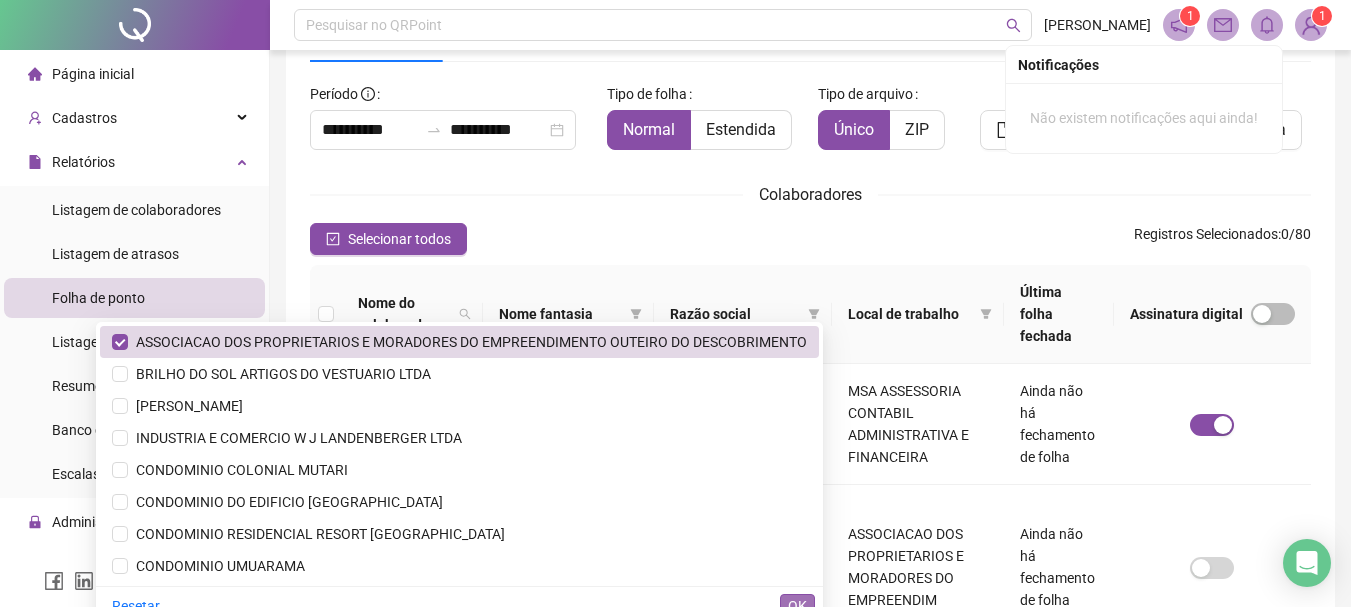 click on "OK" at bounding box center (797, 606) 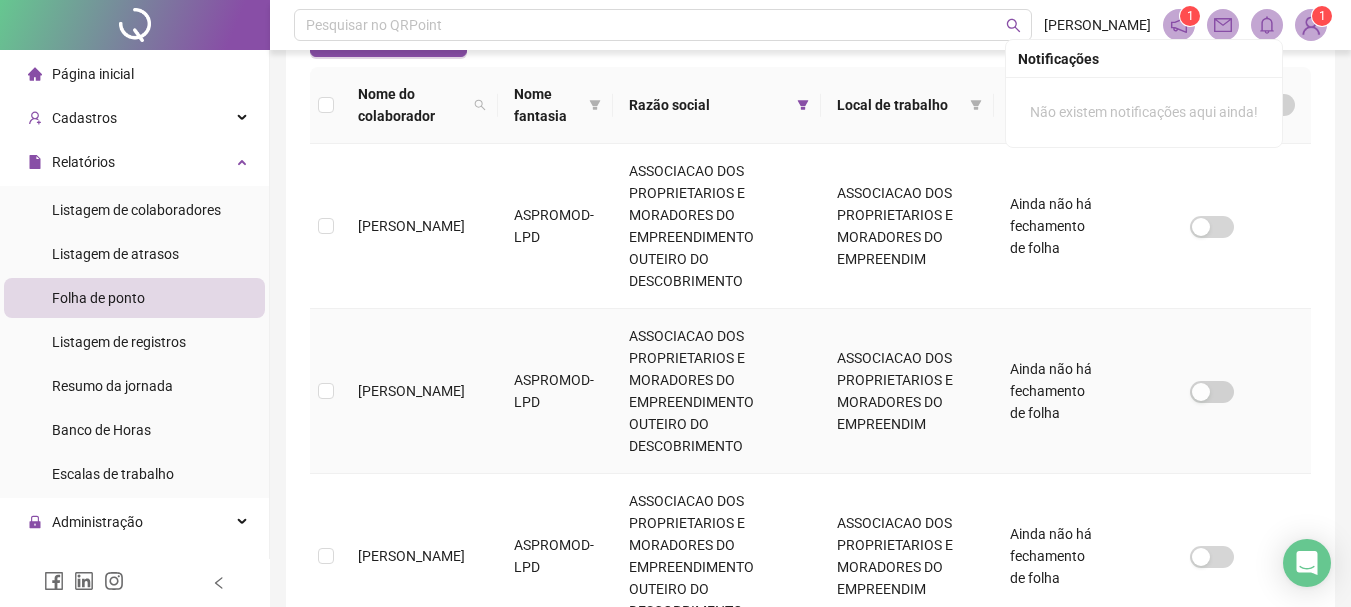 scroll, scrollTop: 306, scrollLeft: 0, axis: vertical 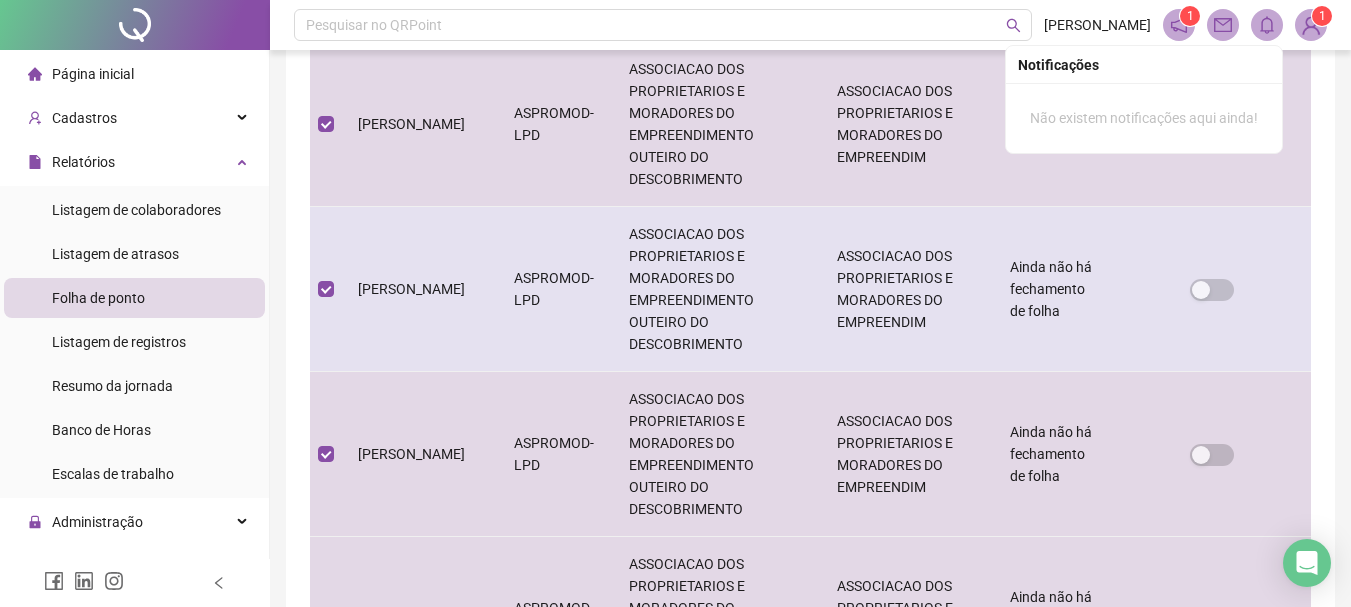 click on "[PERSON_NAME]" at bounding box center (420, 289) 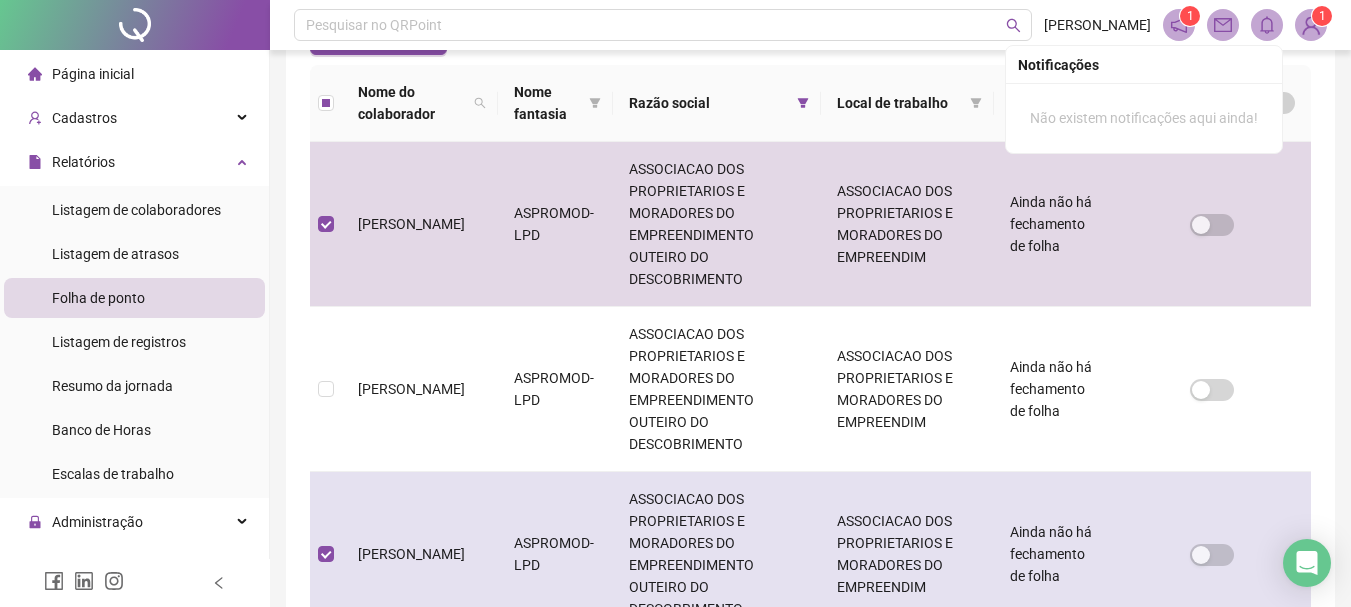 click on "[PERSON_NAME]" at bounding box center (411, 554) 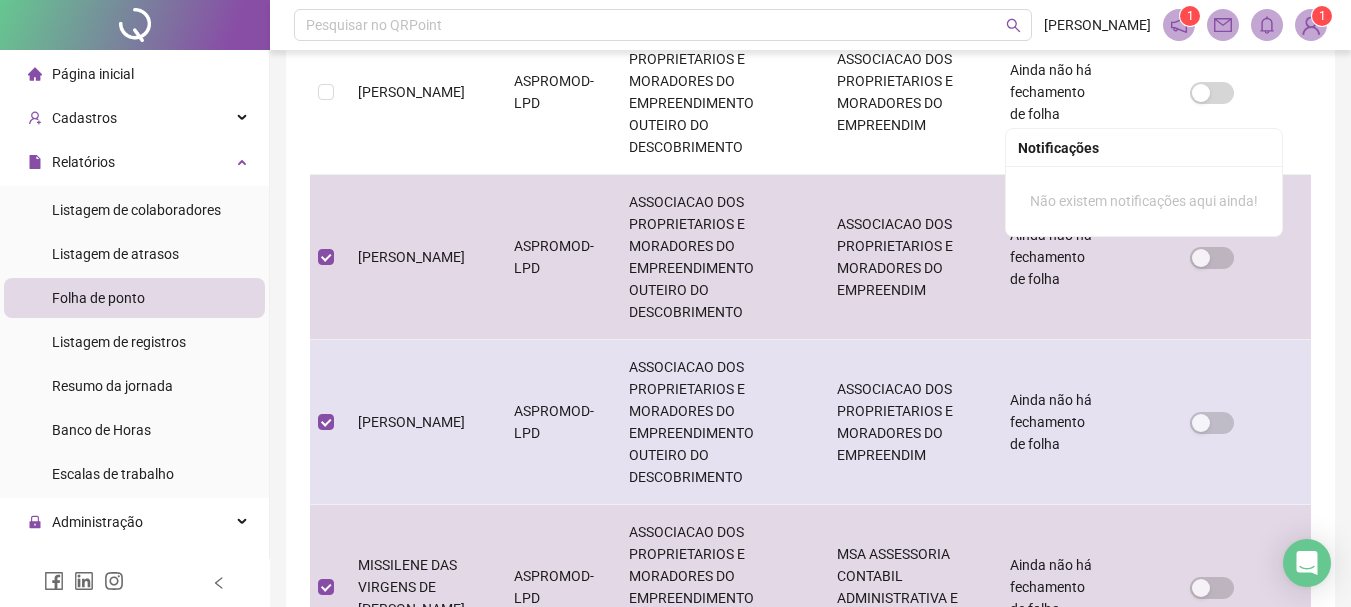 scroll, scrollTop: 906, scrollLeft: 0, axis: vertical 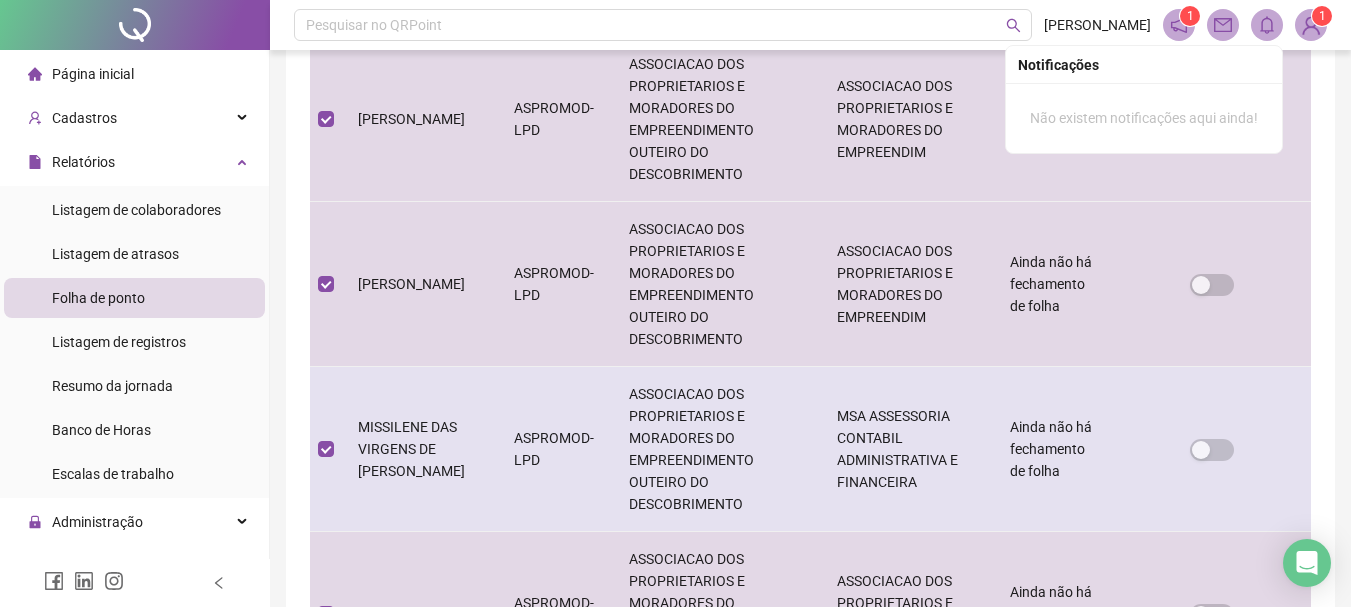 click on "MISSILENE DAS VIRGENS DE [PERSON_NAME]" at bounding box center (420, 449) 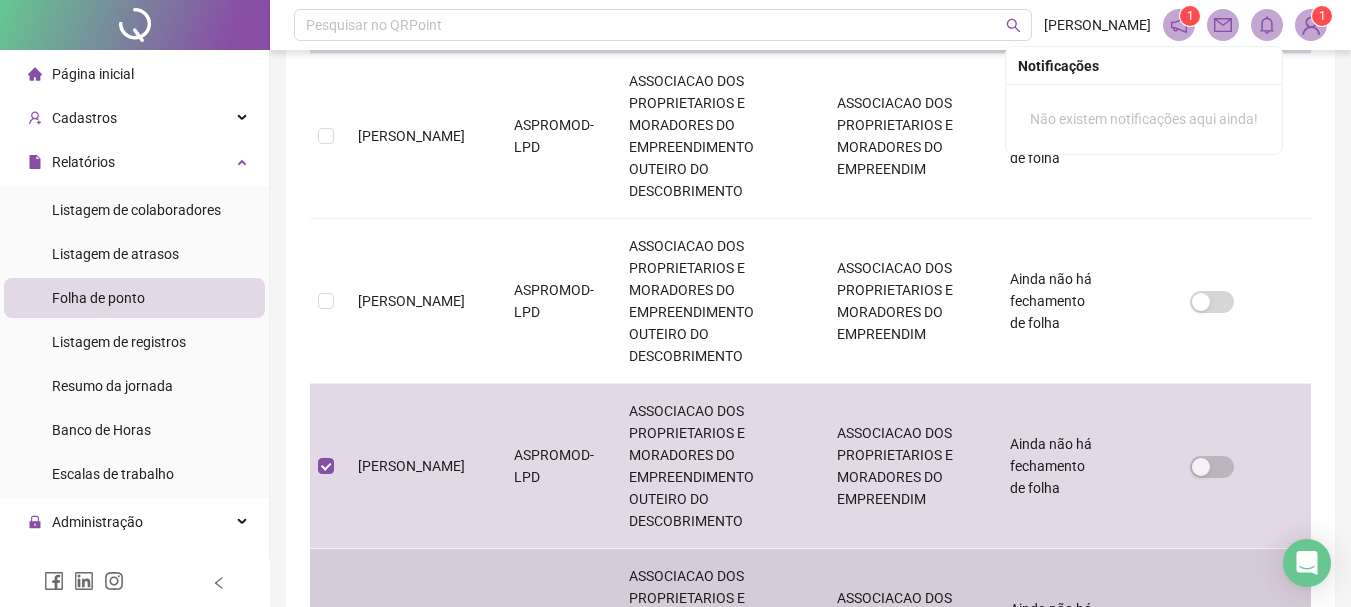 scroll, scrollTop: 0, scrollLeft: 0, axis: both 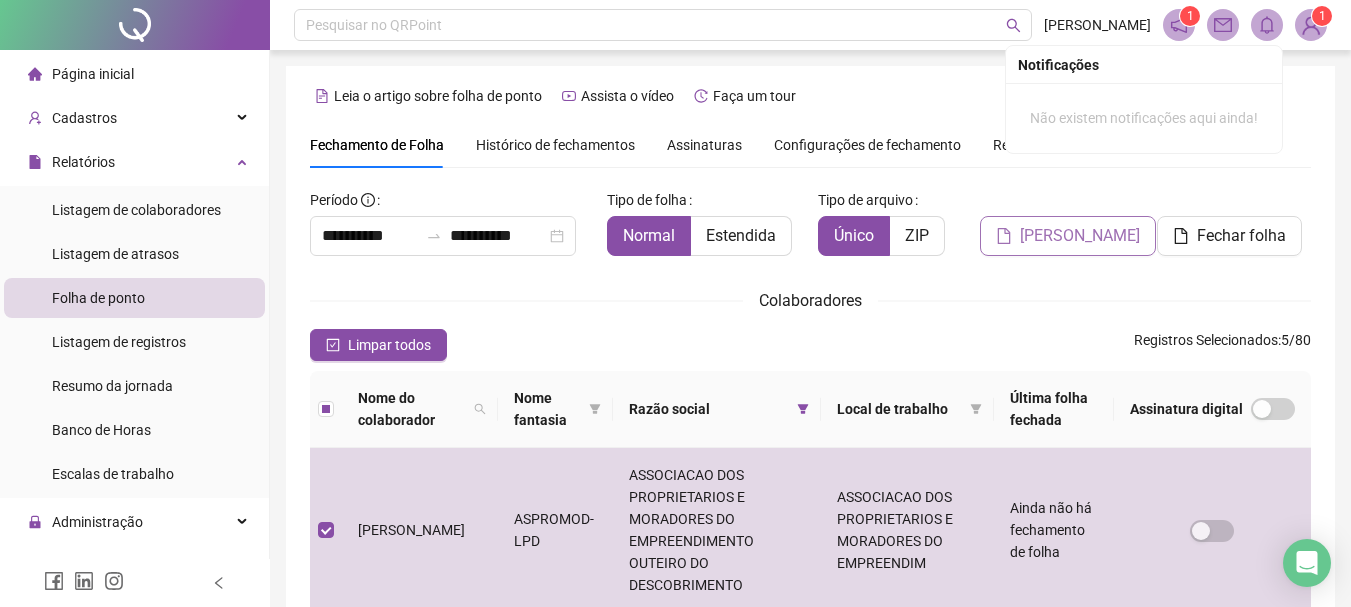 click on "[PERSON_NAME]" at bounding box center (1080, 236) 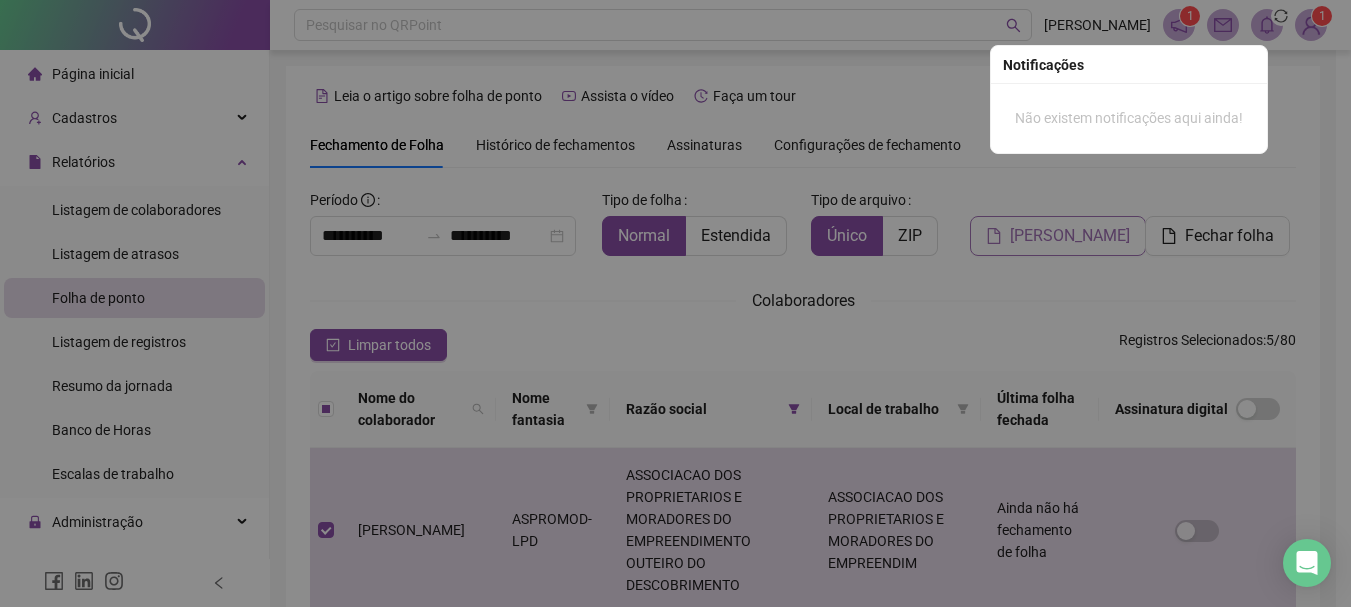 scroll, scrollTop: 106, scrollLeft: 0, axis: vertical 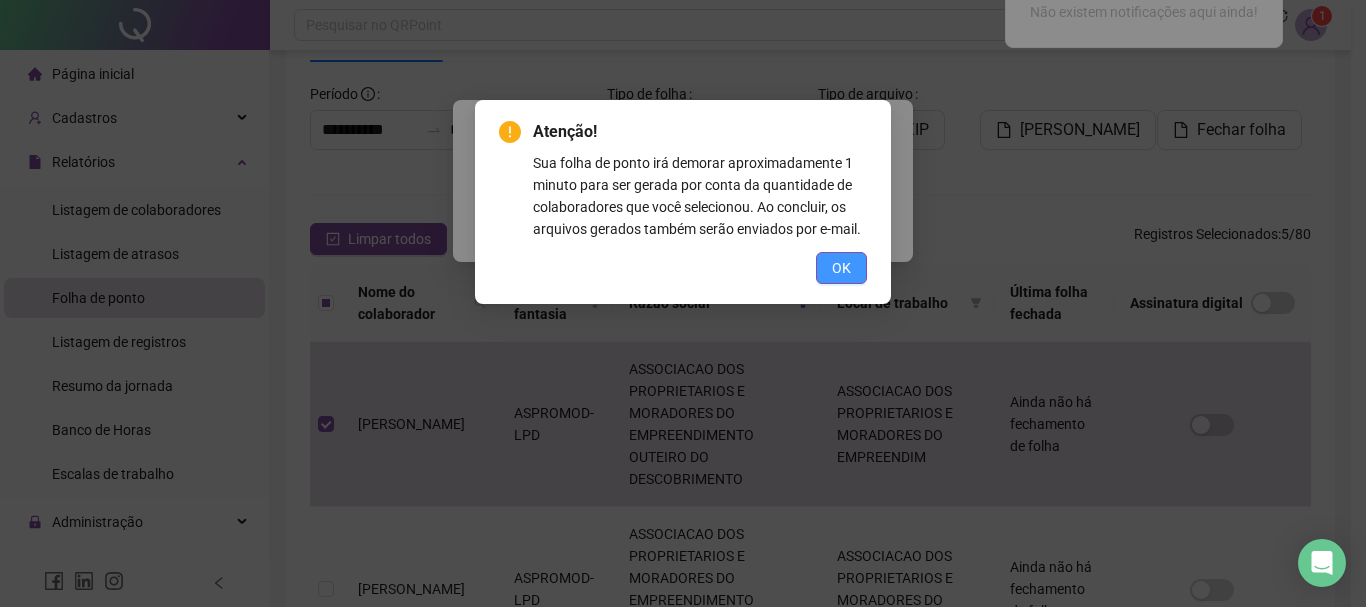 click on "OK" at bounding box center (841, 268) 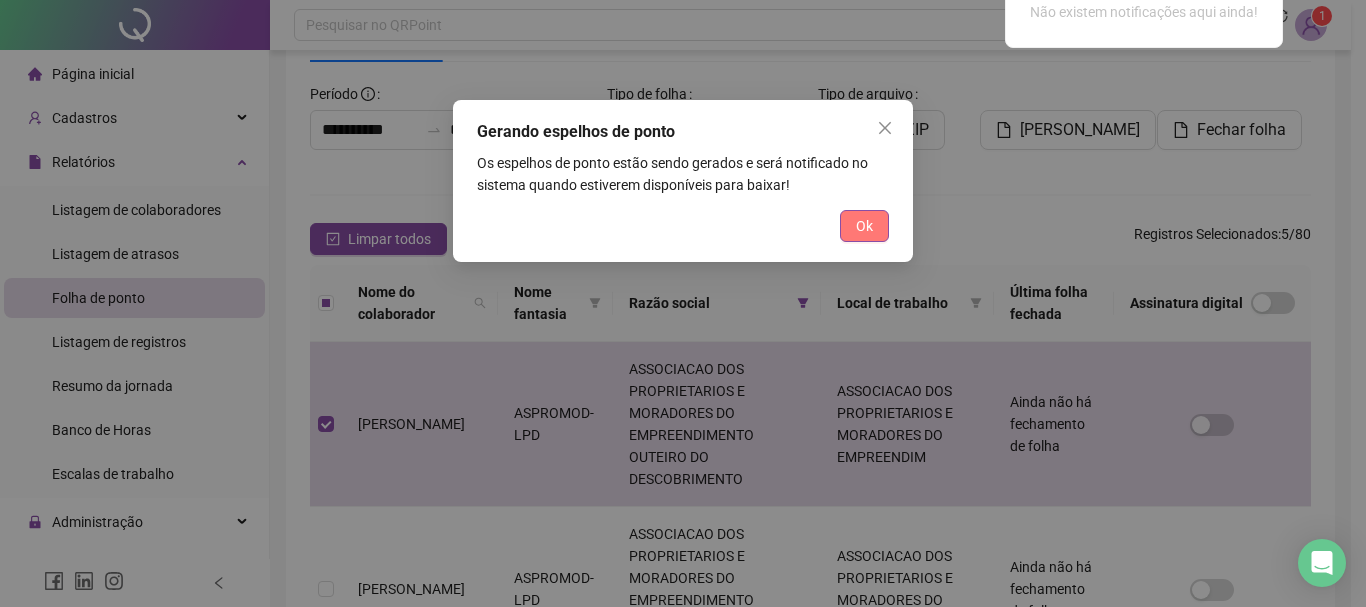 click on "Ok" at bounding box center [864, 226] 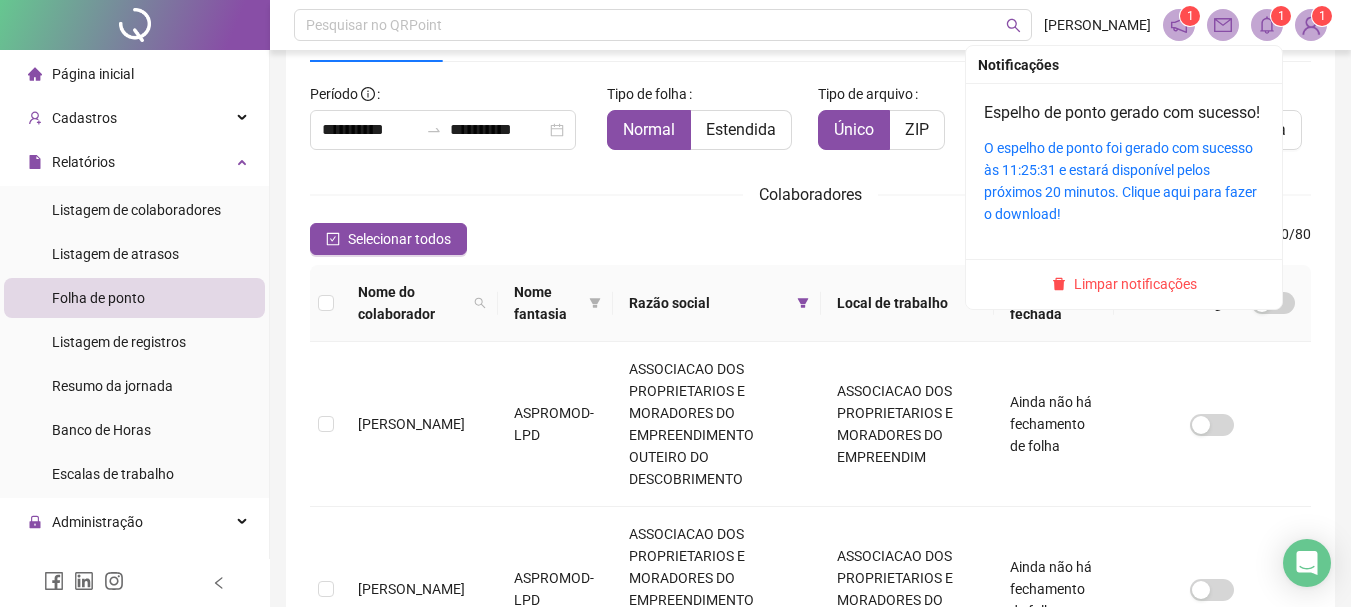 click on "O espelho de ponto foi gerado com sucesso às 11:25:31 e estará disponível pelos próximos 20 minutos.
Clique aqui para fazer o download!" at bounding box center [1124, 181] 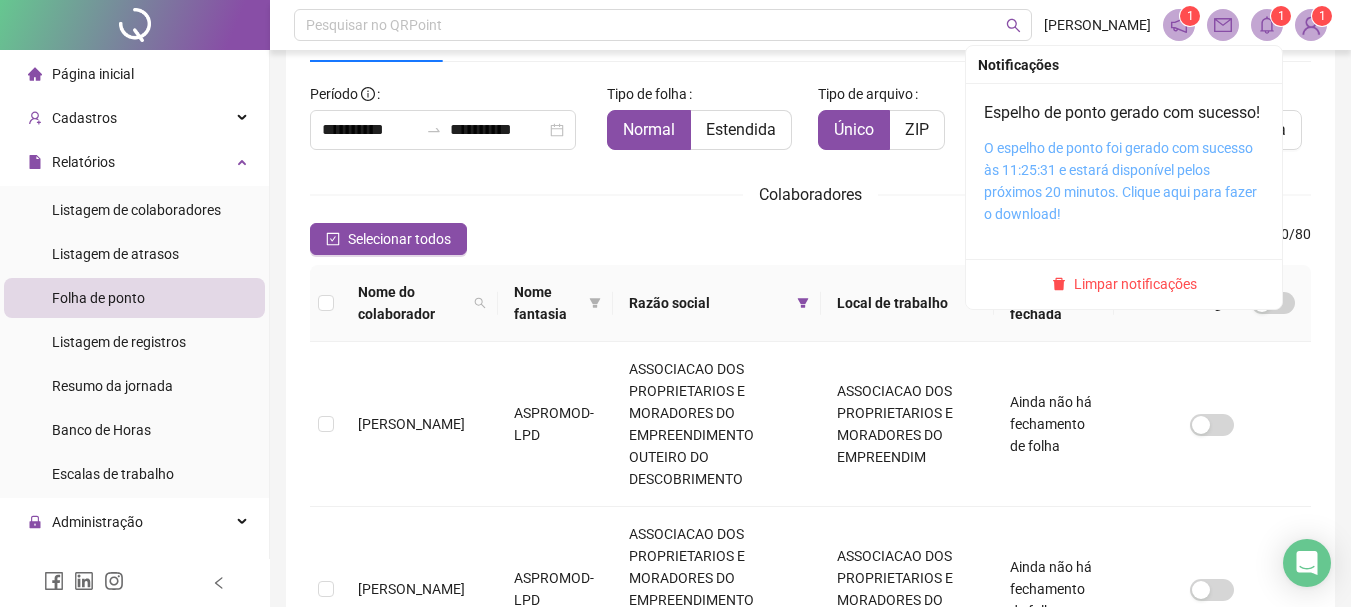 click on "O espelho de ponto foi gerado com sucesso às 11:25:31 e estará disponível pelos próximos 20 minutos.
Clique aqui para fazer o download!" at bounding box center [1120, 181] 